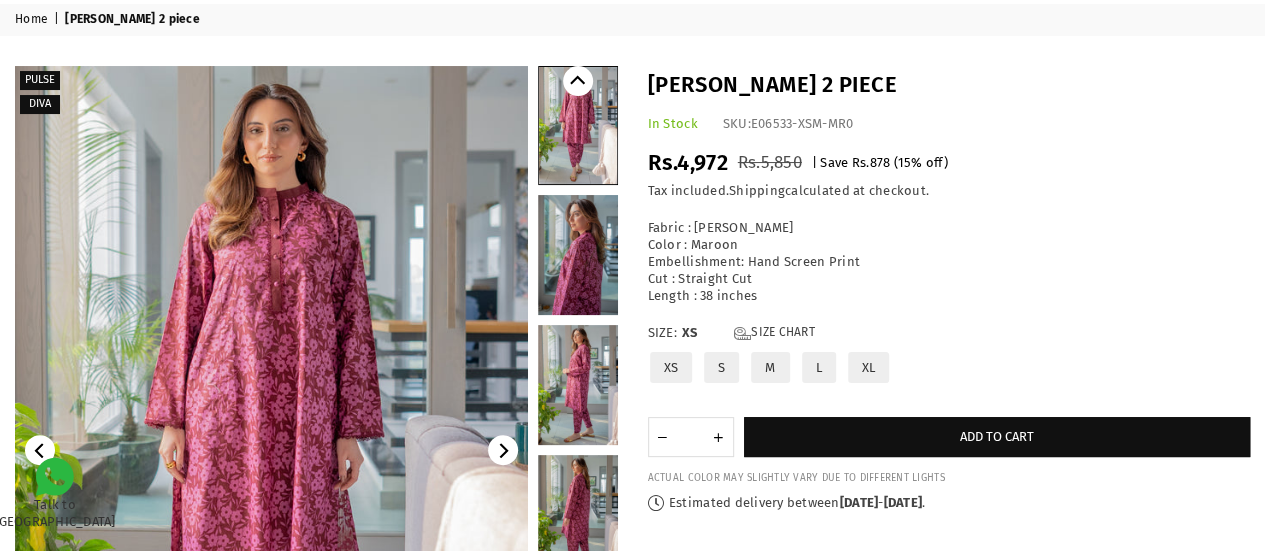 scroll, scrollTop: 80, scrollLeft: 0, axis: vertical 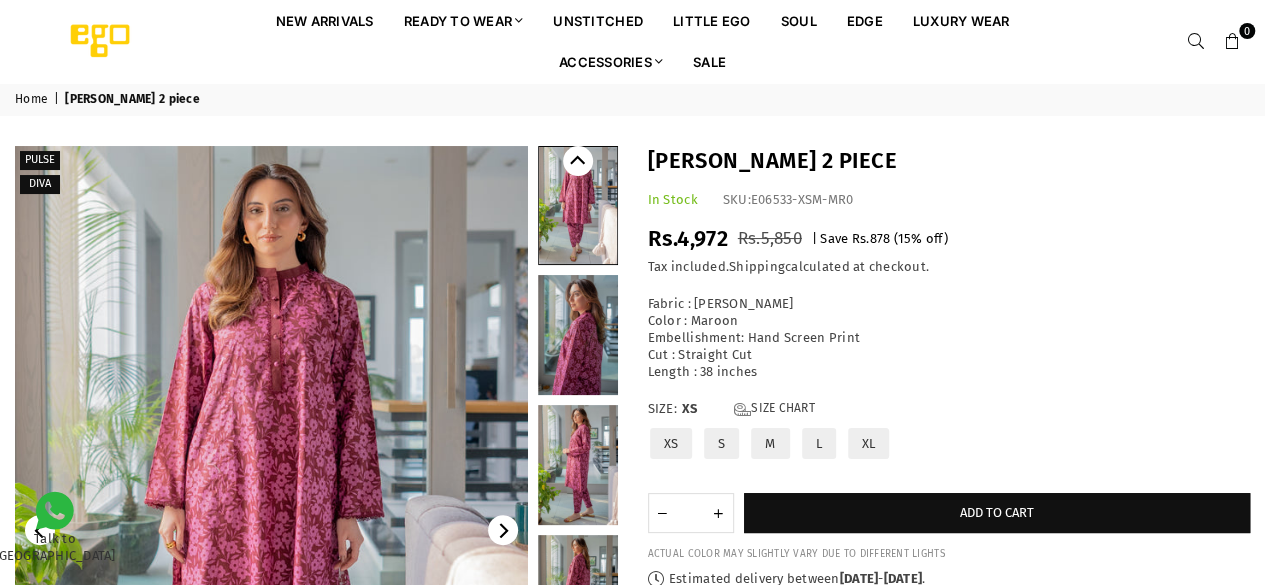 click at bounding box center [271, 530] 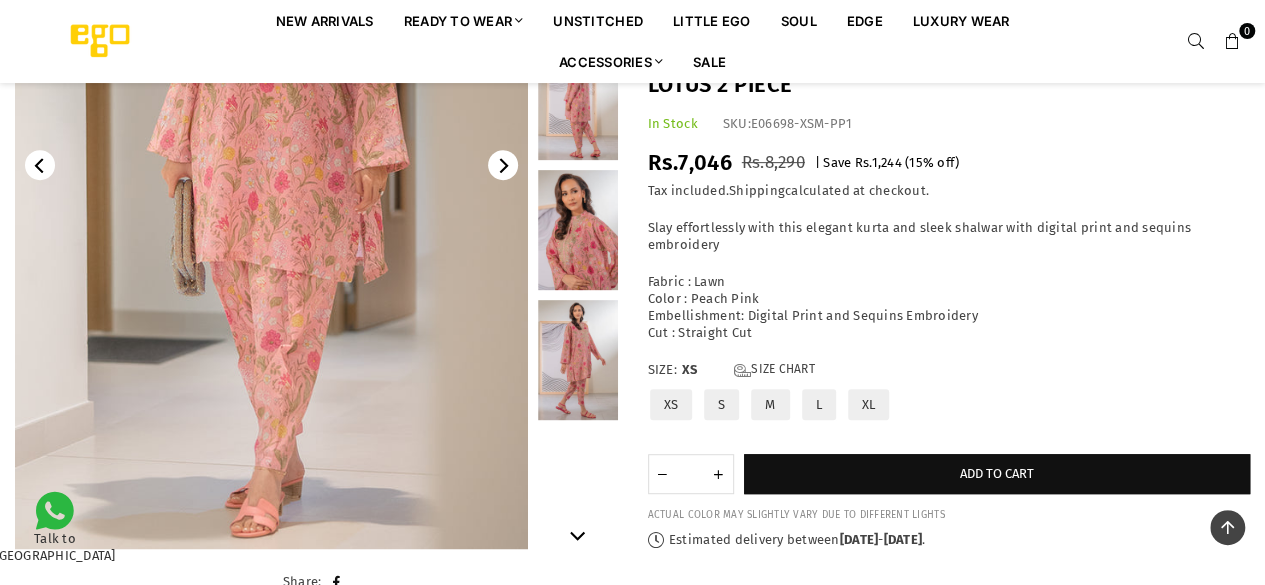 scroll, scrollTop: 364, scrollLeft: 0, axis: vertical 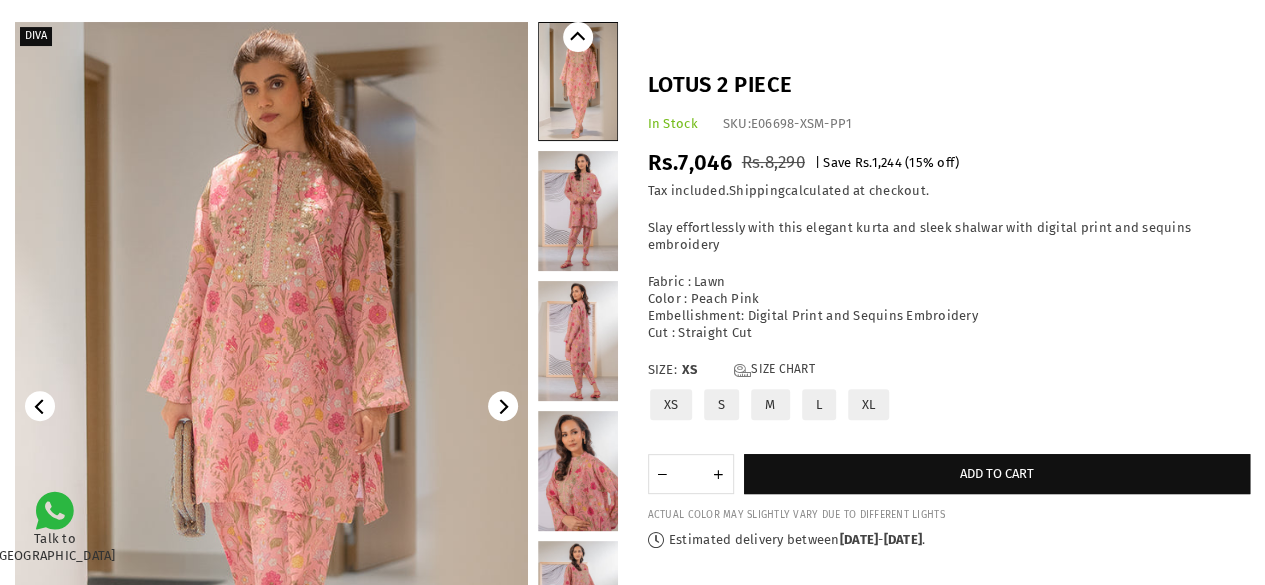 click at bounding box center (271, 406) 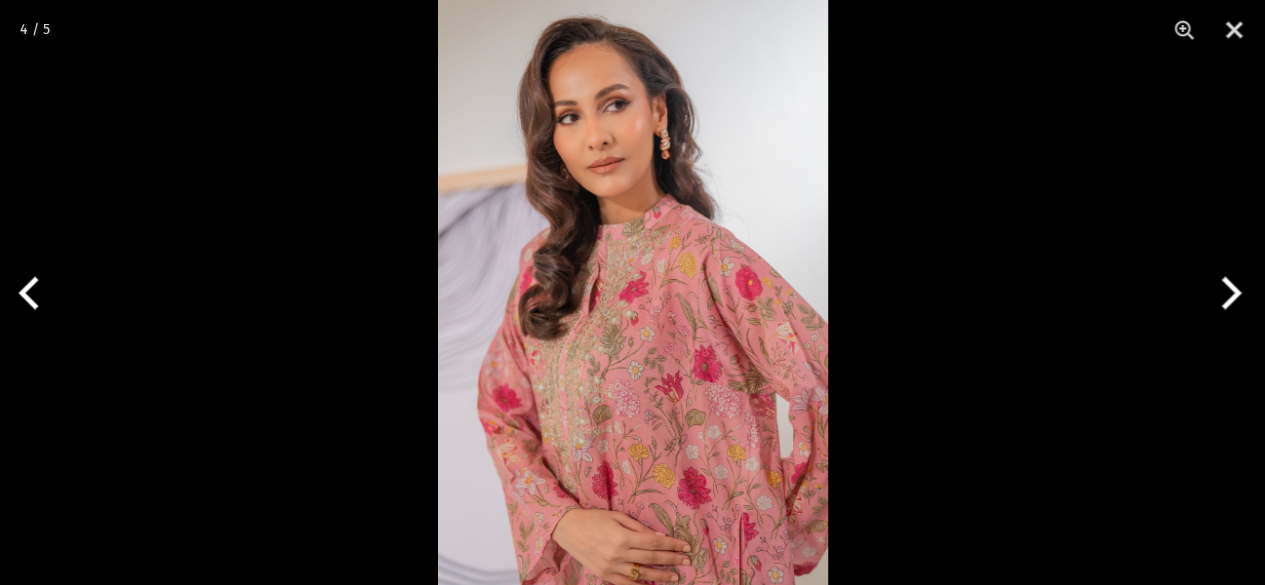 click at bounding box center (633, 292) 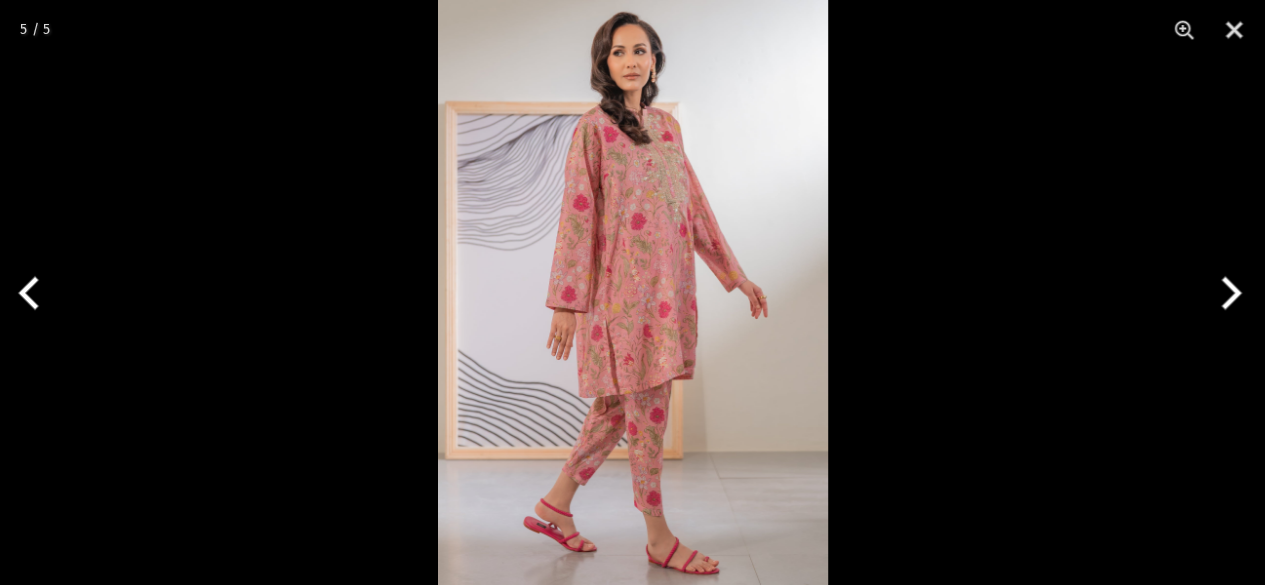 click at bounding box center (633, 292) 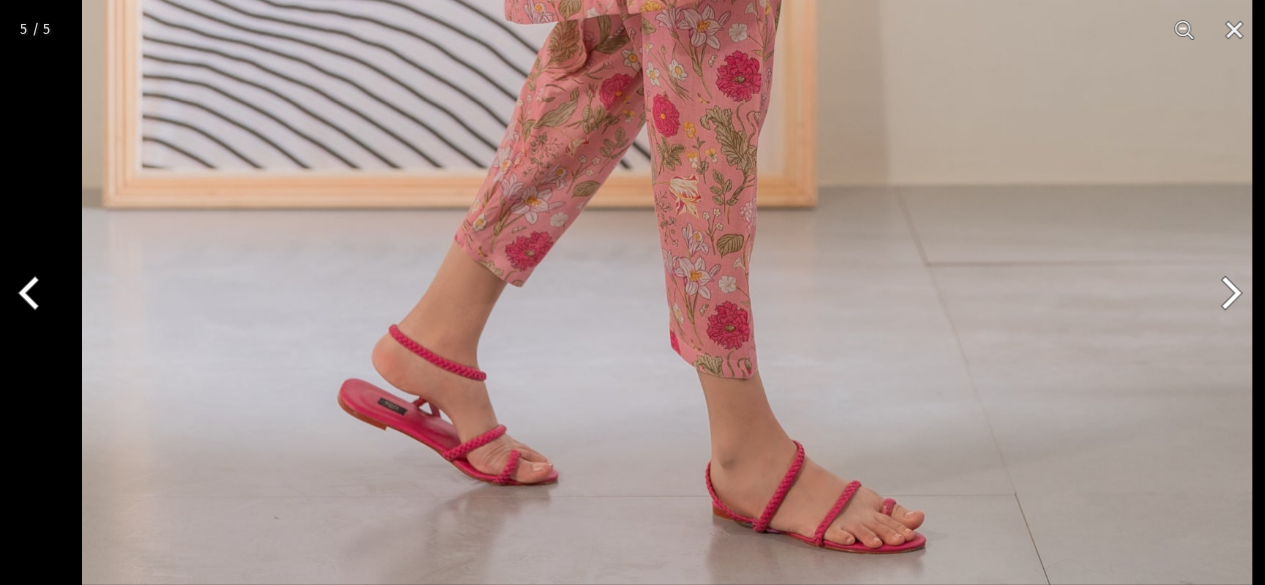 click on "Ego New Arrivals  Ready to Wear  2 PIECE | 3 PIECE All Casuals All Luxury Diva Core Monzene Pulse Boho Soul unstitched  Little EGO  Soul  EDGE  Luxury Wear  Accessories  Bottoms Wraps Inner Sale    0 New Arrivals   Ready to wear   2 PIECE | 3 PIECE All Casuals All Luxury Diva Core Monzene Pulse Boho Soul Unstitched   Little EGO GIRLS 2 TO 8 YEARS   Soul LUXURY WEAR   EDGE Always ready to surprise you   LUXURY WEAR   Accessories   Bottoms Wraps Inner SALE   LOGIN Register Now
Home | Lotus 2 piece
Diva      Share:" at bounding box center (632, 1359) 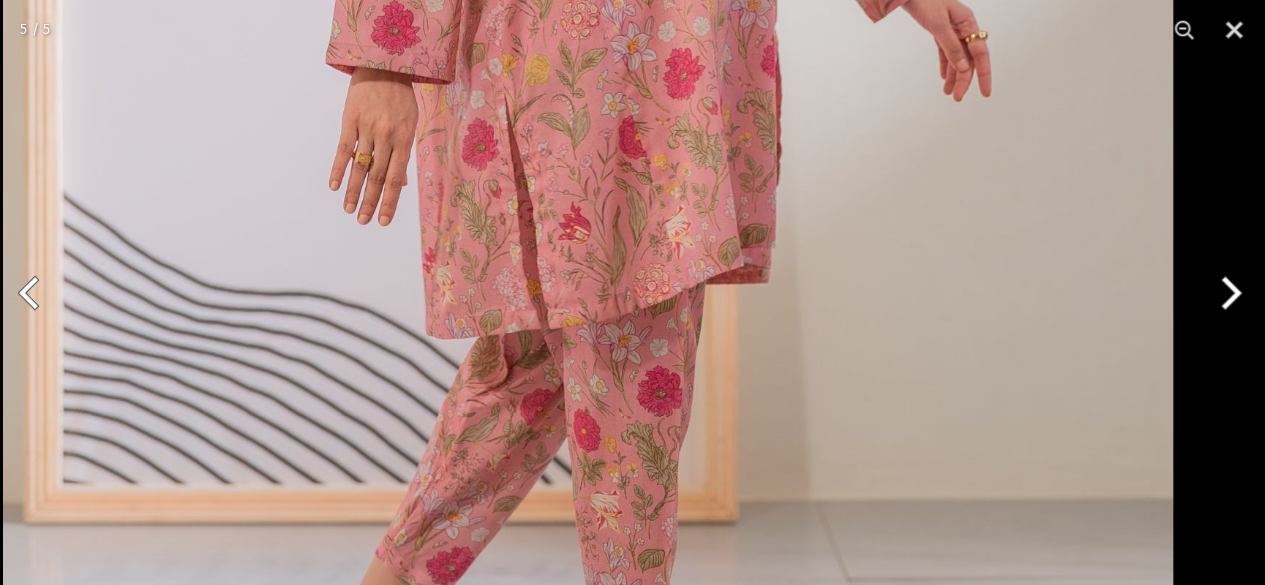 click at bounding box center [588, 22] 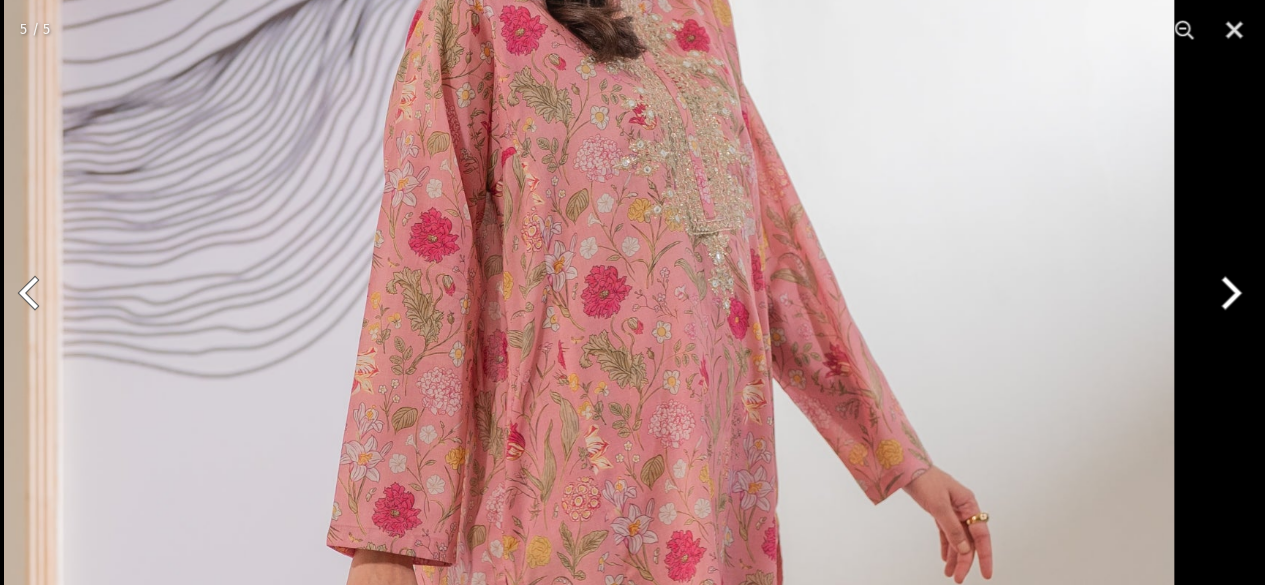 click on "Ego New Arrivals  Ready to Wear  2 PIECE | 3 PIECE All Casuals All Luxury Diva Core Monzene Pulse Boho Soul unstitched  Little EGO  Soul  EDGE  Luxury Wear  Accessories  Bottoms Wraps Inner Sale    0 New Arrivals   Ready to wear   2 PIECE | 3 PIECE All Casuals All Luxury Diva Core Monzene Pulse Boho Soul Unstitched   Little EGO GIRLS 2 TO 8 YEARS   Soul LUXURY WEAR   EDGE Always ready to surprise you   LUXURY WEAR   Accessories   Bottoms Wraps Inner SALE   LOGIN Register Now
Home | Lotus 2 piece
Diva      Share:" at bounding box center [632, 1359] 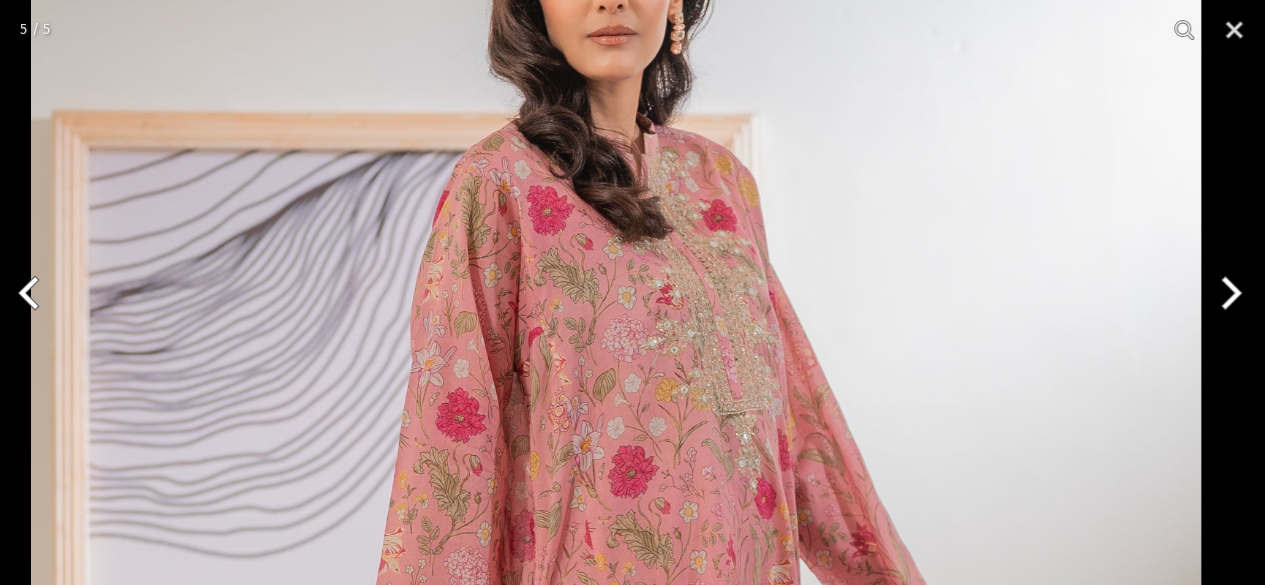 click at bounding box center (616, 684) 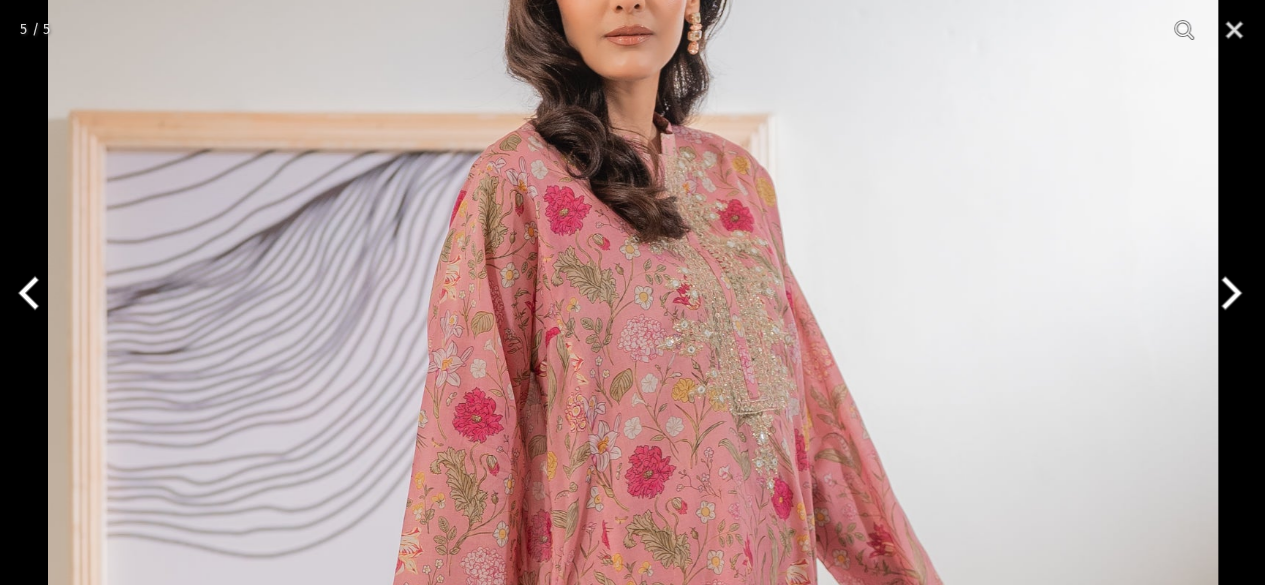 click at bounding box center (633, 684) 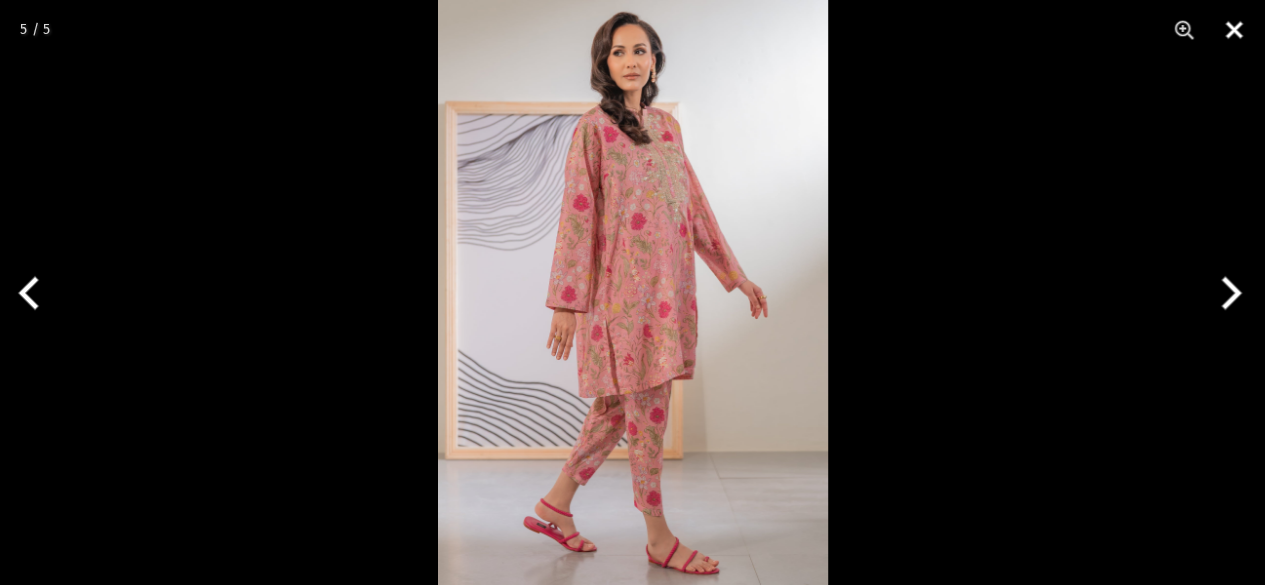 click at bounding box center (1234, 30) 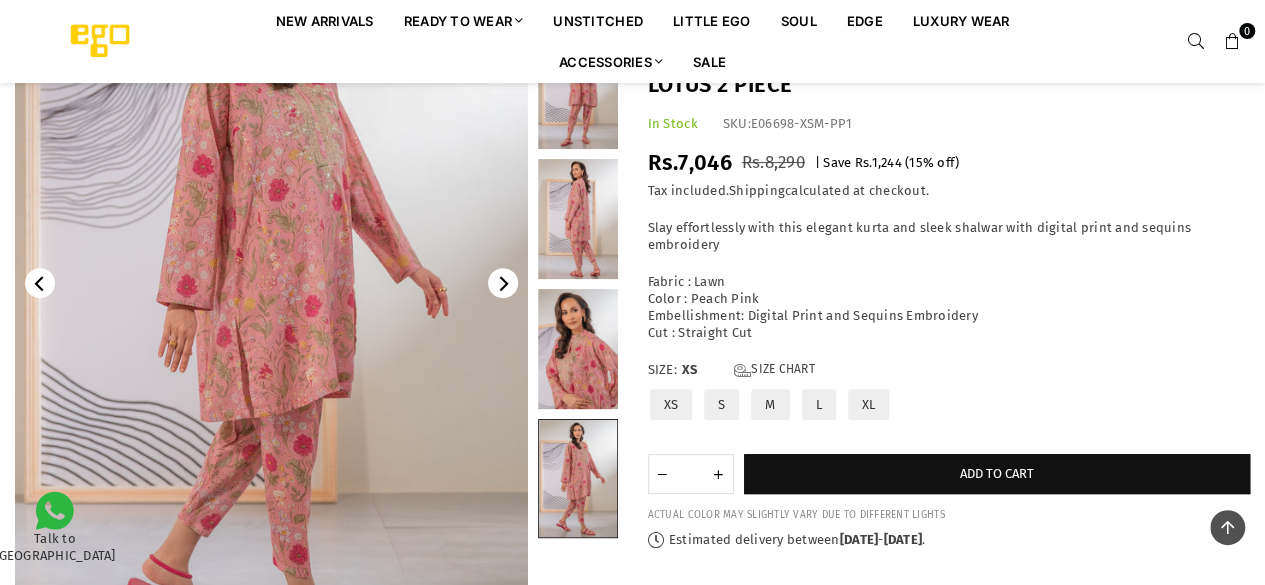 scroll, scrollTop: 286, scrollLeft: 0, axis: vertical 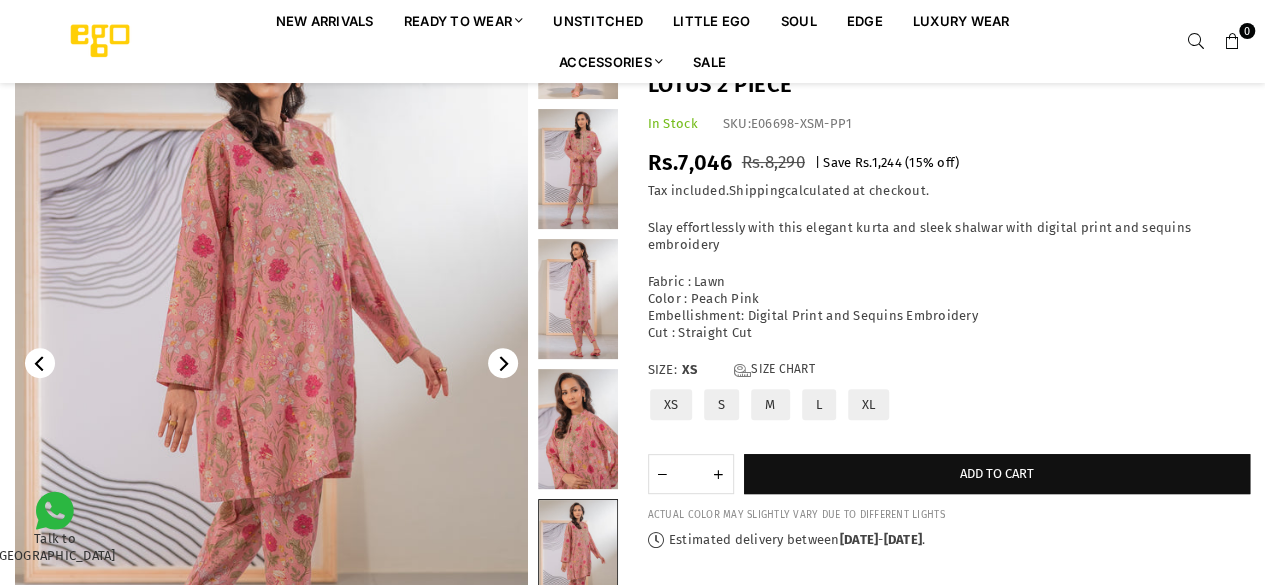 click at bounding box center (578, 169) 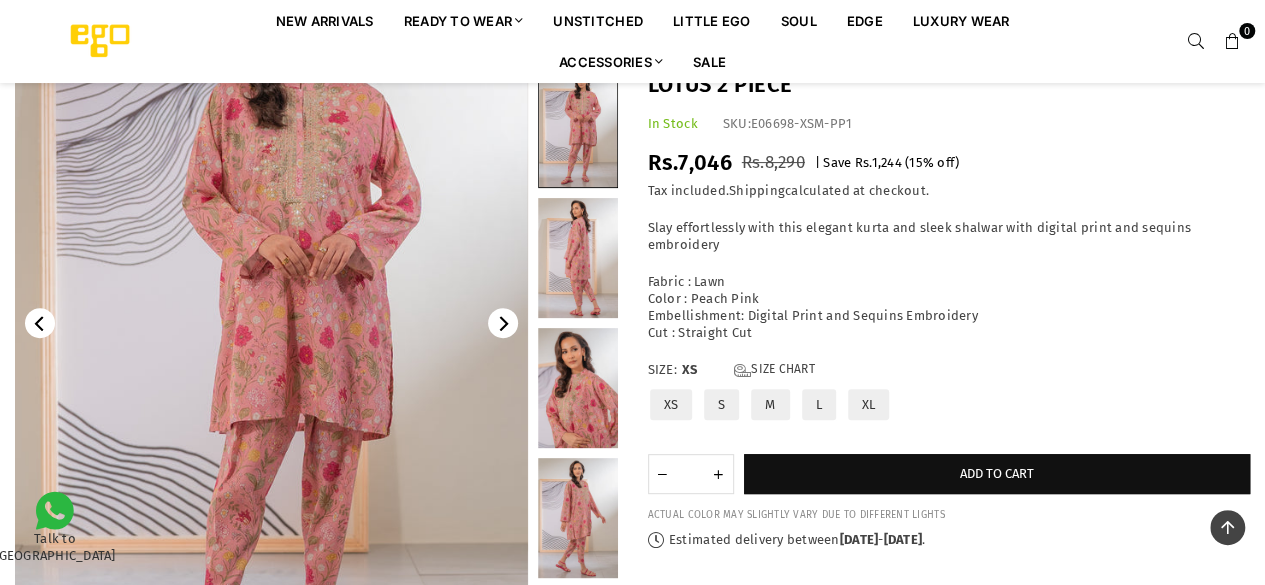 scroll, scrollTop: 166, scrollLeft: 0, axis: vertical 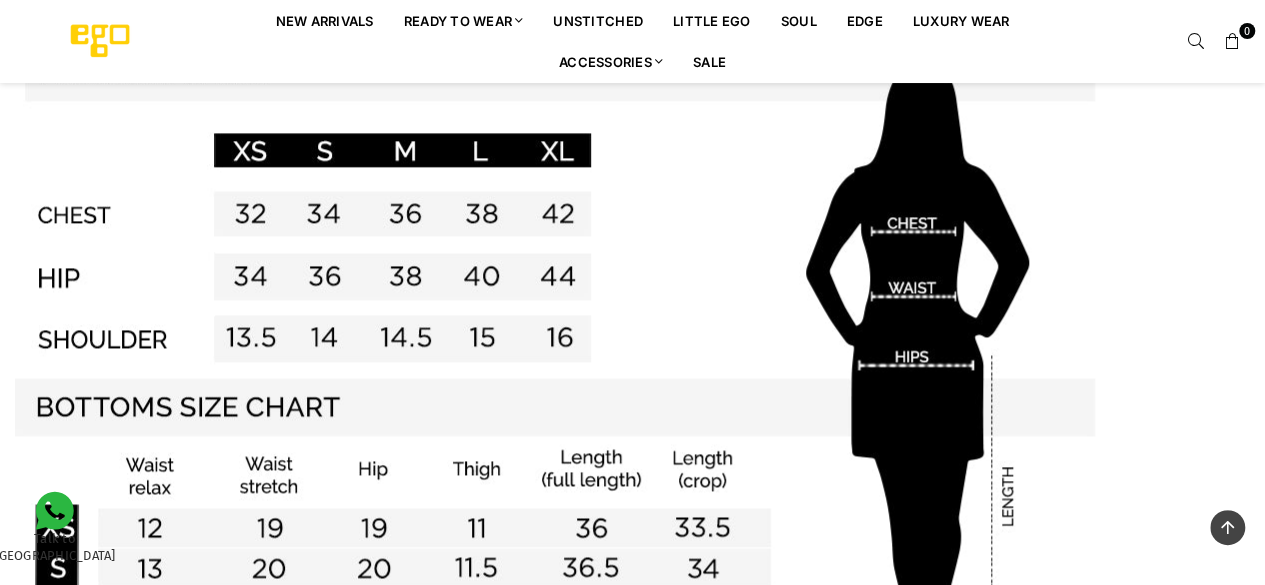 click at bounding box center (632, 339) 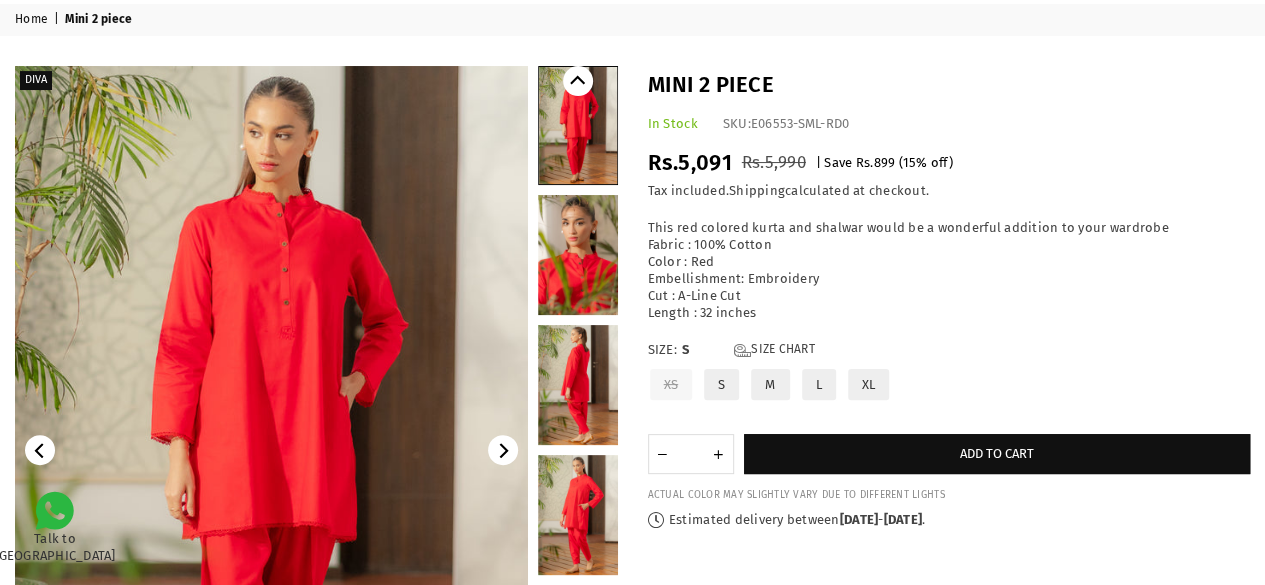 scroll, scrollTop: 0, scrollLeft: 0, axis: both 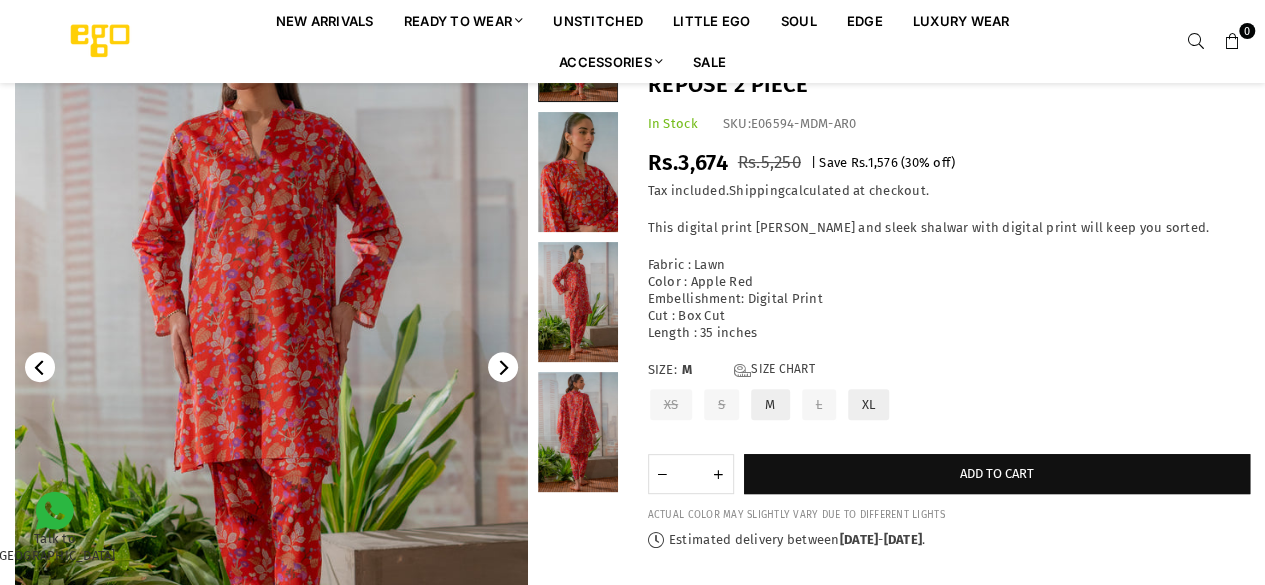 click at bounding box center [271, 367] 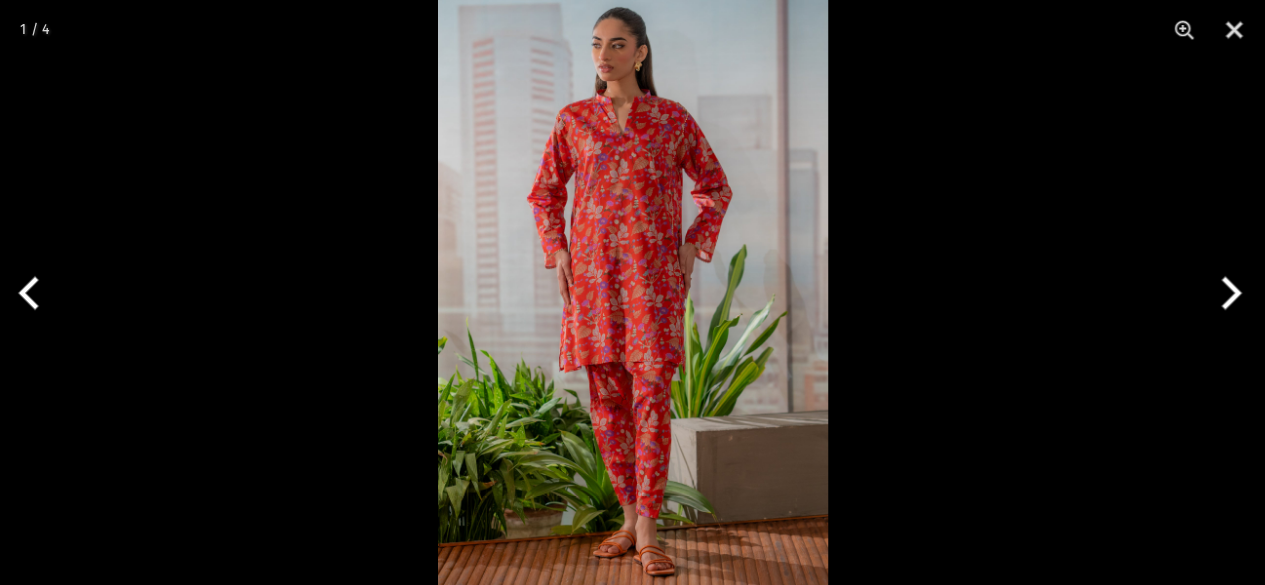 click at bounding box center (633, 292) 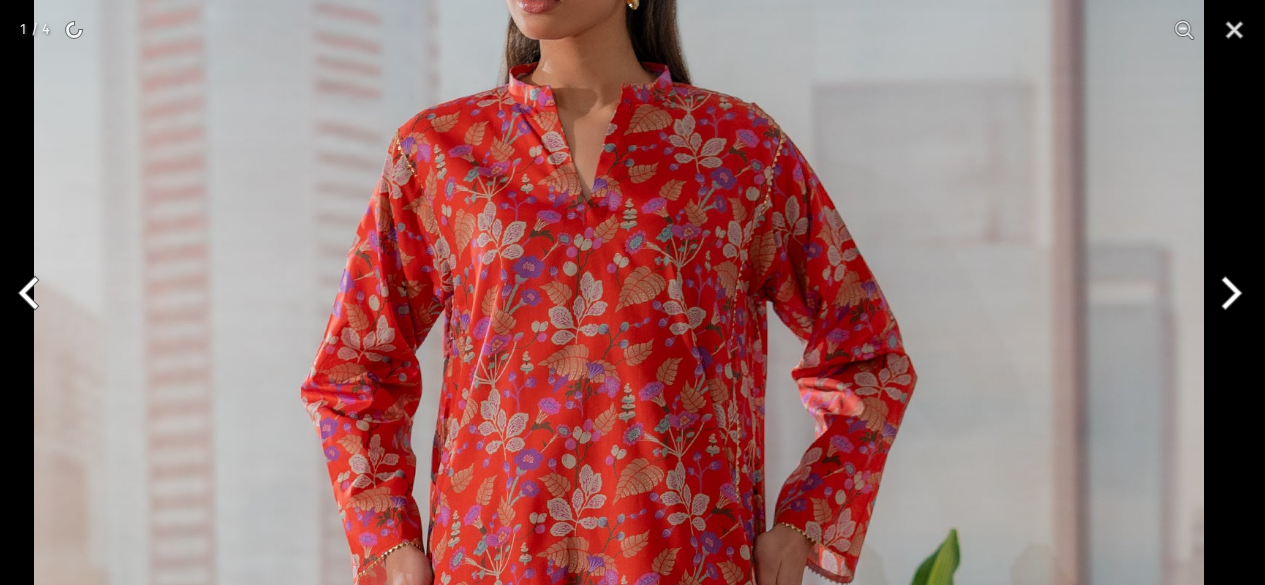 click at bounding box center (619, 673) 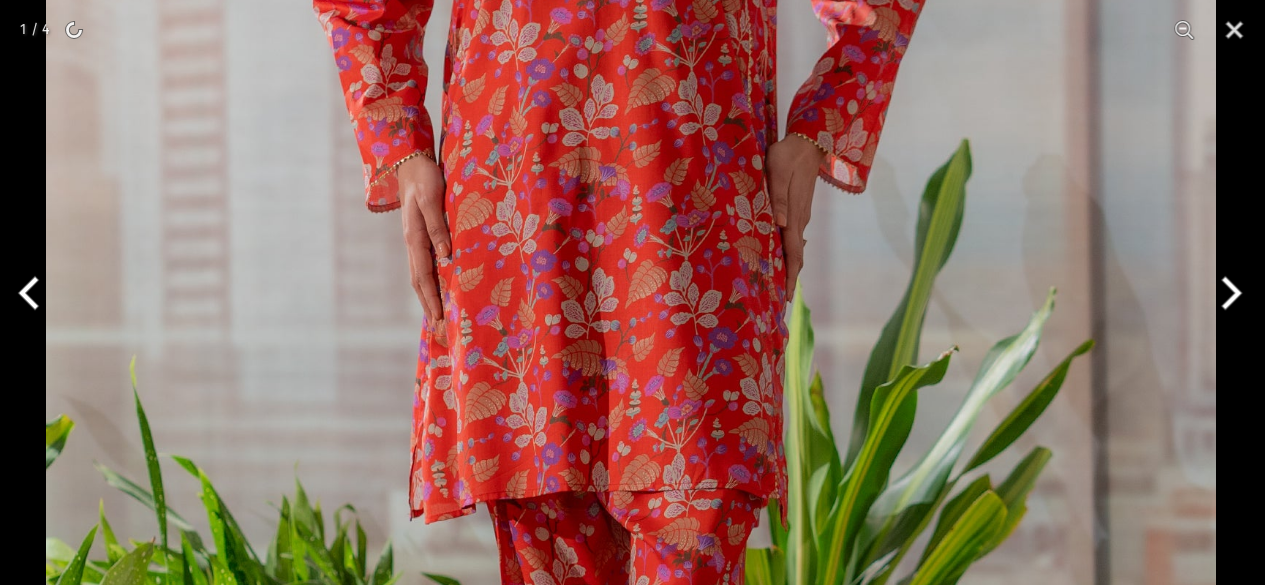 click on "Ego New Arrivals  Ready to Wear  2 PIECE | 3 PIECE All Casuals All Luxury Diva Core Monzene Pulse Boho Soul unstitched  Little EGO  Soul  EDGE  Luxury Wear  Accessories  Bottoms Wraps Inner Sale    0 New Arrivals   Ready to wear   2 PIECE | 3 PIECE All Casuals All Luxury Diva Core Monzene Pulse Boho Soul Unstitched   Little EGO GIRLS 2 TO 8 YEARS   Soul LUXURY WEAR   EDGE Always ready to surprise you   LUXURY WEAR   Accessories   Bottoms Wraps Inner SALE   LOGIN Register Now
Home | Repose 2 piece" at bounding box center [632, 1320] 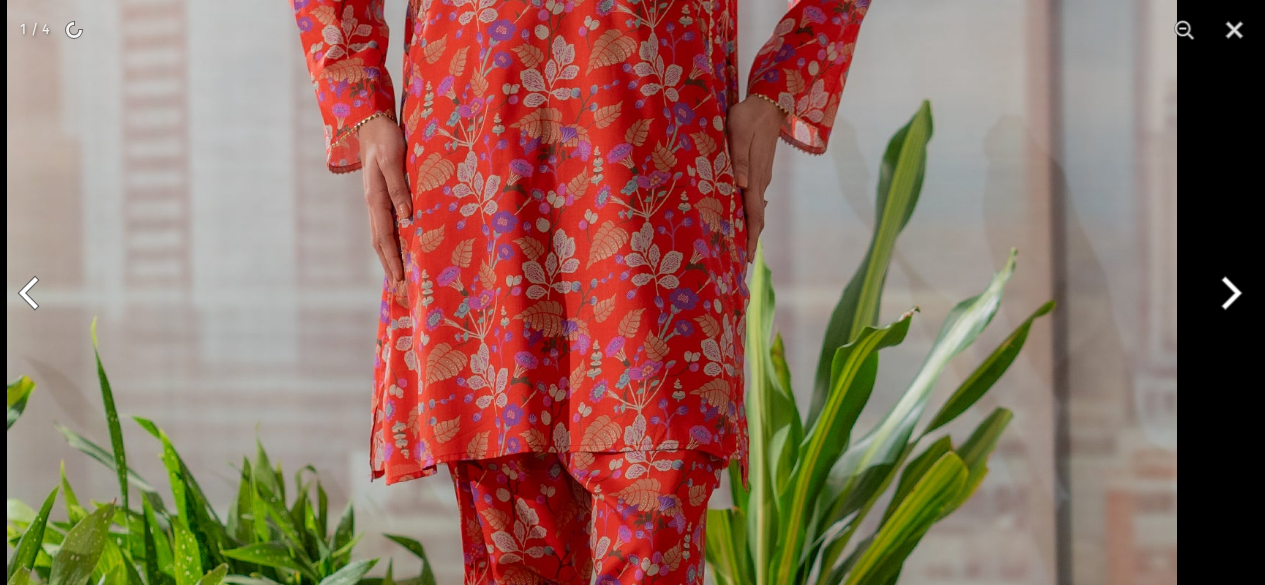 click at bounding box center [592, 244] 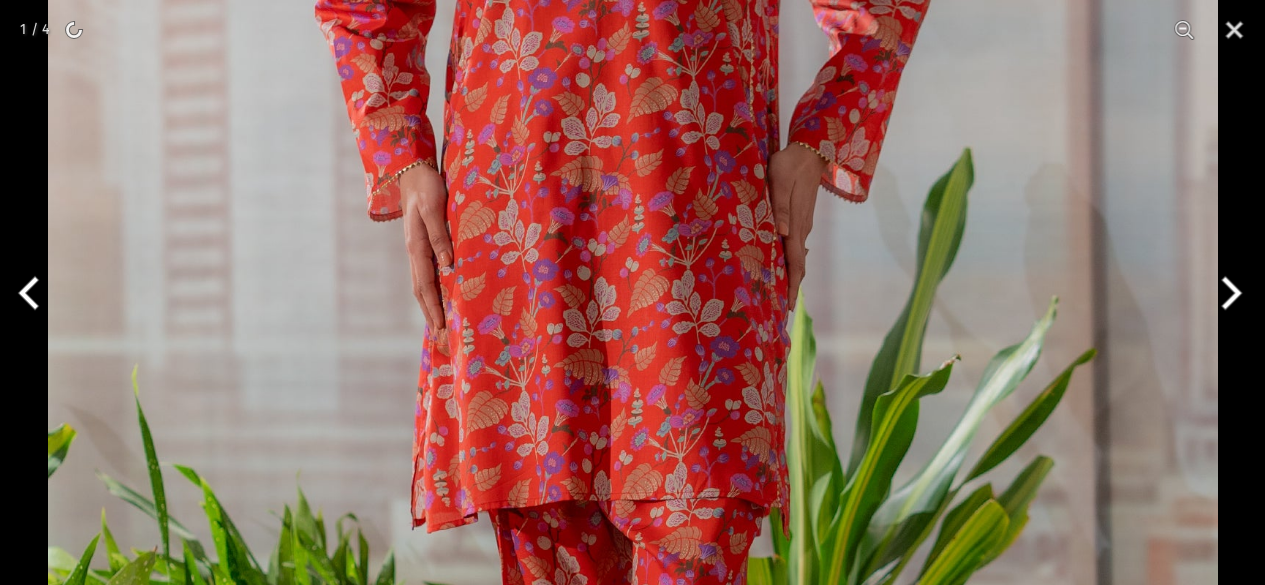 click at bounding box center [633, 292] 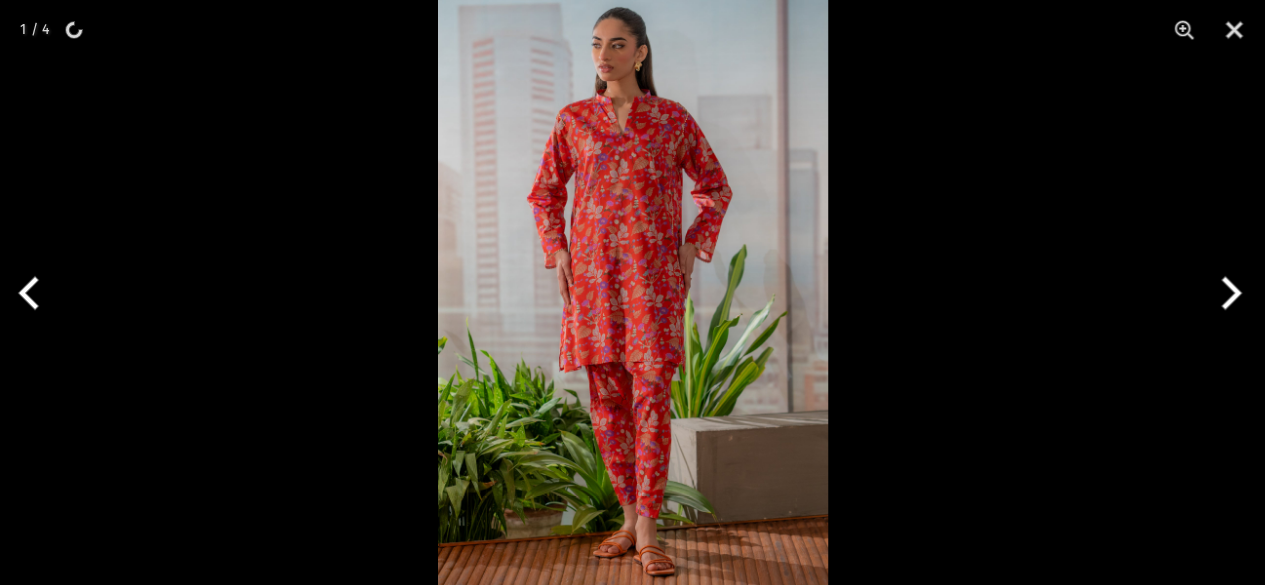 click at bounding box center [632, 292] 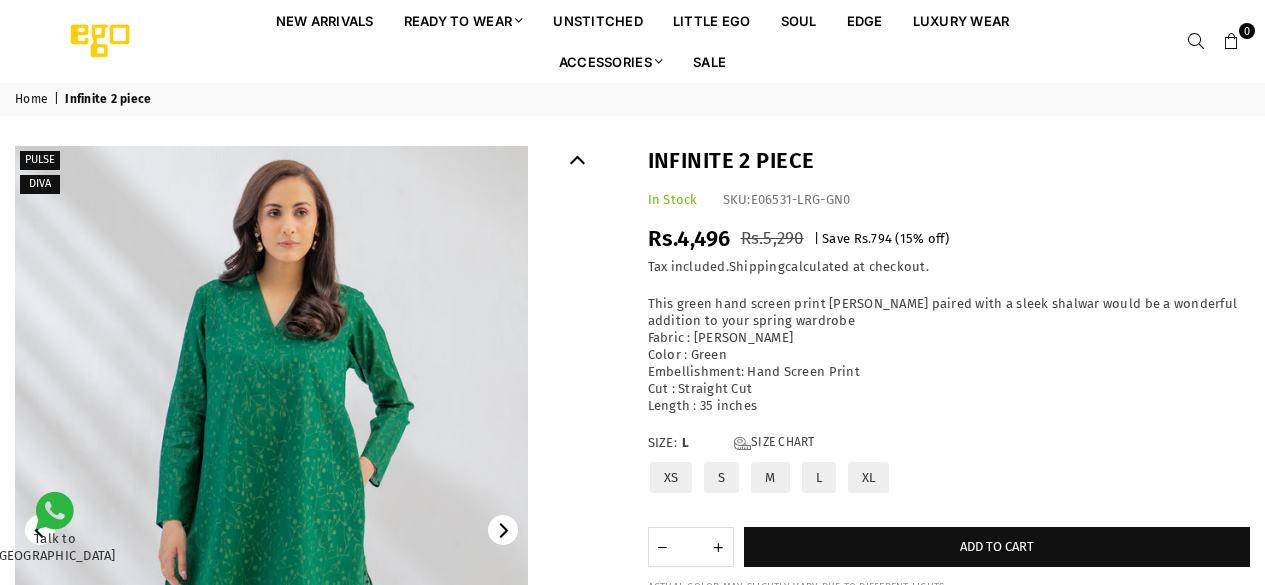 scroll, scrollTop: 0, scrollLeft: 0, axis: both 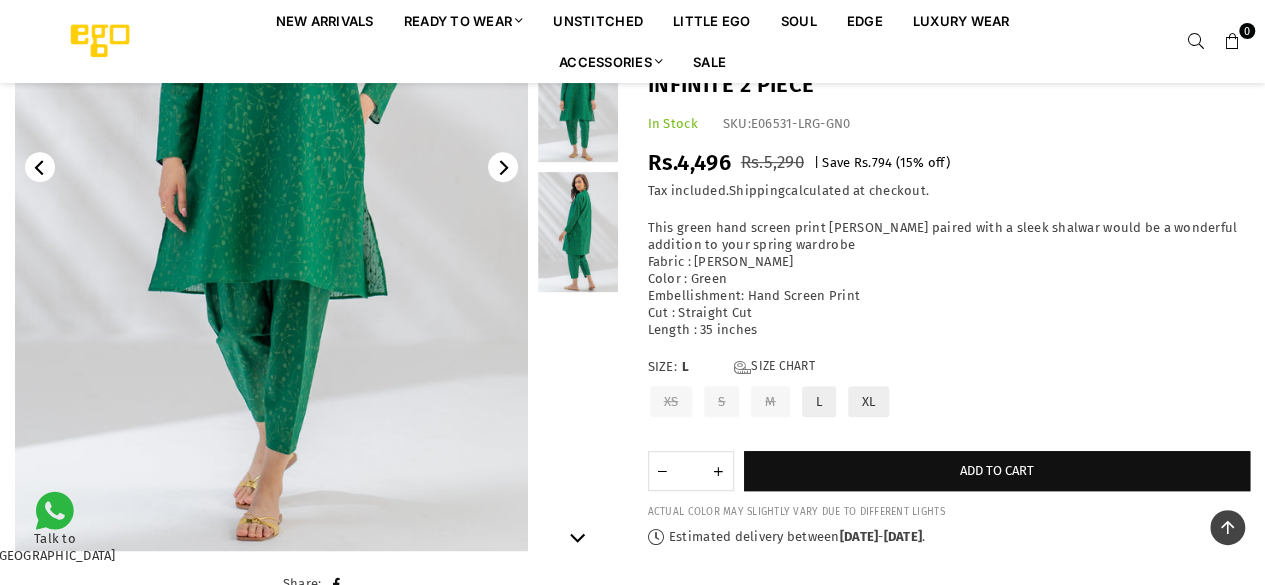 click at bounding box center [271, 167] 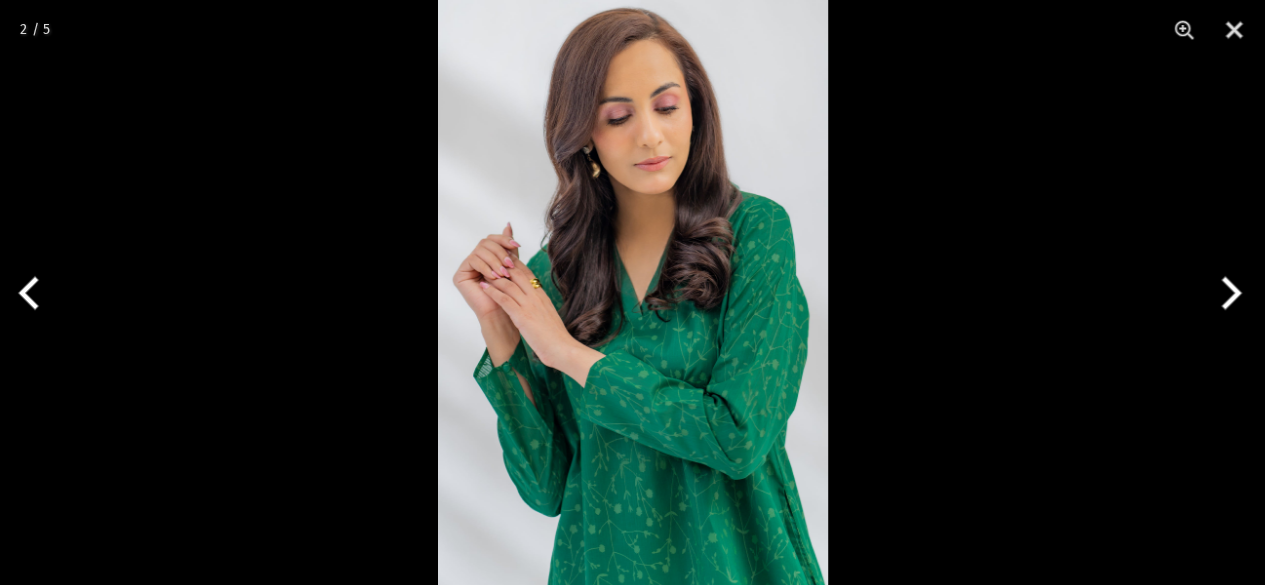 click at bounding box center [633, 292] 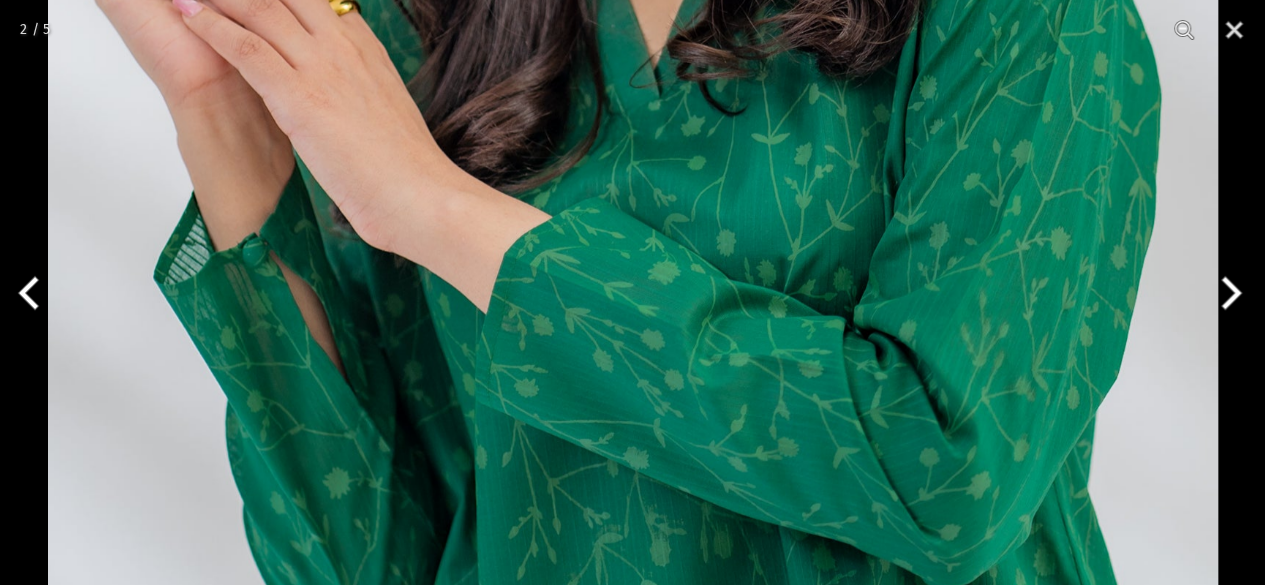 click at bounding box center (633, 27) 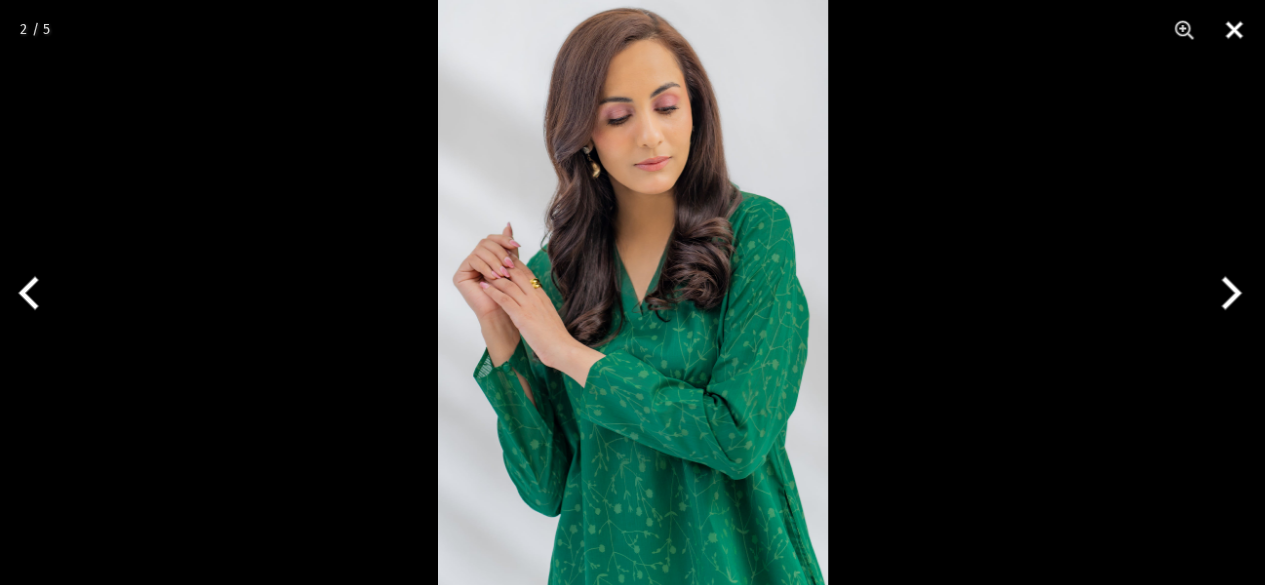 click at bounding box center [1234, 30] 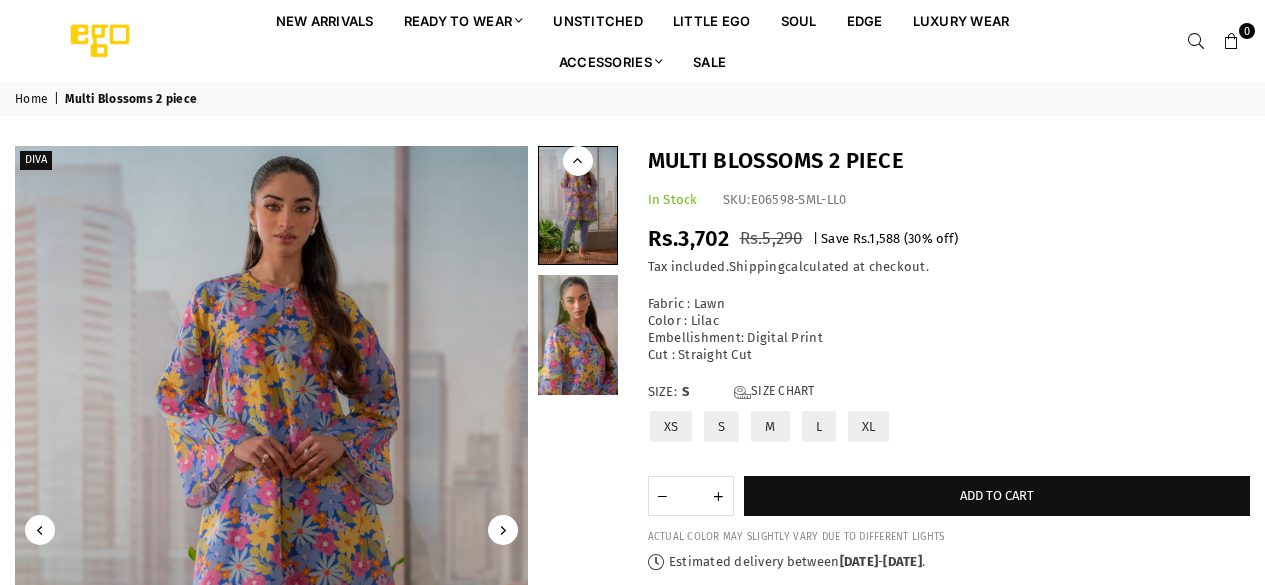 scroll, scrollTop: 0, scrollLeft: 0, axis: both 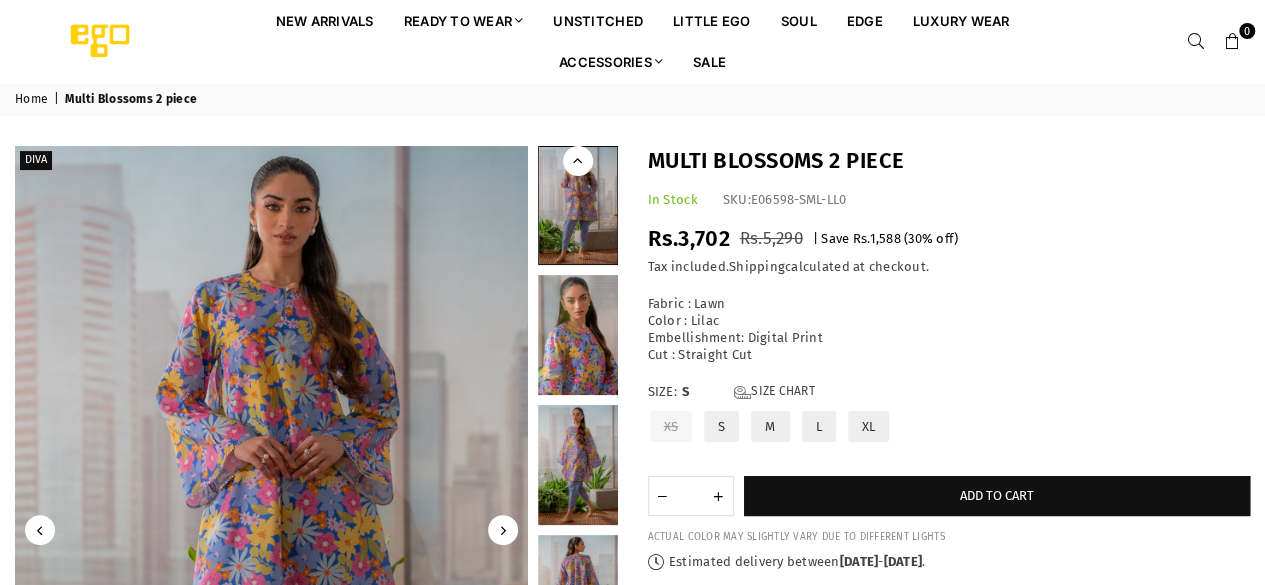 click on "Tax included.                       Shipping  calculated at checkout." at bounding box center (949, 267) 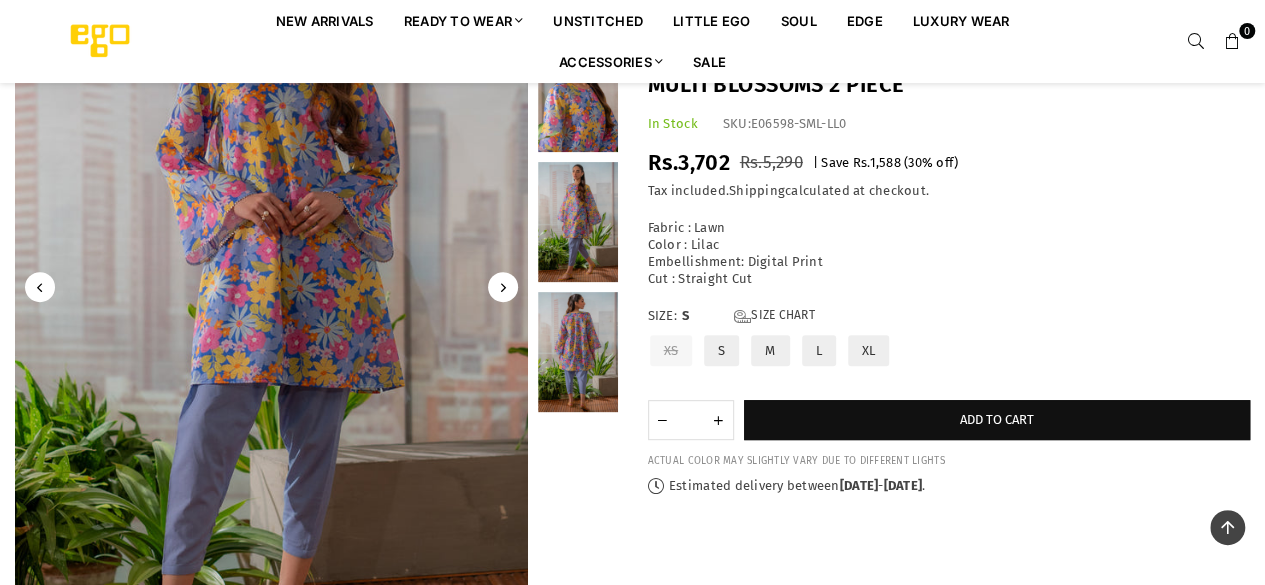 scroll, scrollTop: 202, scrollLeft: 0, axis: vertical 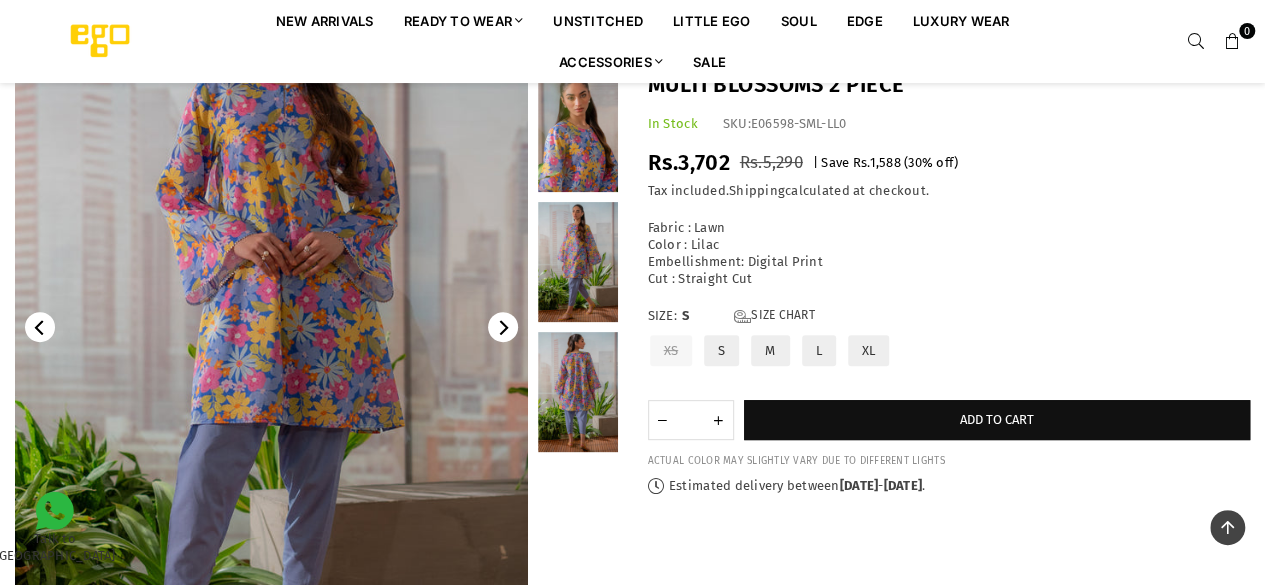 click at bounding box center (271, 327) 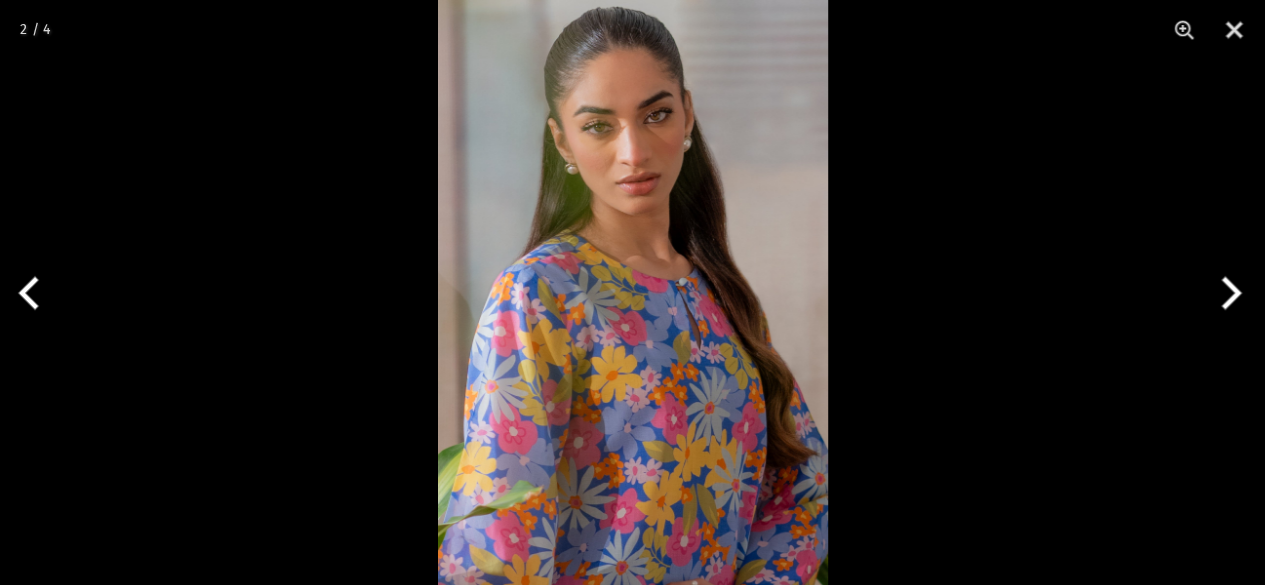 click at bounding box center (633, 292) 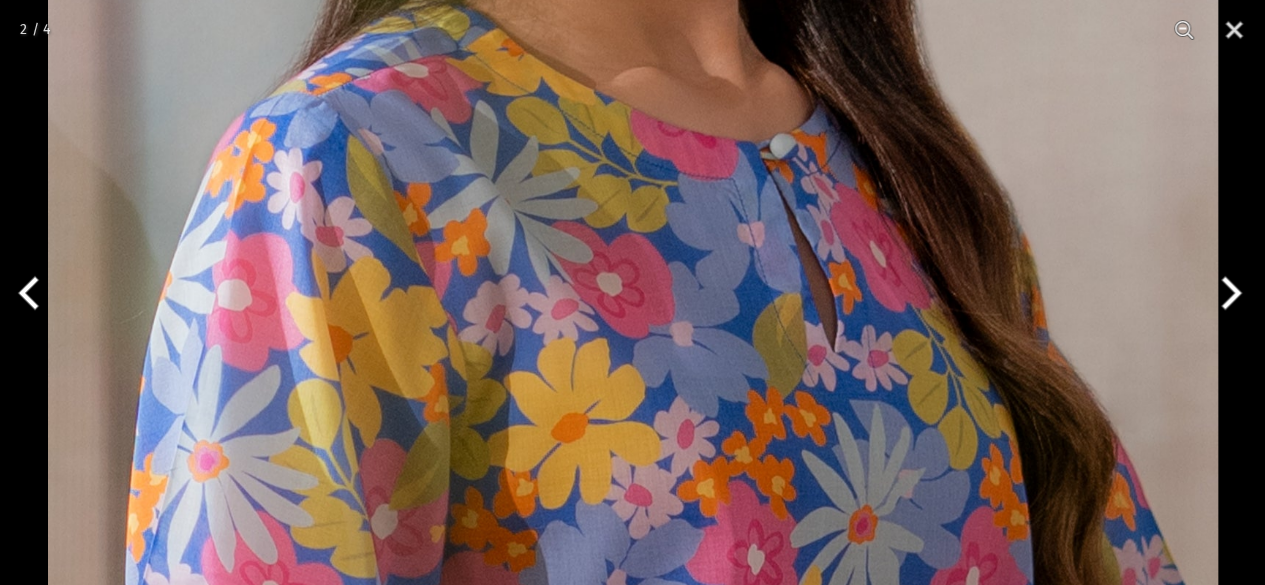 click at bounding box center [1227, 293] 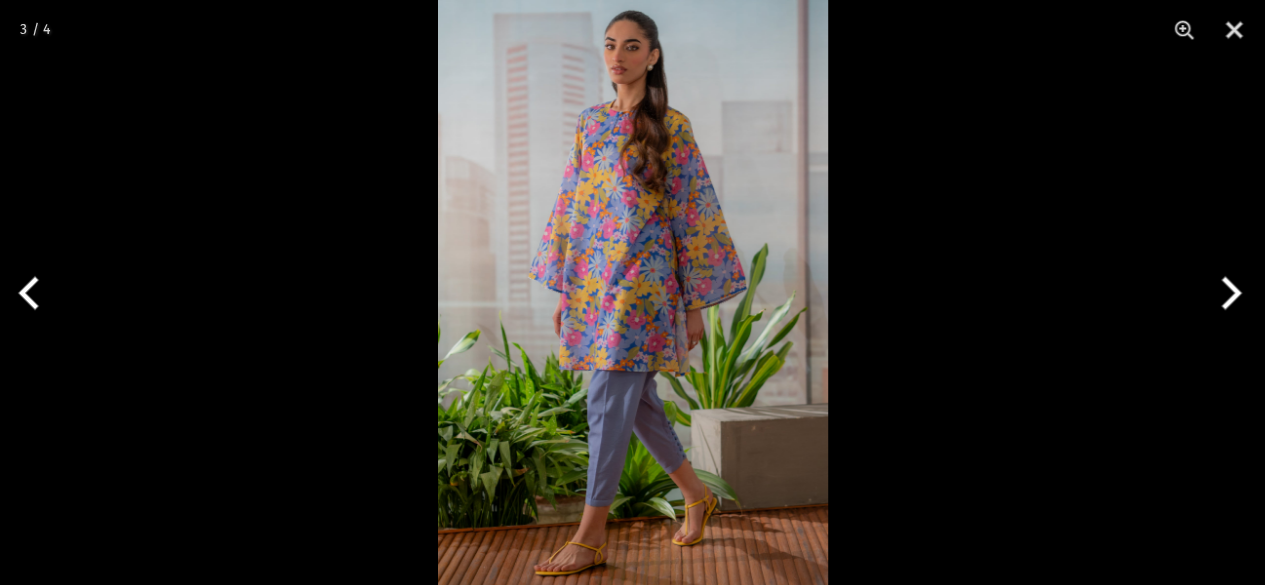 click at bounding box center [633, 292] 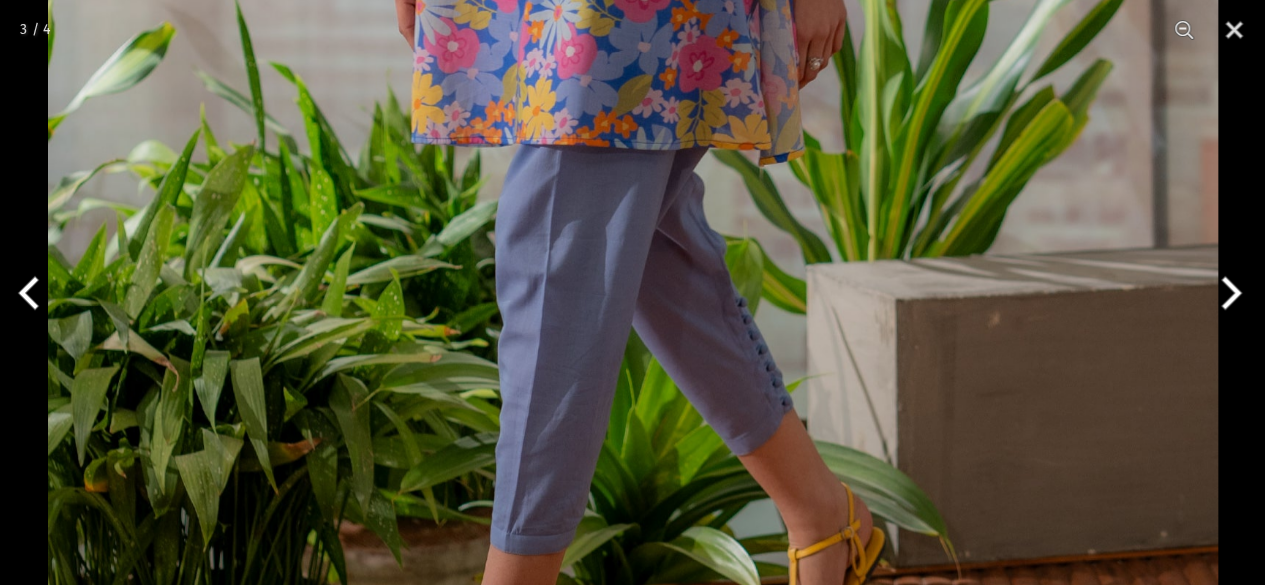 click at bounding box center (633, -88) 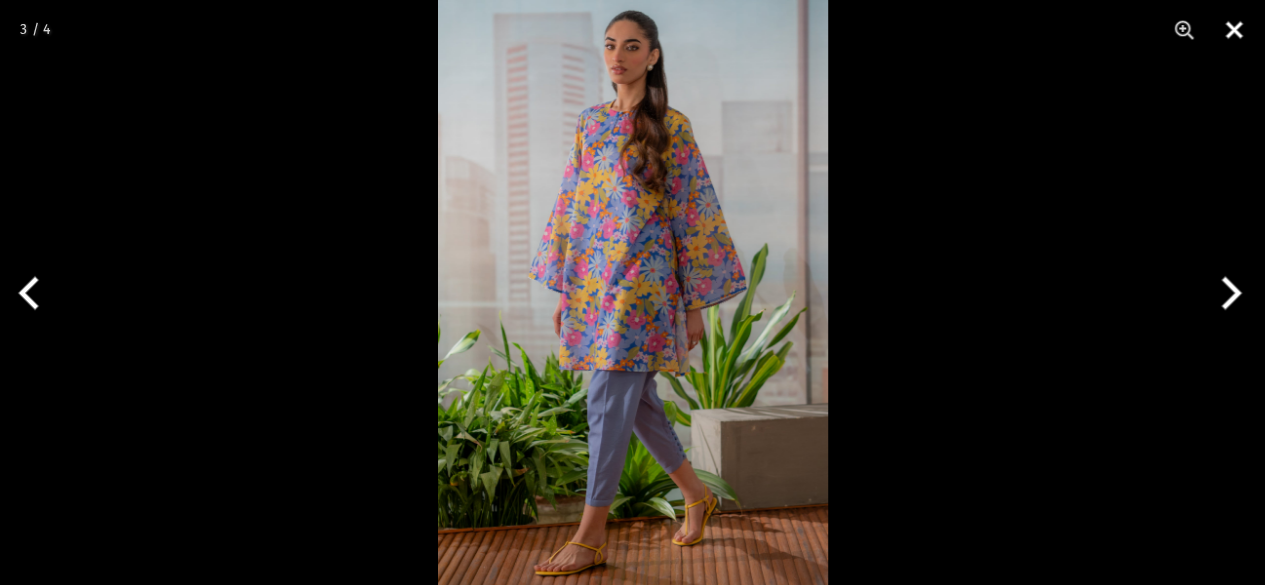 click at bounding box center (1234, 30) 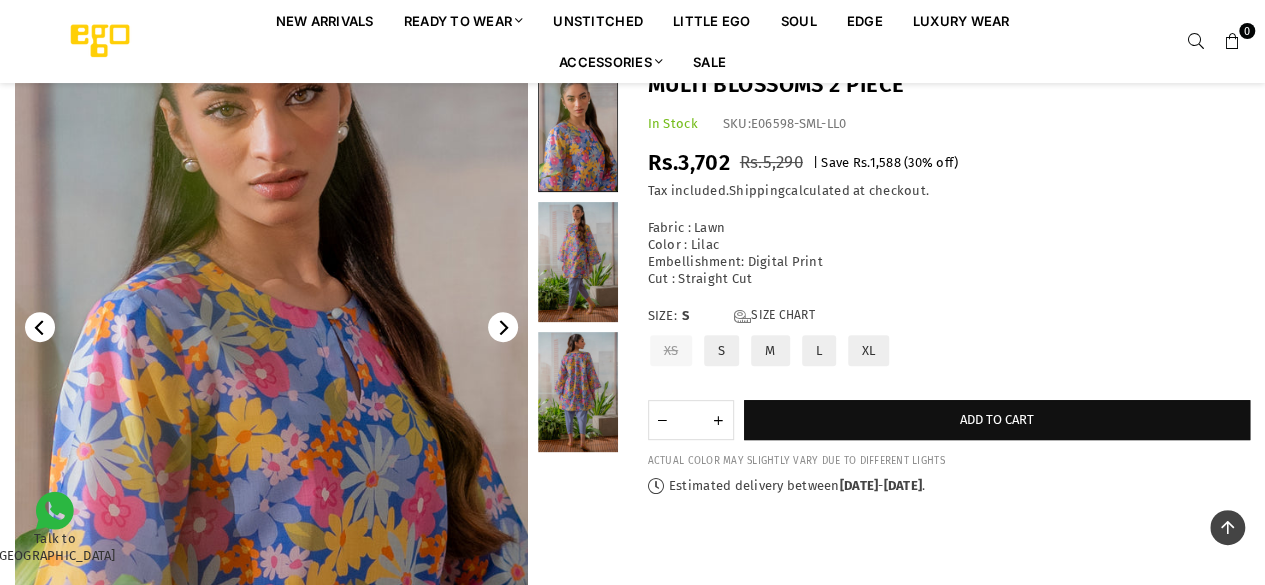 click at bounding box center (578, 262) 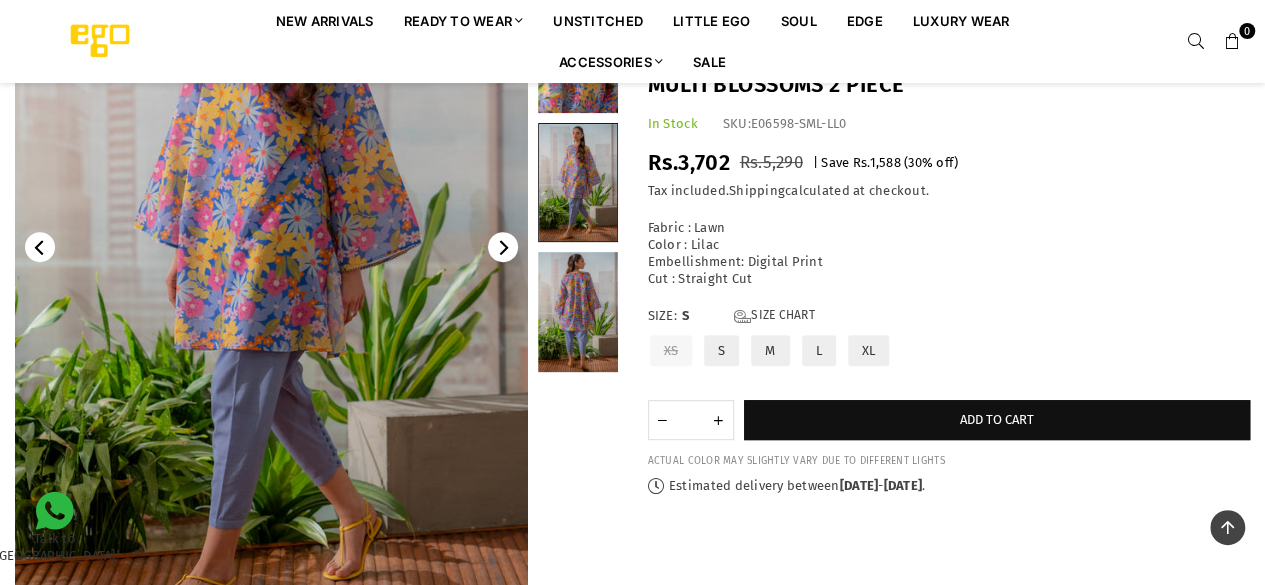 scroll, scrollTop: 242, scrollLeft: 0, axis: vertical 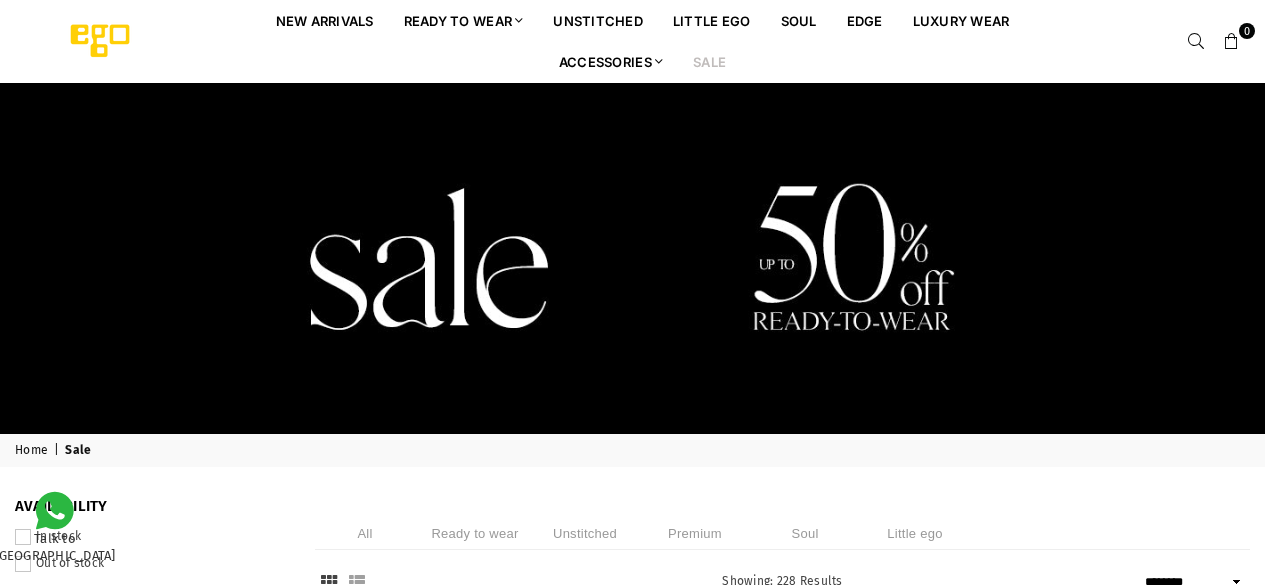 select on "******" 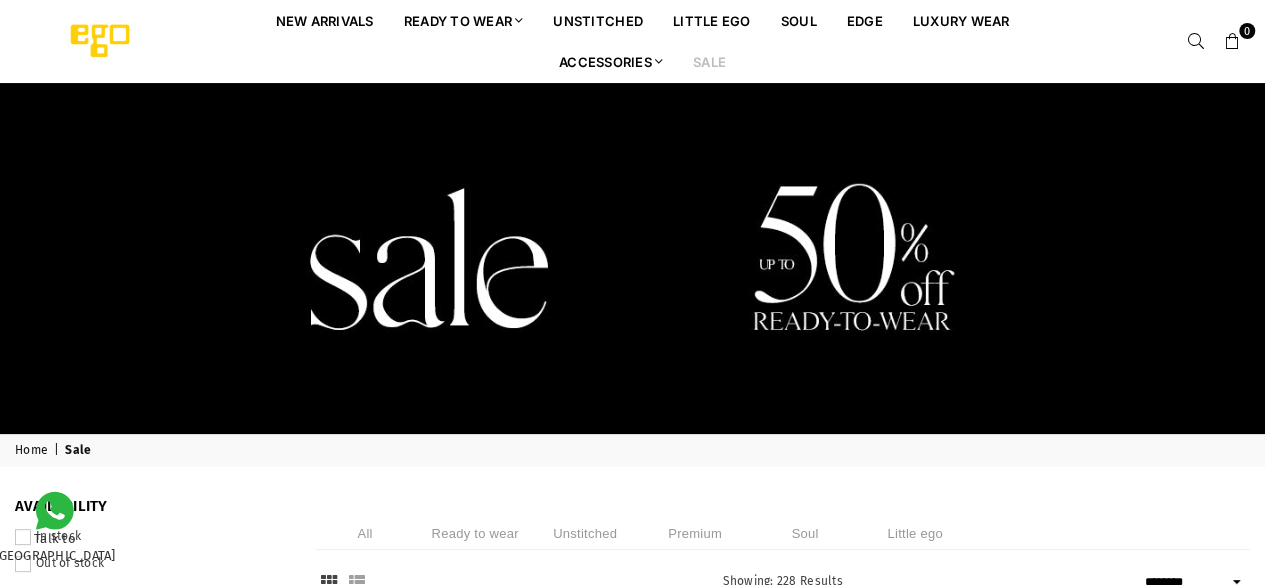scroll, scrollTop: 40, scrollLeft: 0, axis: vertical 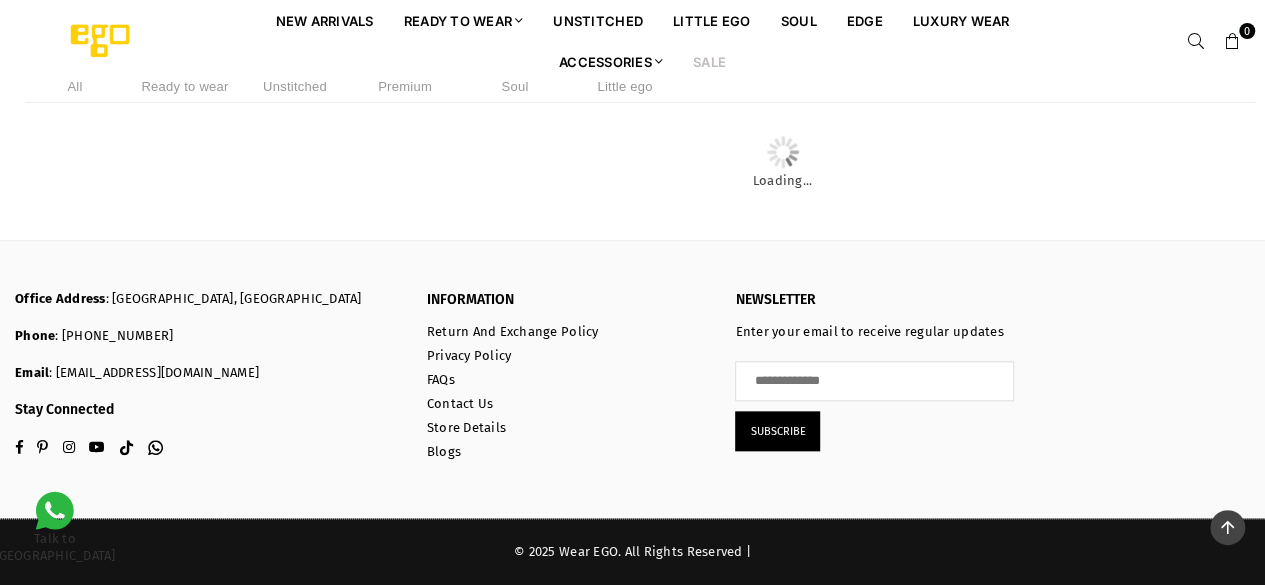click on "**********" at bounding box center (632, -5803) 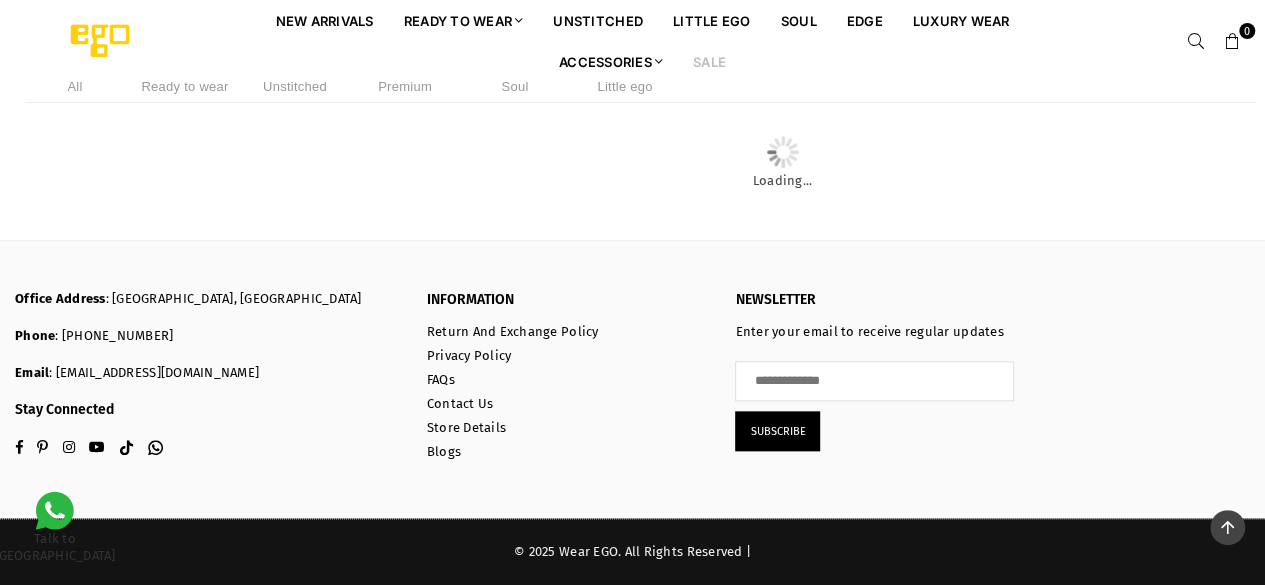 scroll, scrollTop: 20166, scrollLeft: 0, axis: vertical 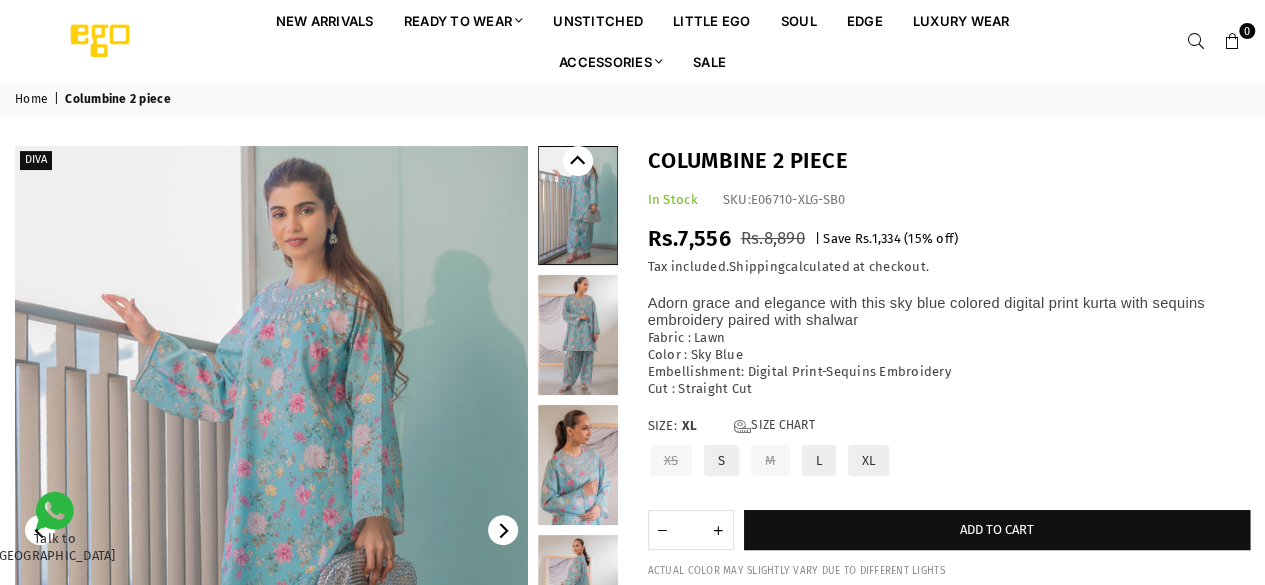click at bounding box center [271, 530] 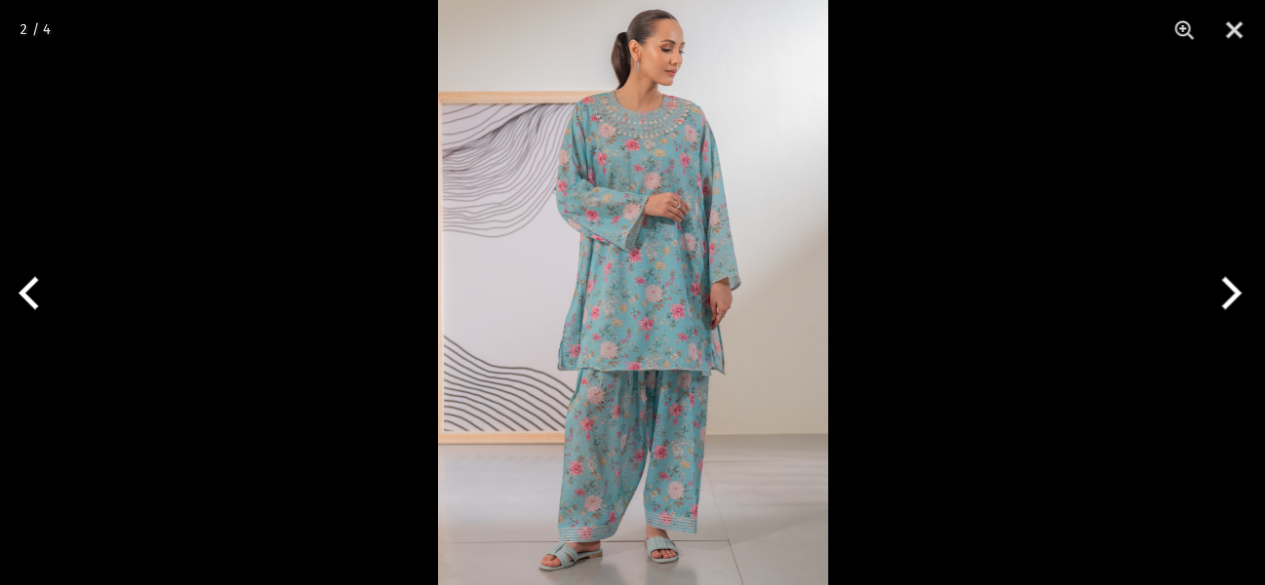 click at bounding box center (633, 292) 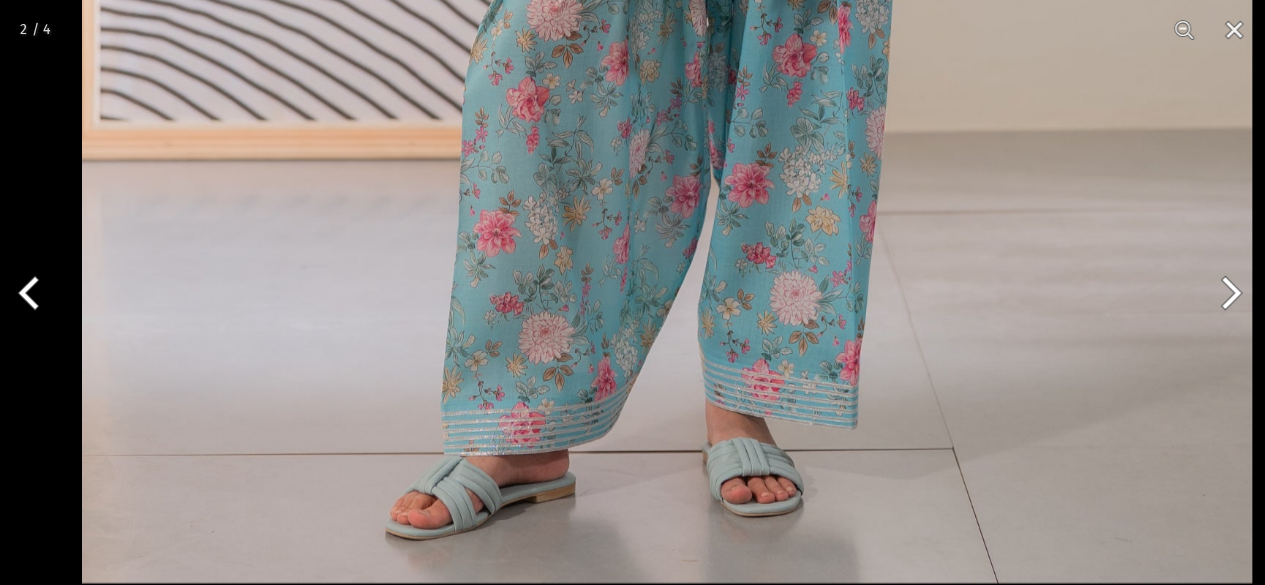 click on "Ego New Arrivals  Ready to Wear  2 PIECE | 3 PIECE All Casuals All Luxury Diva Core Monzene Pulse Boho Soul unstitched  Little EGO  Soul  EDGE  Luxury Wear  Accessories  Bottoms Wraps Inner Sale    0 New Arrivals   Ready to wear   2 PIECE | 3 PIECE All Casuals All Luxury Diva Core Monzene Pulse Boho Soul Unstitched   Little EGO GIRLS 2 TO 8 YEARS   Soul LUXURY WEAR   EDGE Always ready to surprise you   LUXURY WEAR   Accessories   Bottoms Wraps Inner SALE   LOGIN Register Now
Home | Columbine 2 piece
Diva      Share:" at bounding box center (632, 1524) 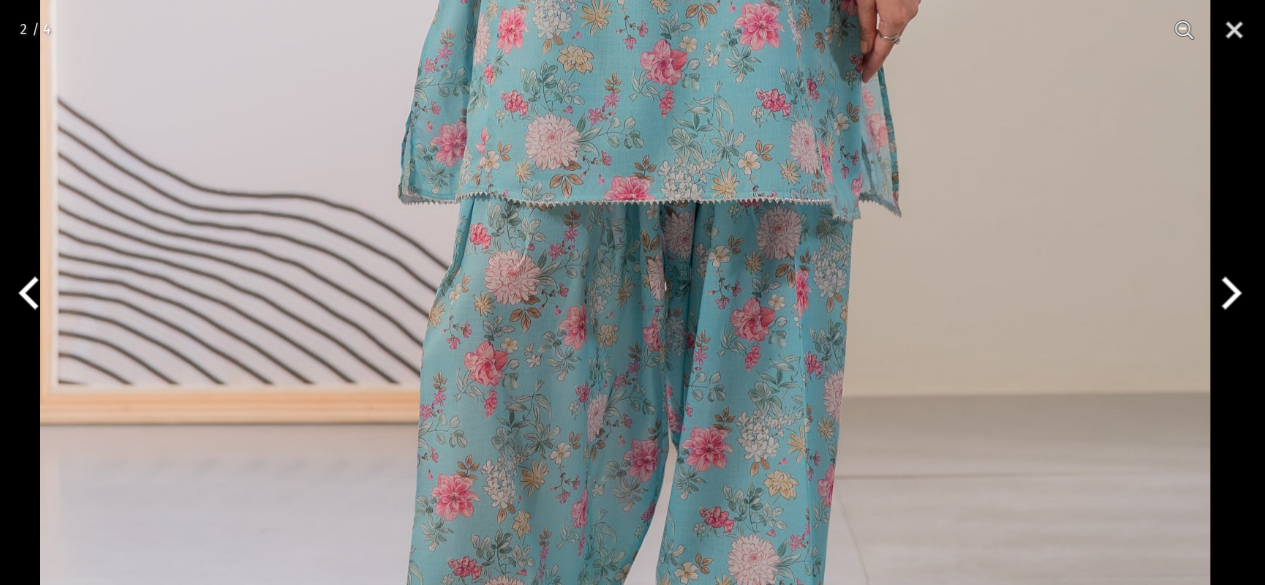 click at bounding box center (625, -31) 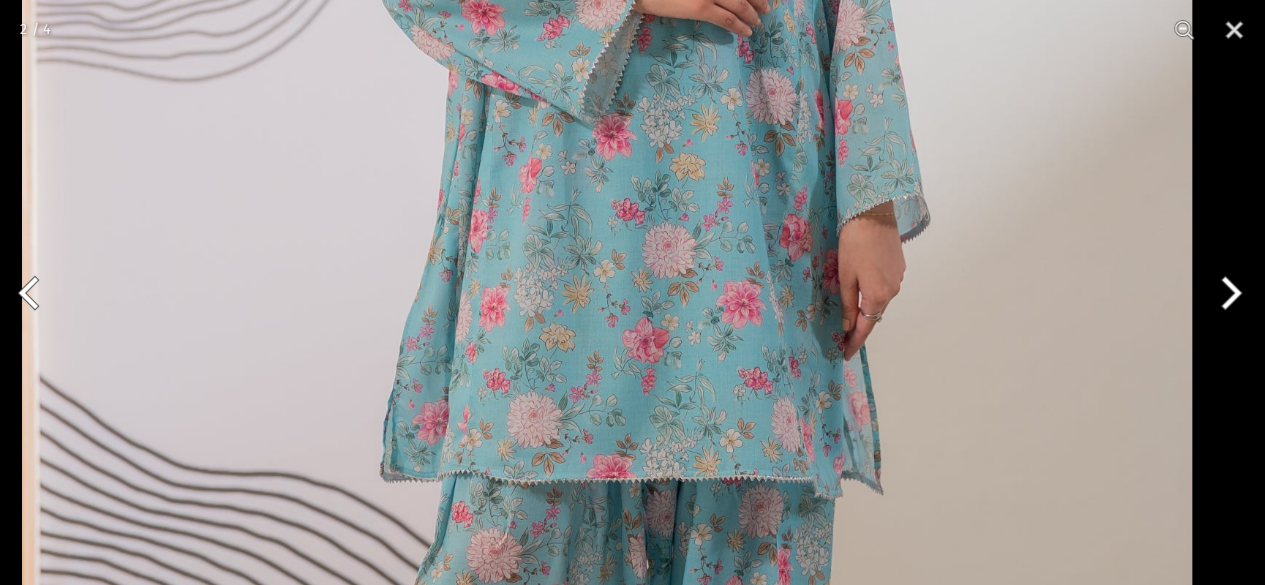 click at bounding box center (607, 247) 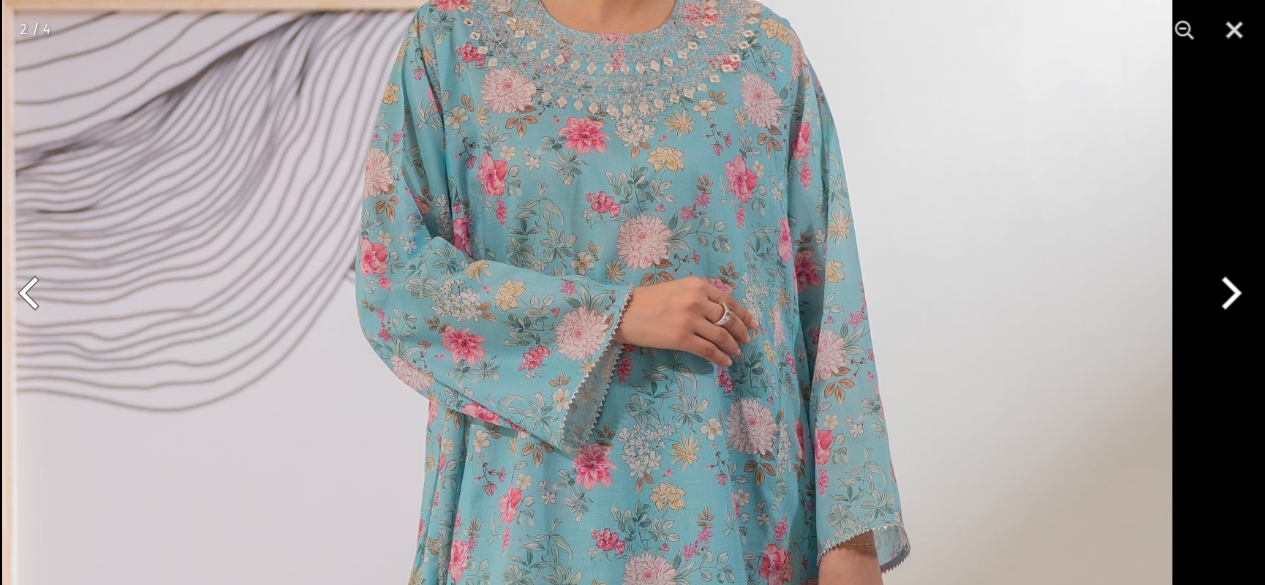 click at bounding box center [587, 577] 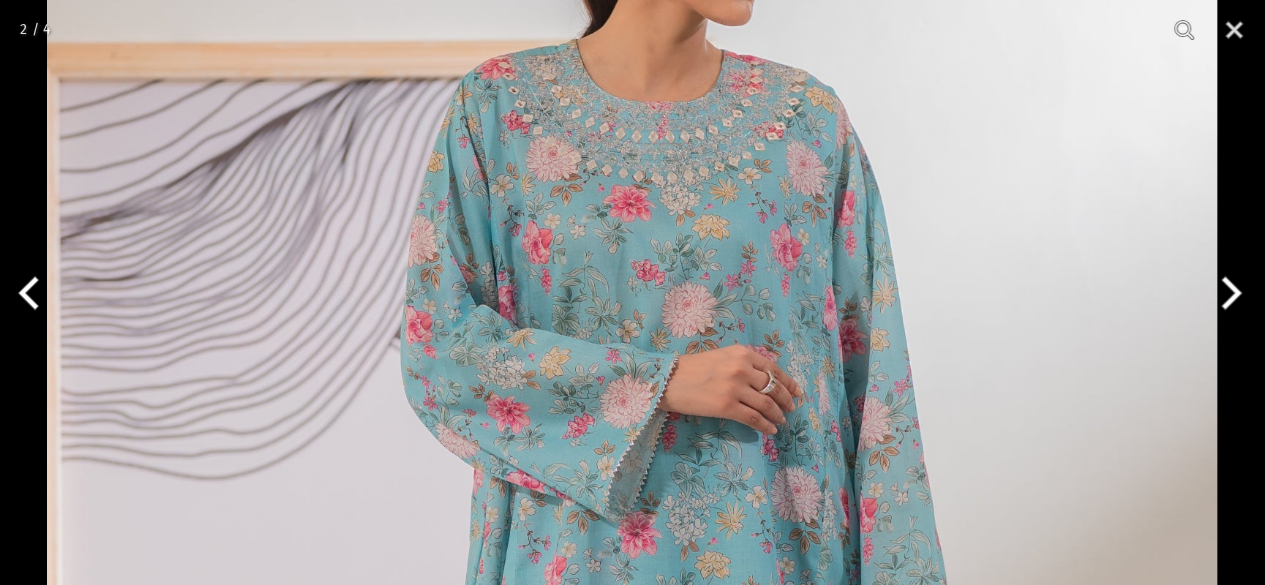 click at bounding box center (632, 645) 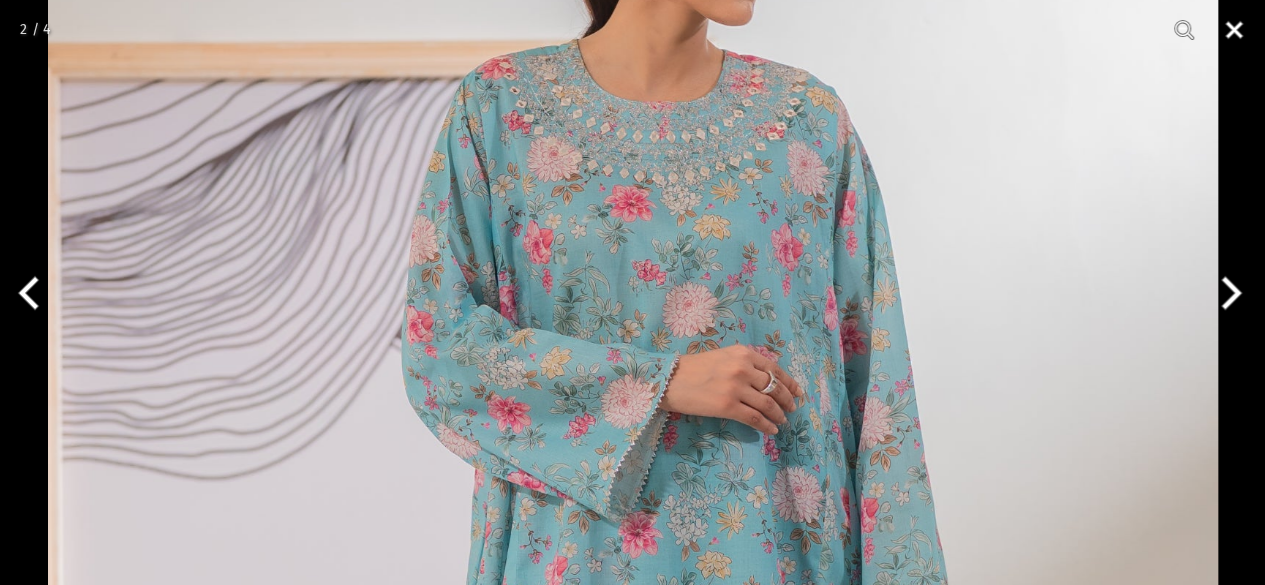 click at bounding box center (1234, 30) 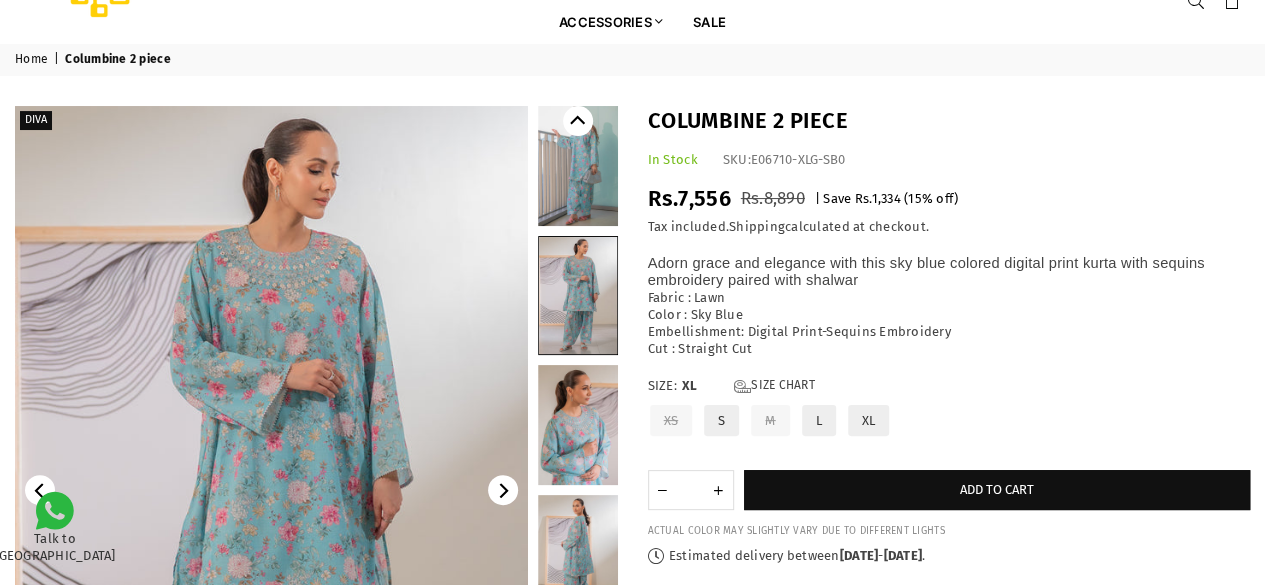 scroll, scrollTop: 120, scrollLeft: 0, axis: vertical 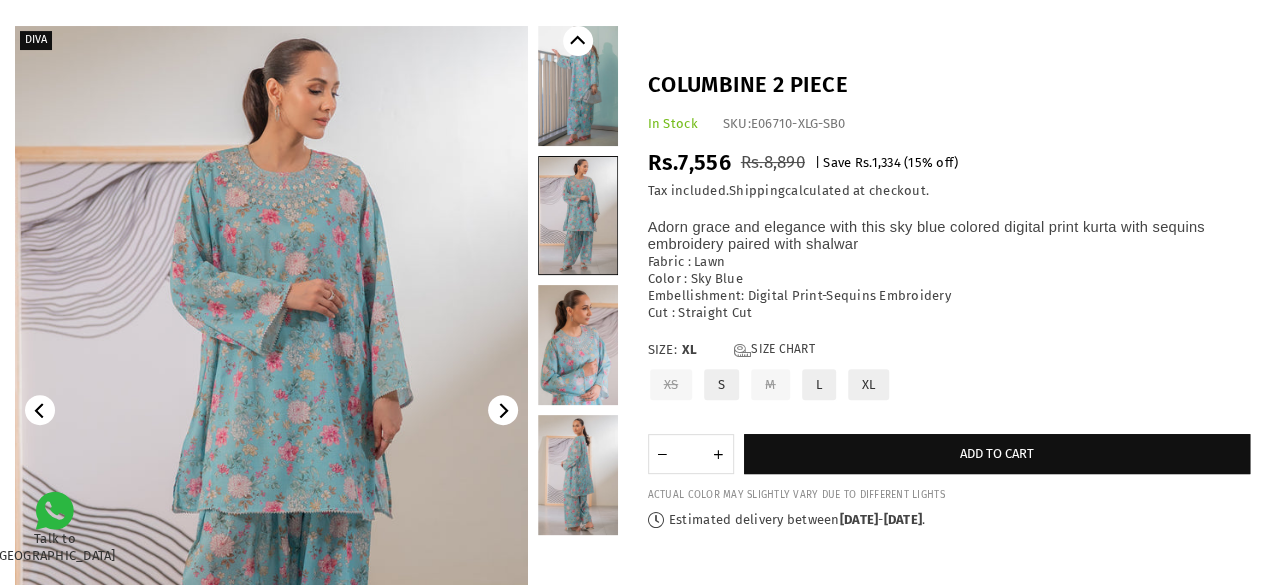 click on "In Stock                      SKU:  E06710-XLG-SB0" at bounding box center [949, 124] 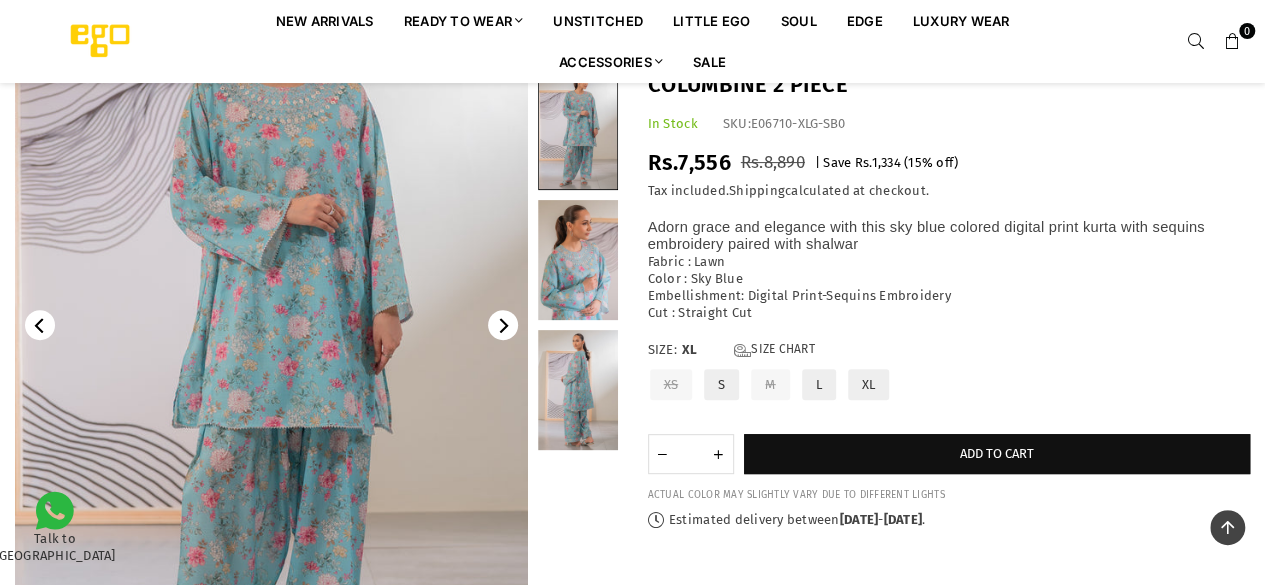 scroll, scrollTop: 164, scrollLeft: 0, axis: vertical 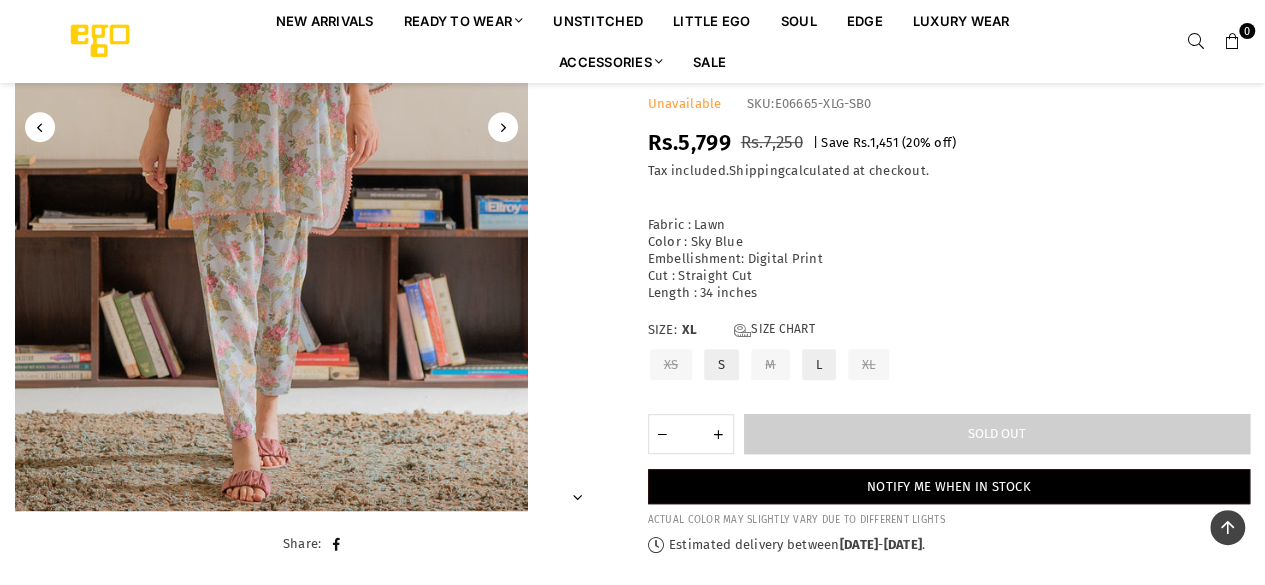 click at bounding box center [271, 127] 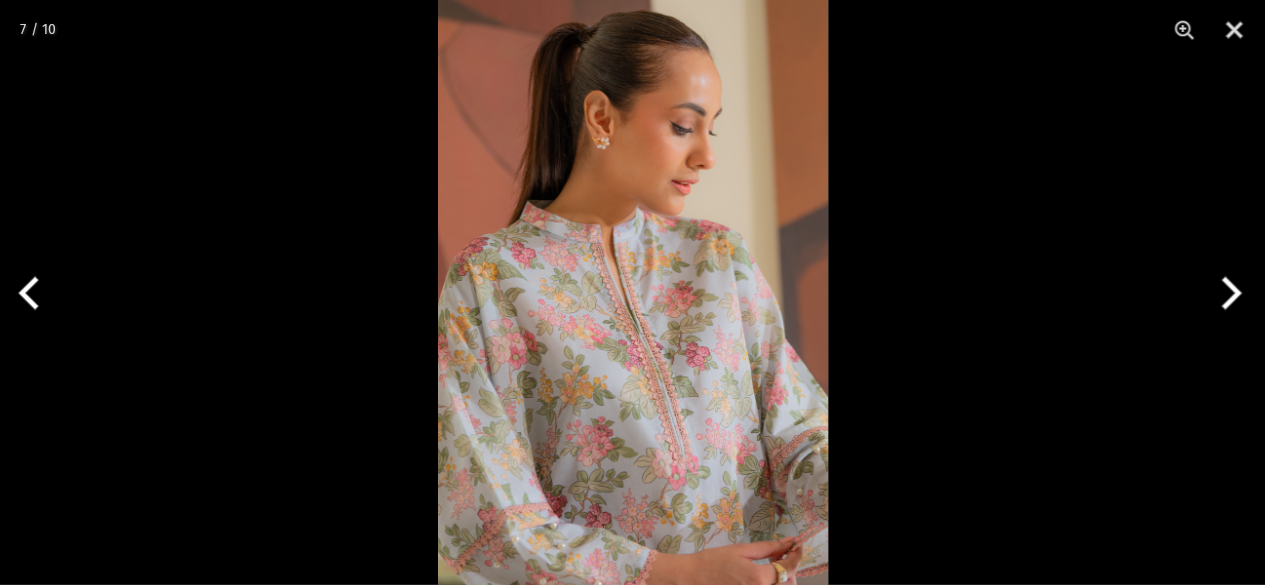 scroll, scrollTop: 424, scrollLeft: 0, axis: vertical 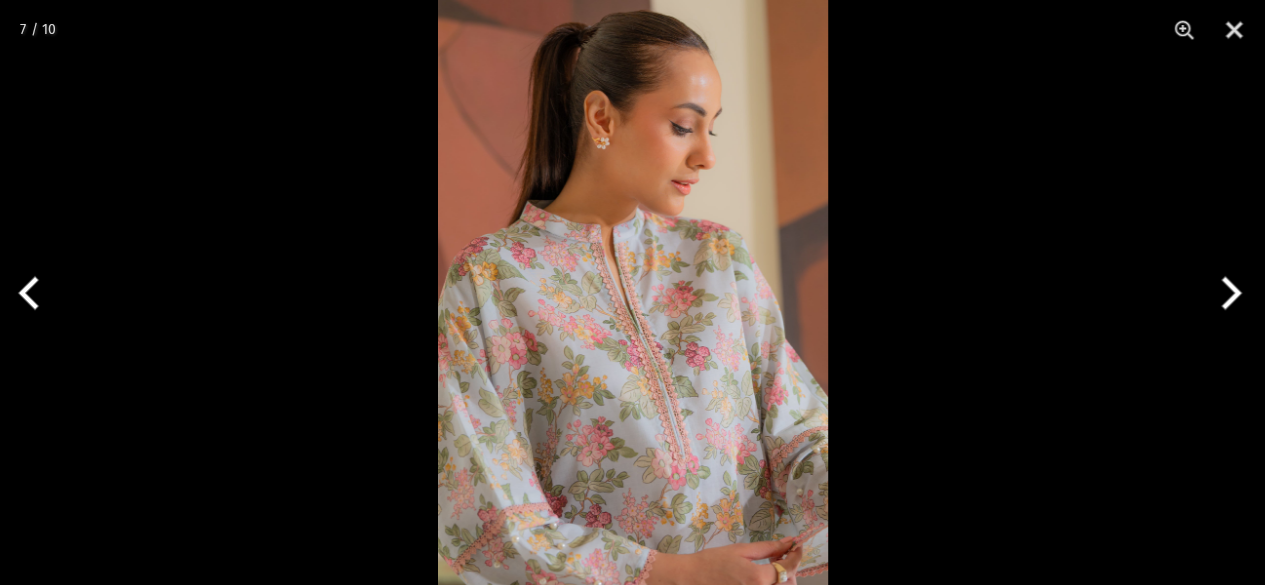 click at bounding box center (633, 292) 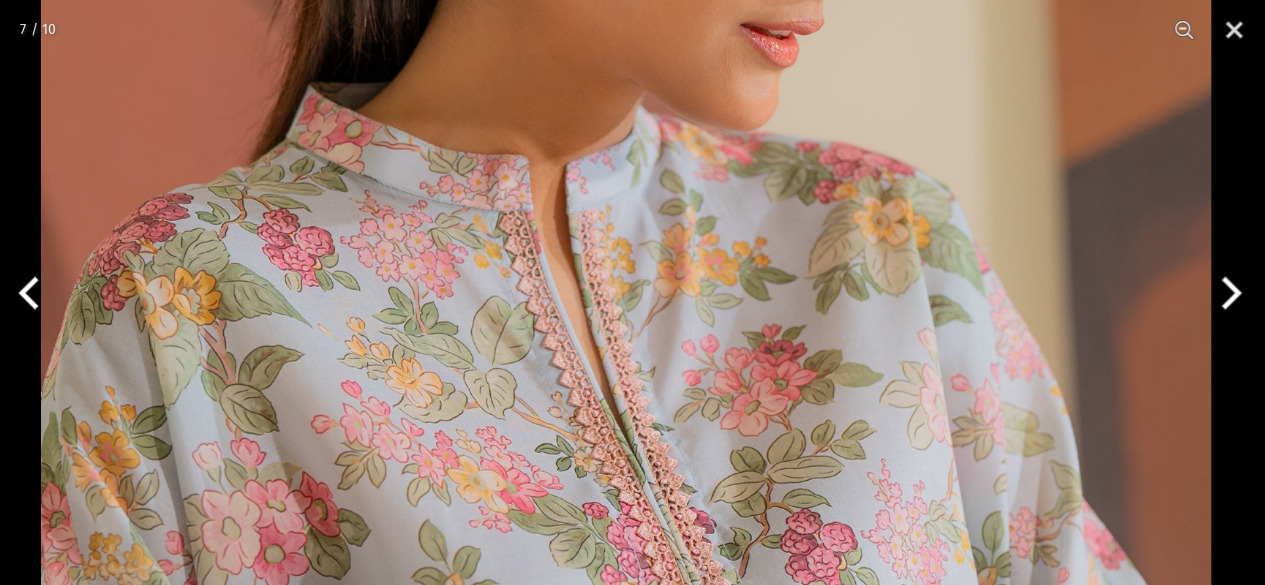 click at bounding box center [626, 360] 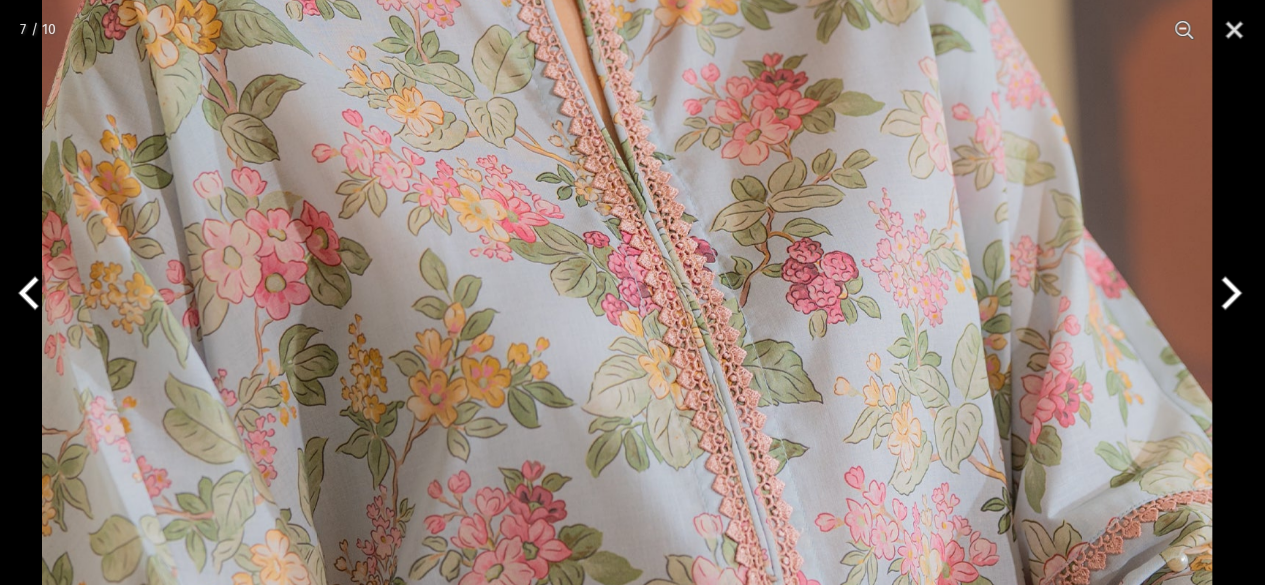 click at bounding box center [627, 89] 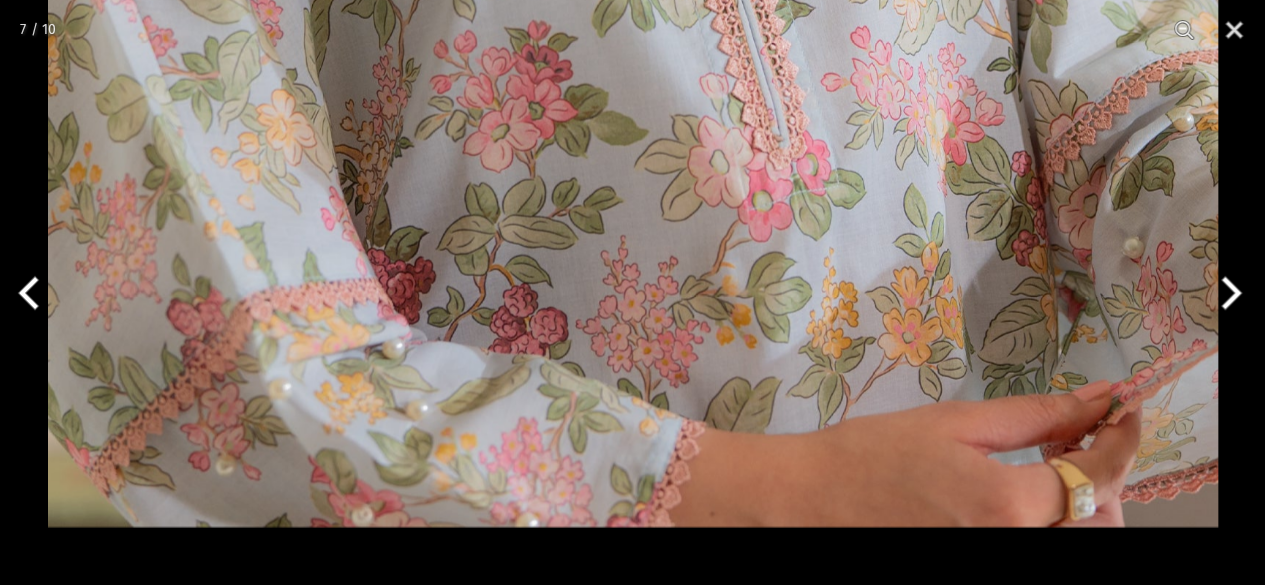 click at bounding box center [633, -351] 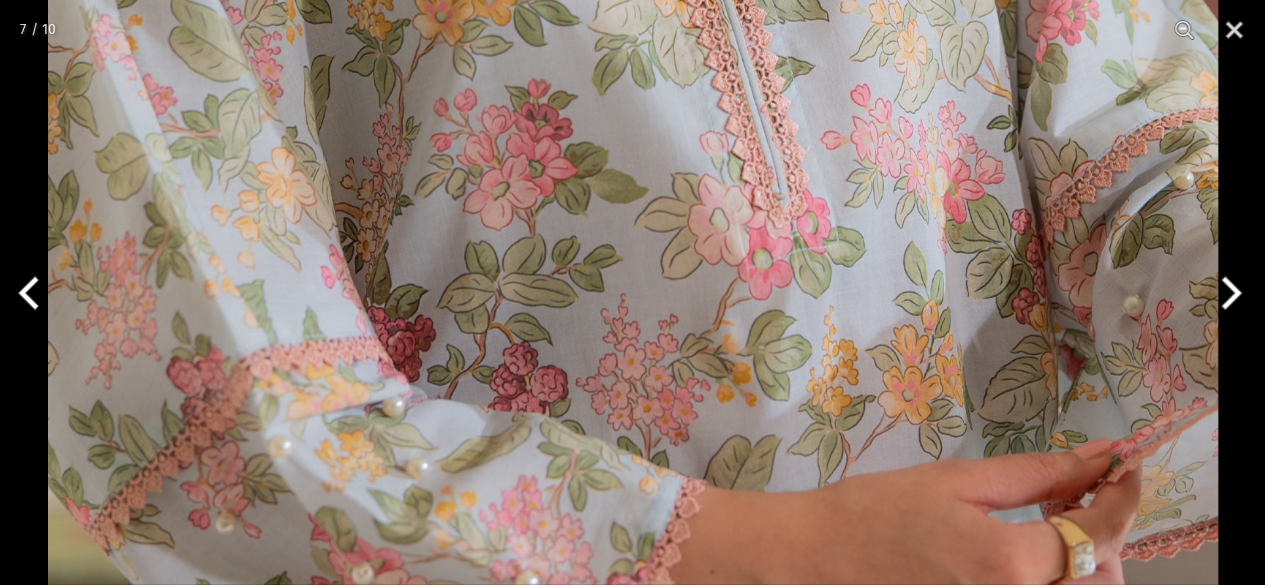click at bounding box center (1227, 293) 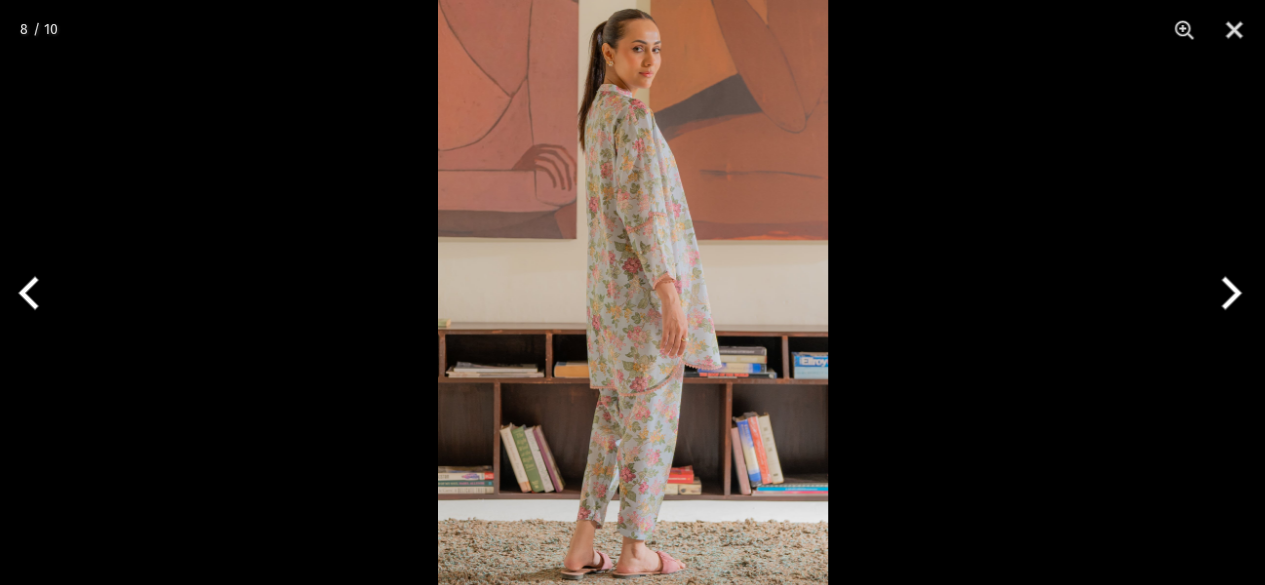 click at bounding box center [633, 292] 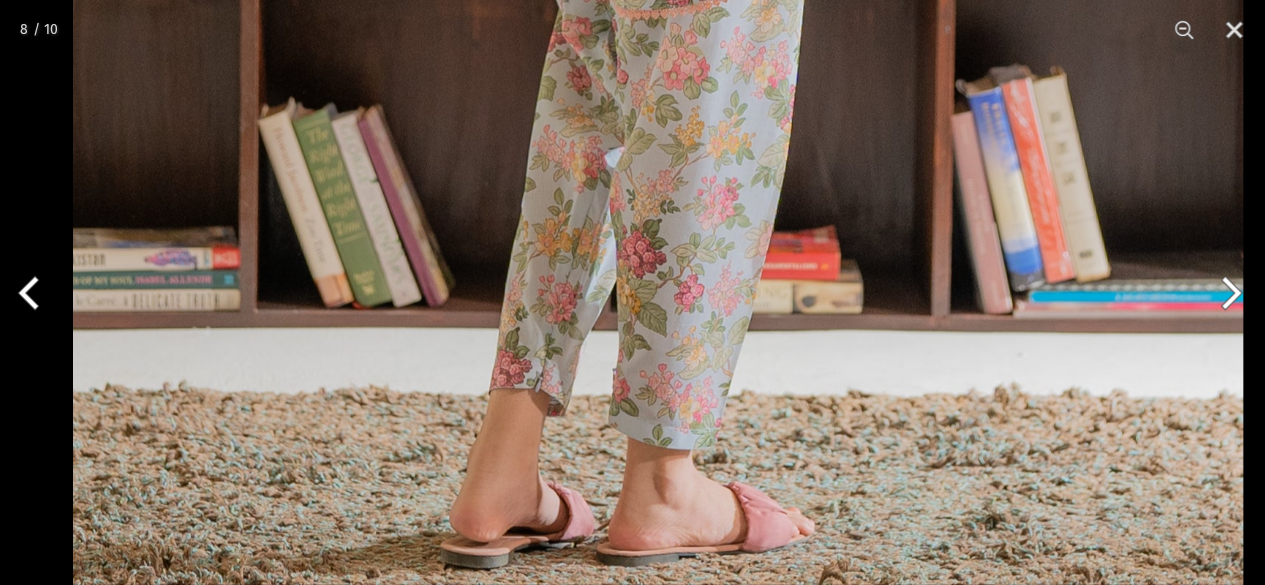 click at bounding box center [658, -293] 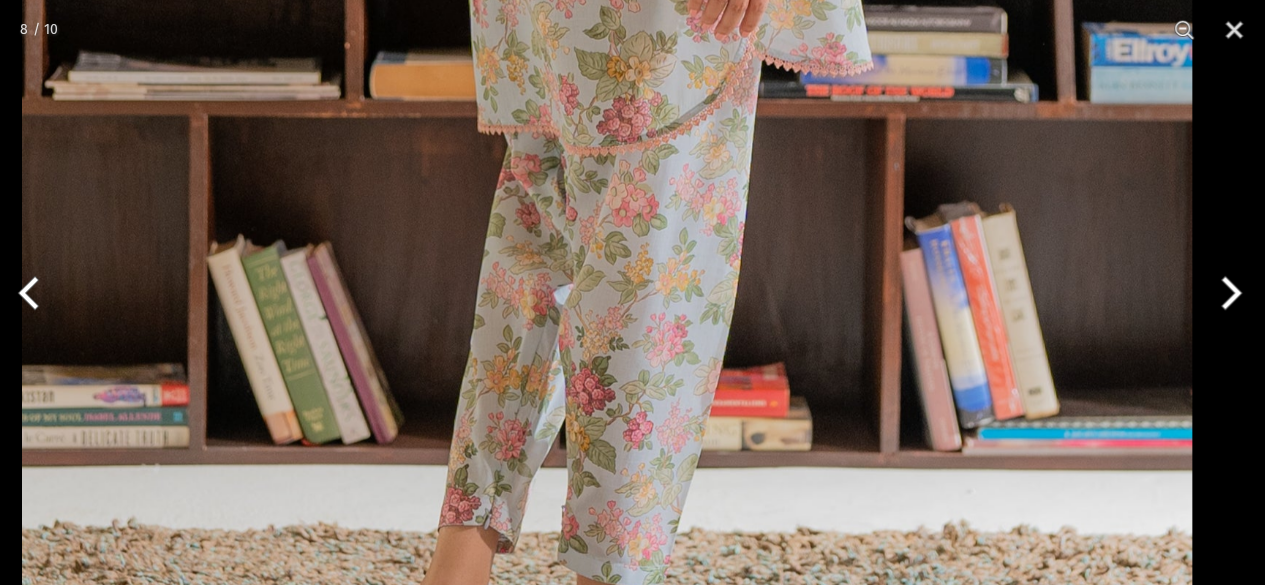 click at bounding box center [607, -156] 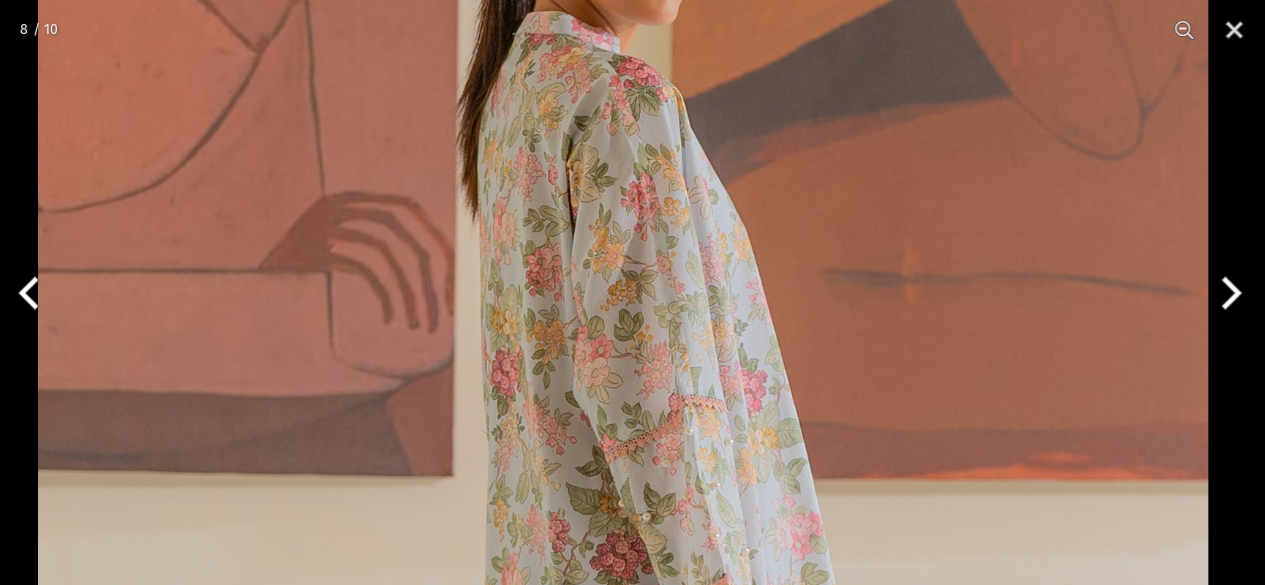 click at bounding box center [623, 637] 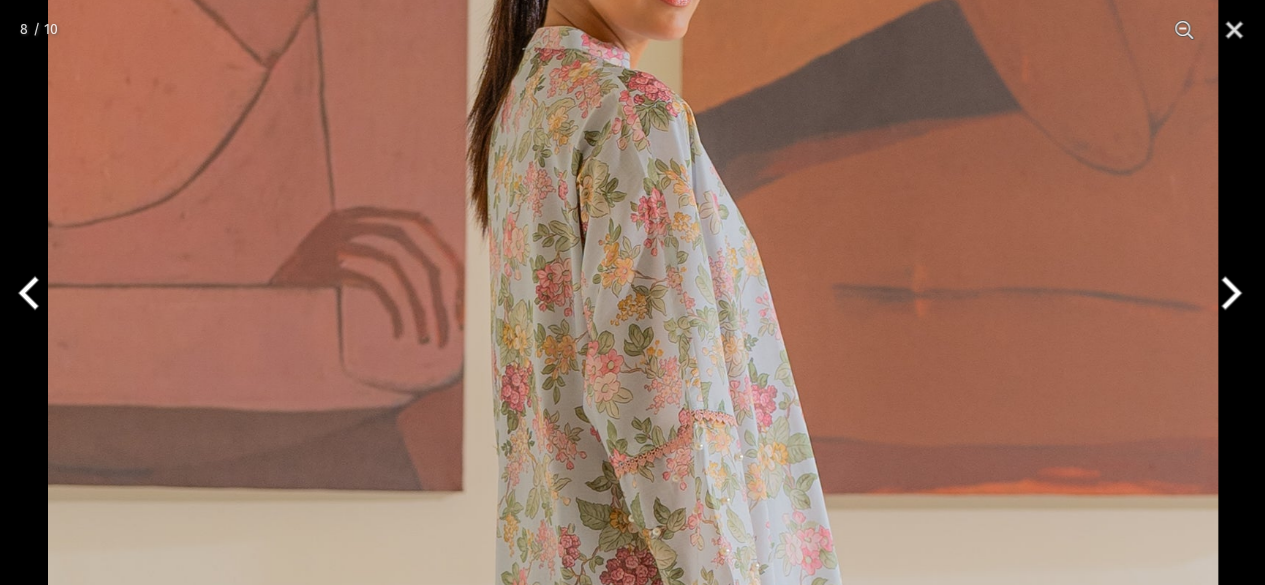 click at bounding box center (1227, 293) 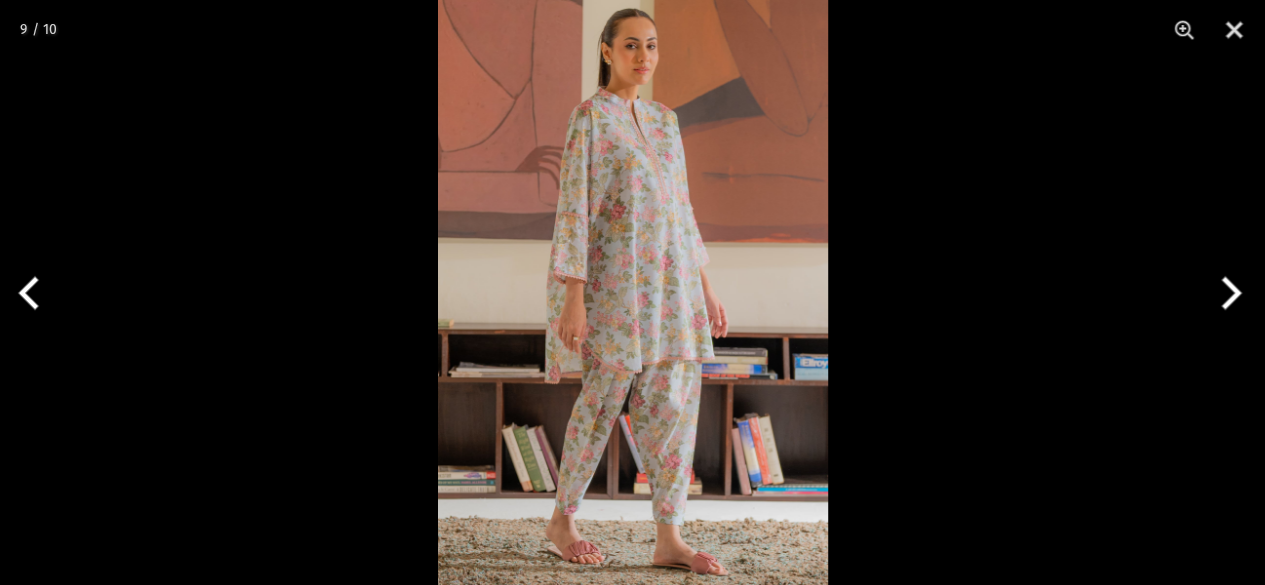 click at bounding box center (633, 292) 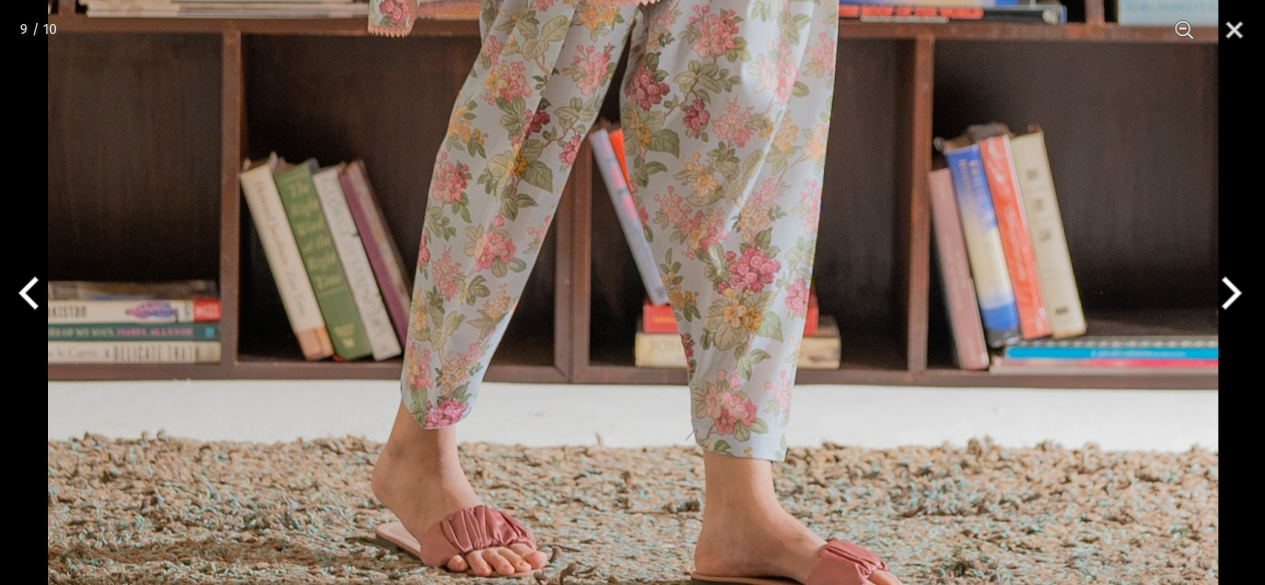 click at bounding box center (633, -238) 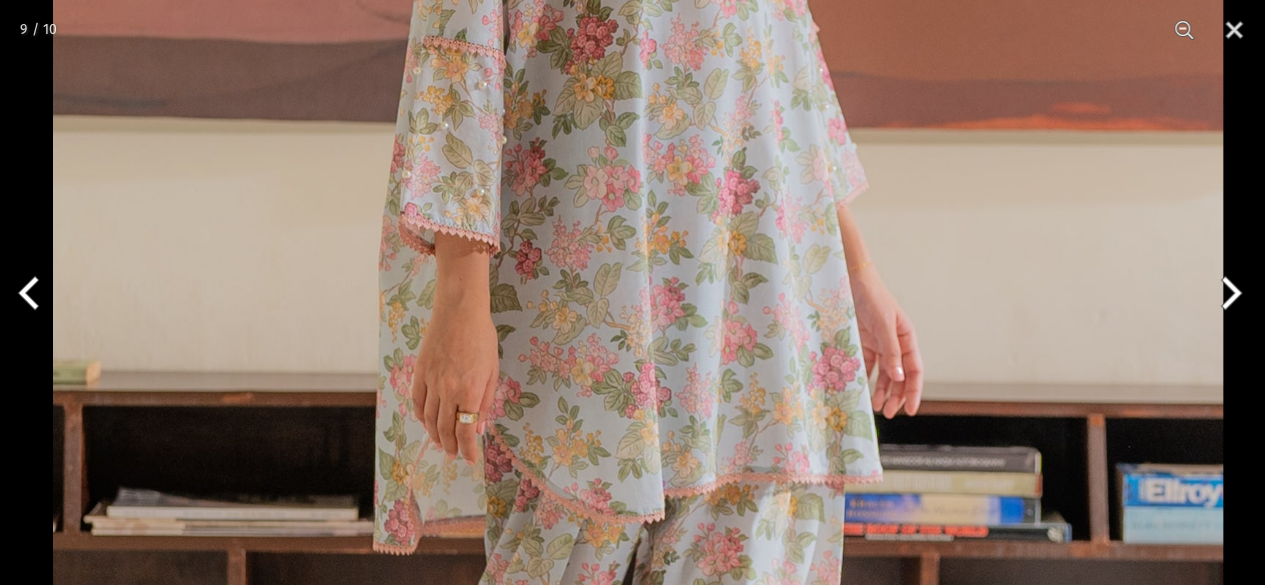 click on "Ego New Arrivals  Ready to Wear  2 PIECE | 3 PIECE All Casuals All Luxury Diva Core Monzene Pulse Boho Soul unstitched  Little EGO  Soul  EDGE  Luxury Wear  Accessories  Bottoms Wraps Inner Sale    0 New Arrivals   Ready to wear   2 PIECE | 3 PIECE All Casuals All Luxury Diva Core Monzene Pulse Boho Soul Unstitched   Little EGO GIRLS 2 TO 8 YEARS   Soul LUXURY WEAR   EDGE Always ready to surprise you   LUXURY WEAR   Accessories   Bottoms Wraps Inner SALE   LOGIN Register Now
Home | Harmony 2 piece
Diva      Share:" at bounding box center [632, 1149] 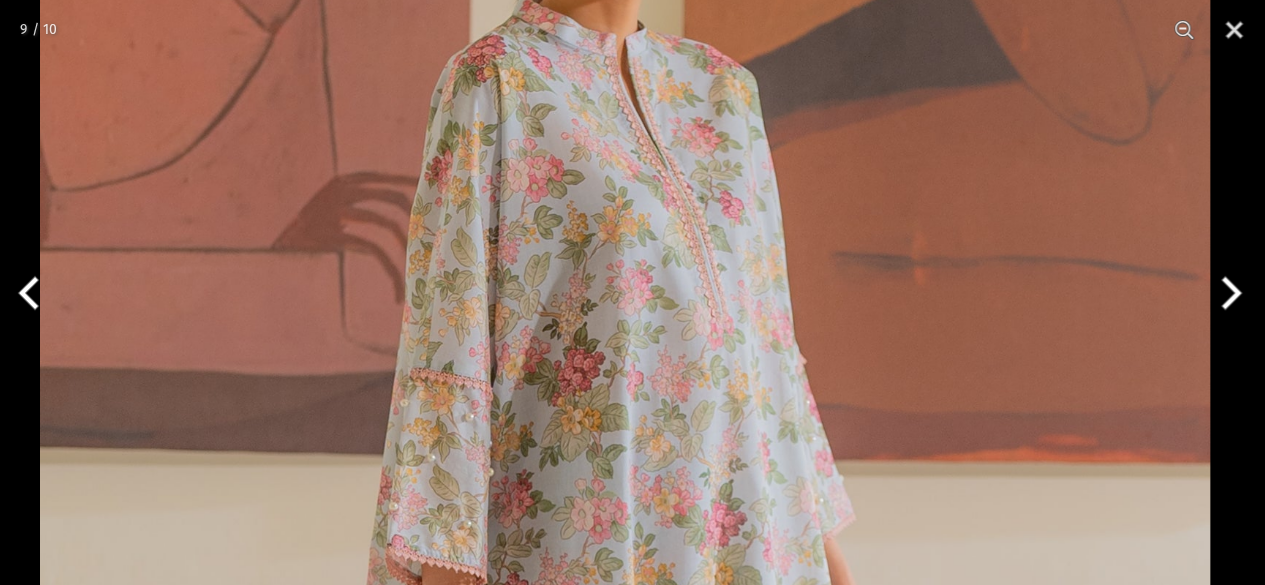 click at bounding box center [625, 612] 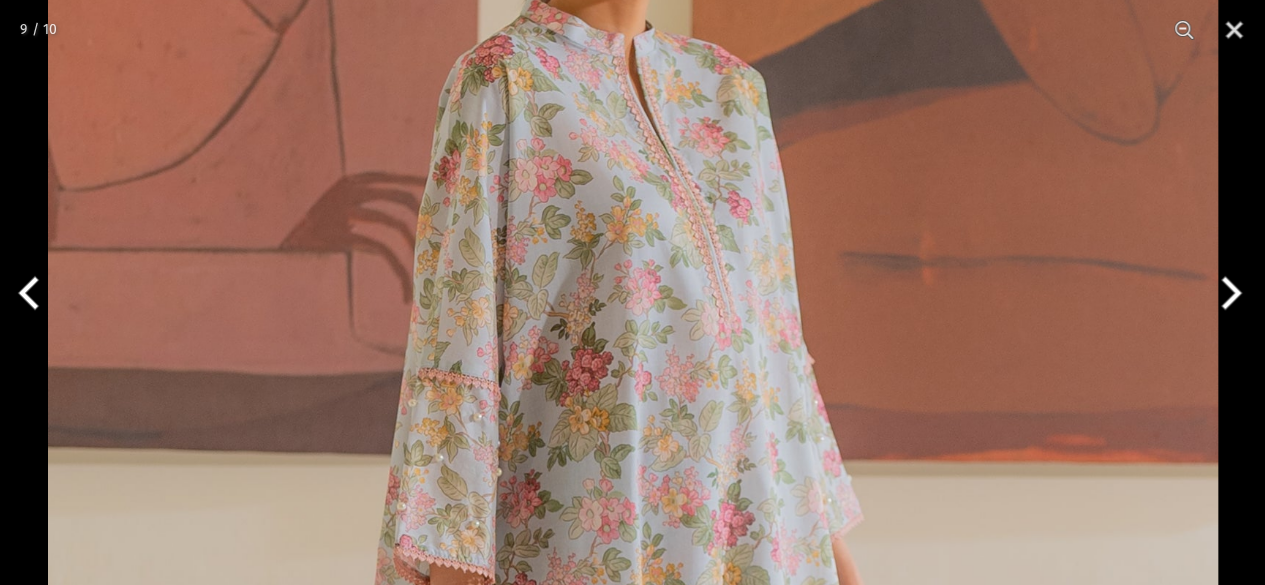 click at bounding box center (1227, 293) 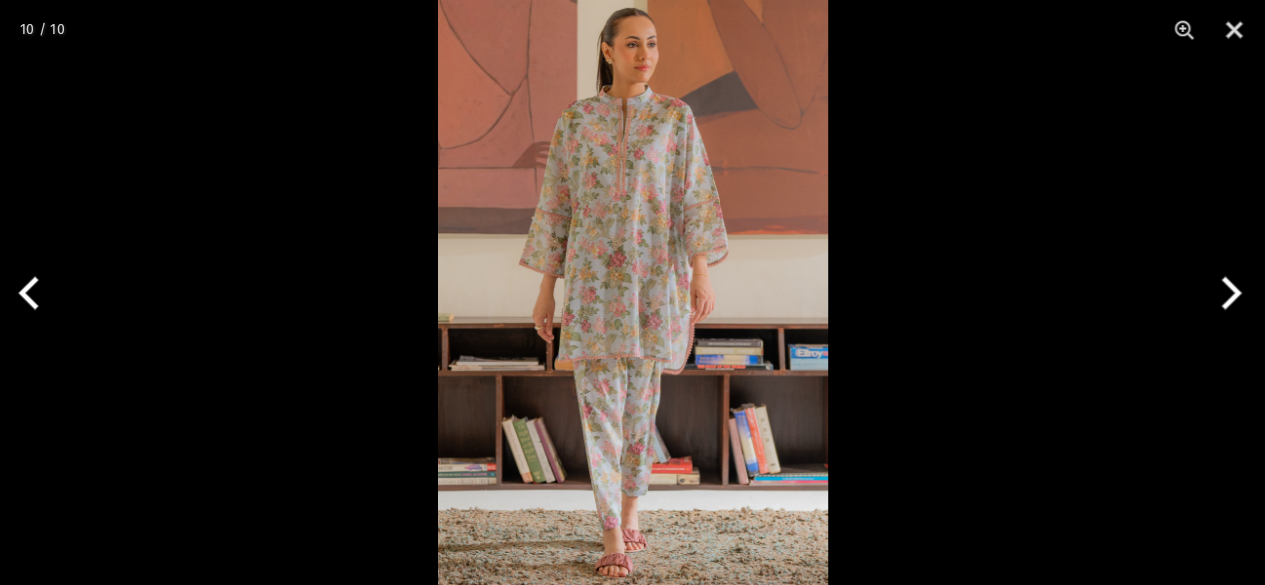 click at bounding box center (633, 292) 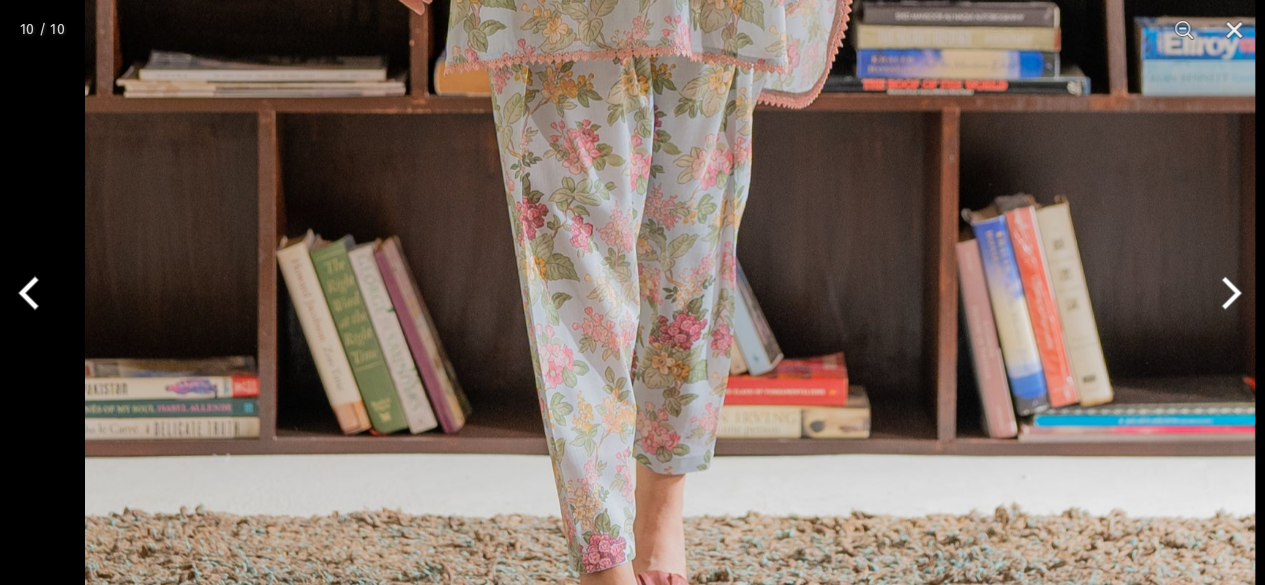 click at bounding box center (670, -138) 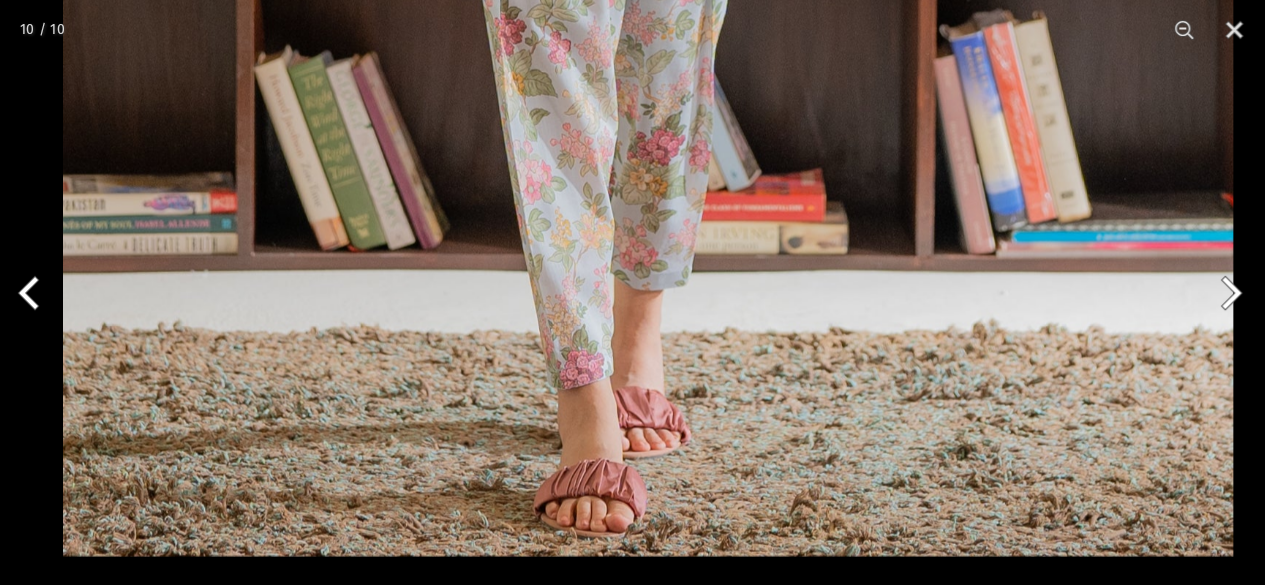 click on "Ego New Arrivals  Ready to Wear  2 PIECE | 3 PIECE All Casuals All Luxury Diva Core Monzene Pulse Boho Soul unstitched  Little EGO  Soul  EDGE  Luxury Wear  Accessories  Bottoms Wraps Inner Sale    0 New Arrivals   Ready to wear   2 PIECE | 3 PIECE All Casuals All Luxury Diva Core Monzene Pulse Boho Soul Unstitched   Little EGO GIRLS 2 TO 8 YEARS   Soul LUXURY WEAR   EDGE Always ready to surprise you   LUXURY WEAR   Accessories   Bottoms Wraps Inner SALE   LOGIN Register Now
Home | Harmony 2 piece
Diva      Share:" at bounding box center [632, 1122] 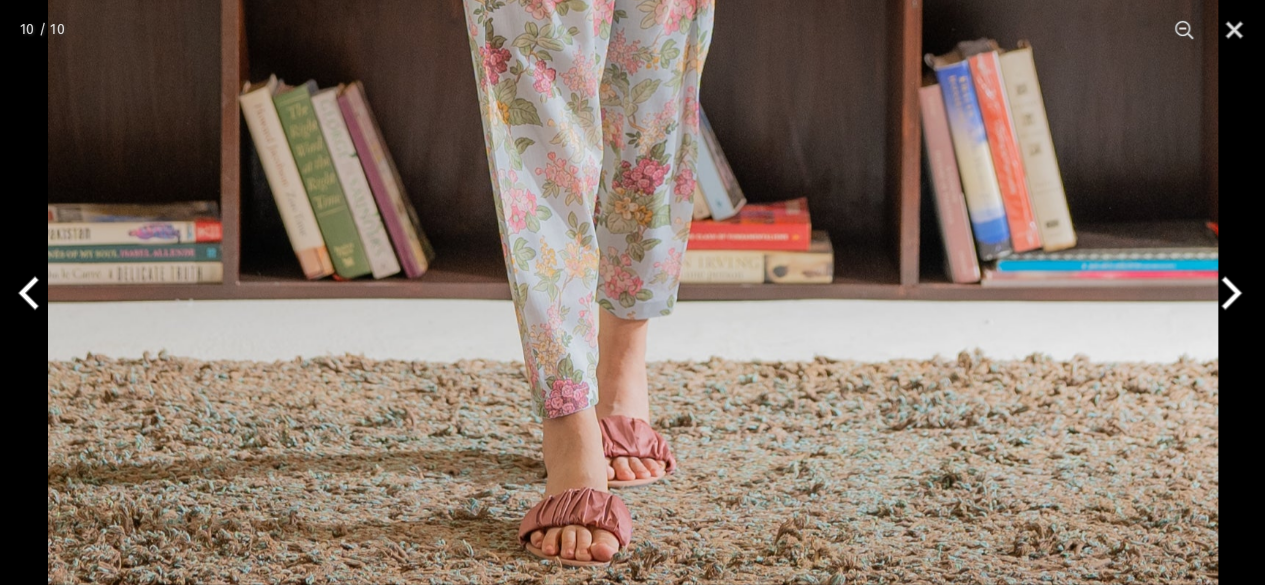 click at bounding box center [633, -293] 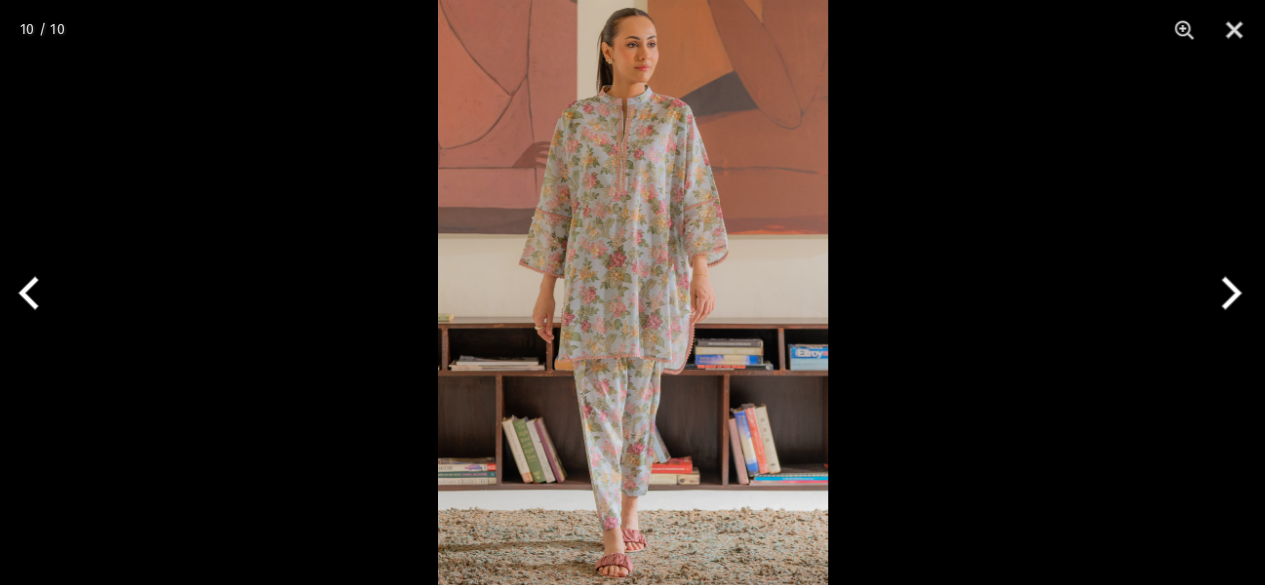 click at bounding box center (633, 292) 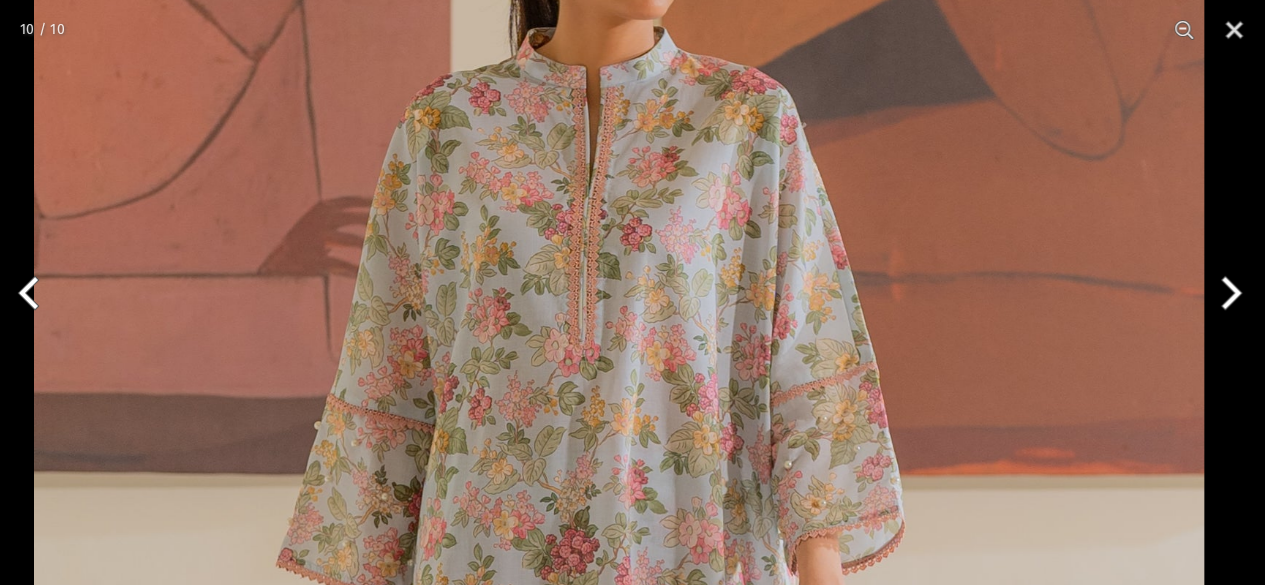 click on "Ego New Arrivals  Ready to Wear  2 PIECE | 3 PIECE All Casuals All Luxury Diva Core Monzene Pulse Boho Soul unstitched  Little EGO  Soul  EDGE  Luxury Wear  Accessories  Bottoms Wraps Inner Sale    0 New Arrivals   Ready to wear   2 PIECE | 3 PIECE All Casuals All Luxury Diva Core Monzene Pulse Boho Soul Unstitched   Little EGO GIRLS 2 TO 8 YEARS   Soul LUXURY WEAR   EDGE Always ready to surprise you   LUXURY WEAR   Accessories   Bottoms Wraps Inner SALE   LOGIN Register Now
Home | Harmony 2 piece
Diva      Share:" at bounding box center (632, 1122) 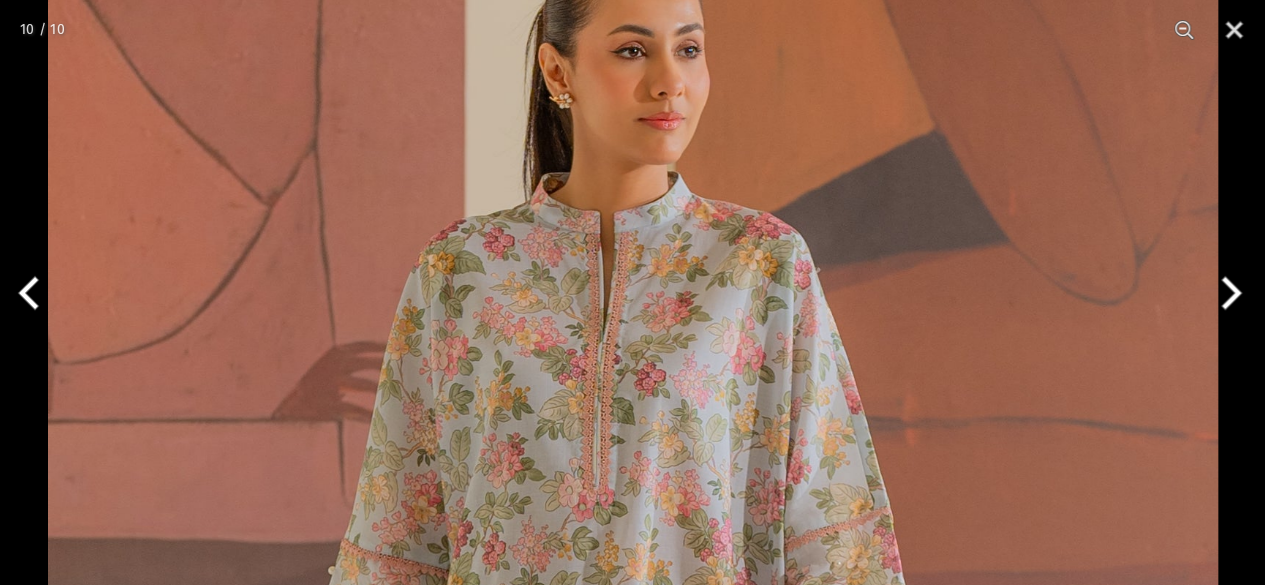 click at bounding box center (633, 794) 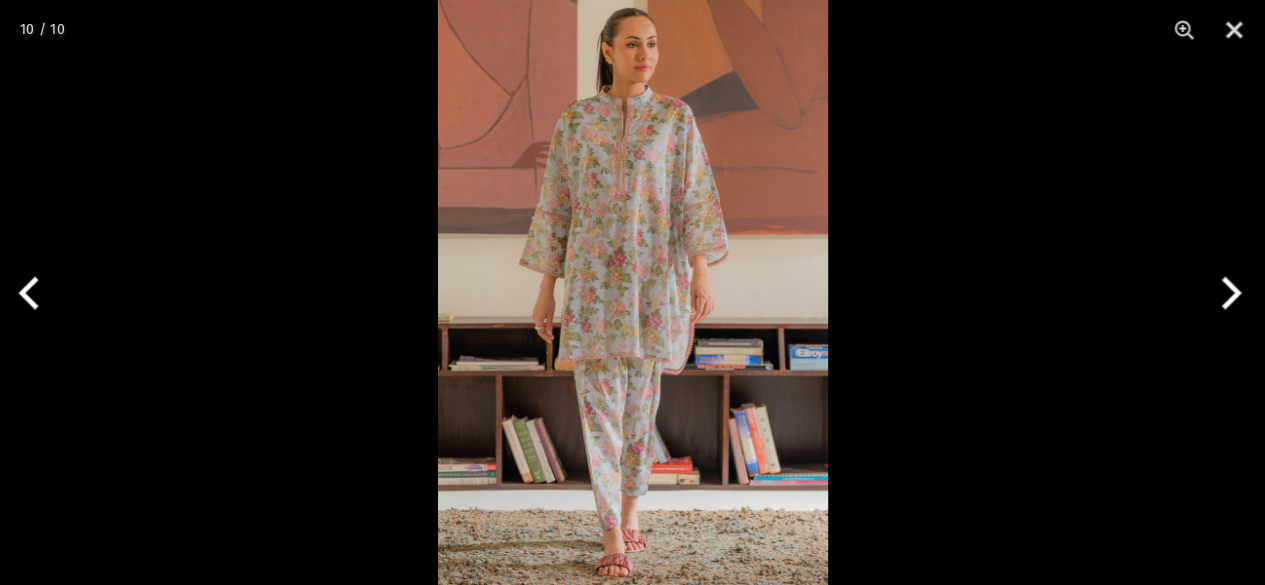 click at bounding box center (633, 292) 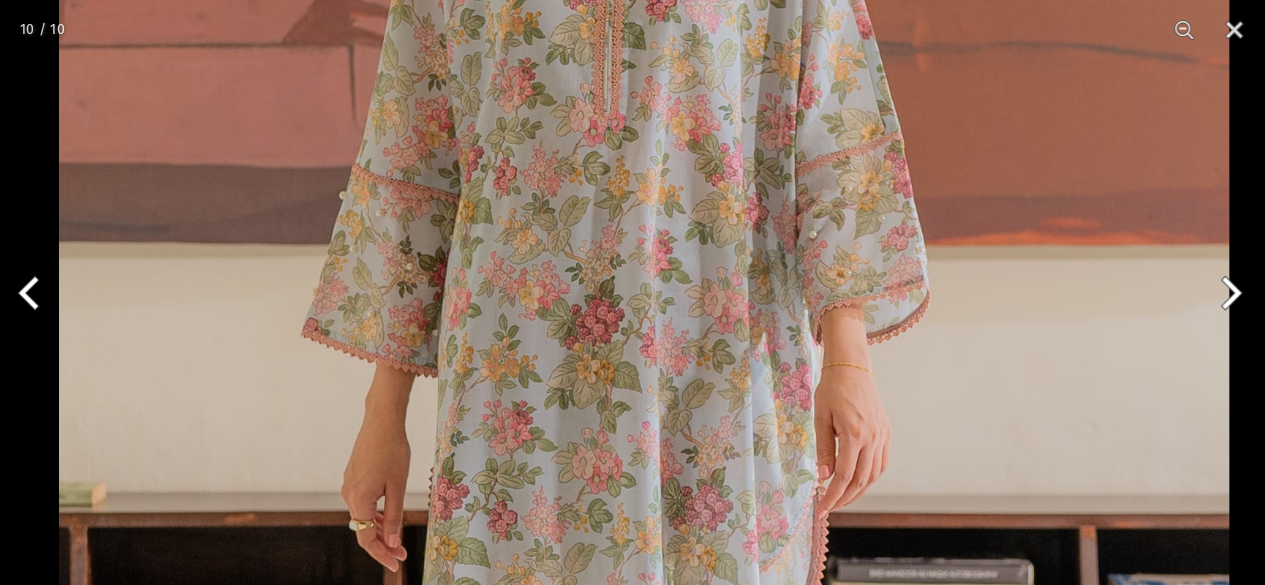 click on "Ego New Arrivals  Ready to Wear  2 PIECE | 3 PIECE All Casuals All Luxury Diva Core Monzene Pulse Boho Soul unstitched  Little EGO  Soul  EDGE  Luxury Wear  Accessories  Bottoms Wraps Inner Sale    0 New Arrivals   Ready to wear   2 PIECE | 3 PIECE All Casuals All Luxury Diva Core Monzene Pulse Boho Soul Unstitched   Little EGO GIRLS 2 TO 8 YEARS   Soul LUXURY WEAR   EDGE Always ready to surprise you   LUXURY WEAR   Accessories   Bottoms Wraps Inner SALE   LOGIN Register Now
Home | Harmony 2 piece
Diva      Share:" at bounding box center [632, 1122] 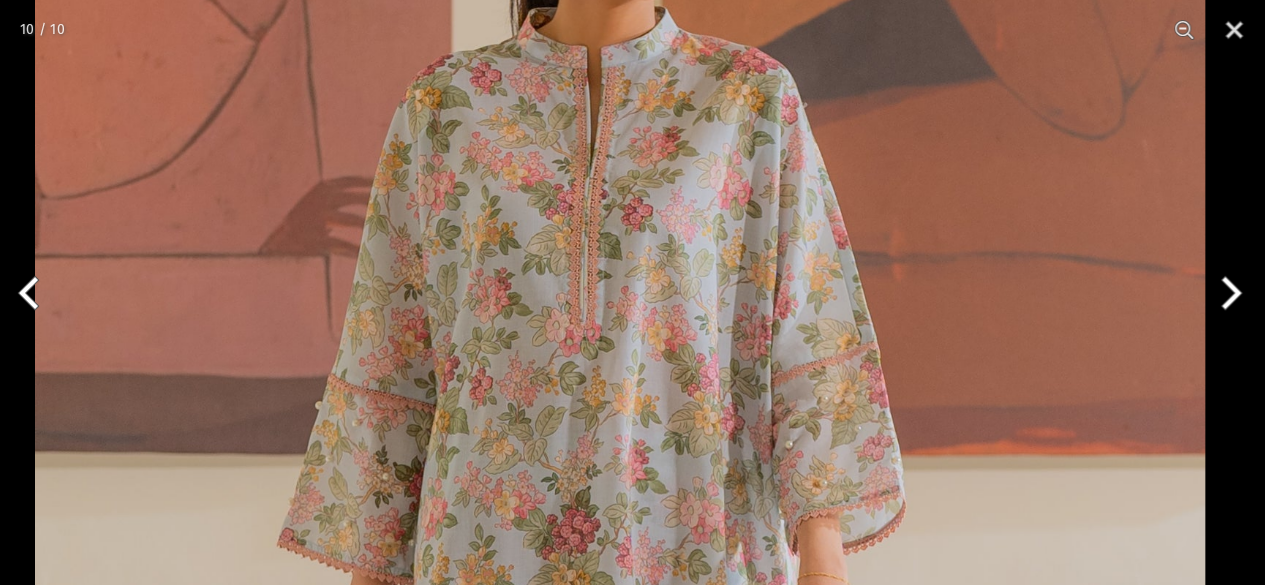 click at bounding box center (620, 629) 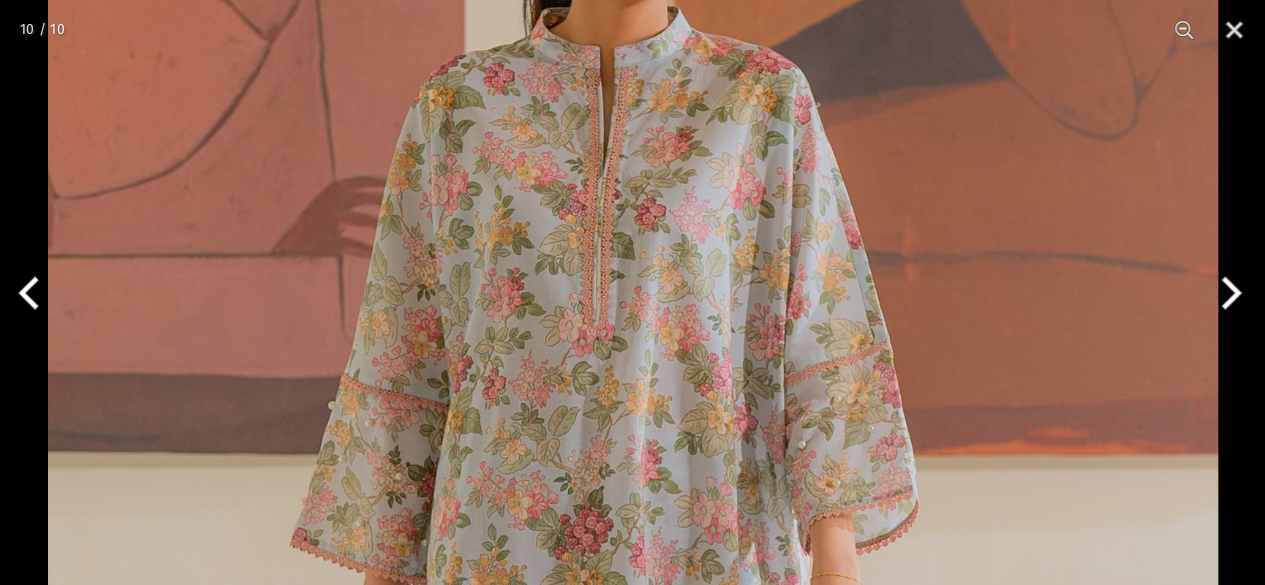 click at bounding box center [633, 629] 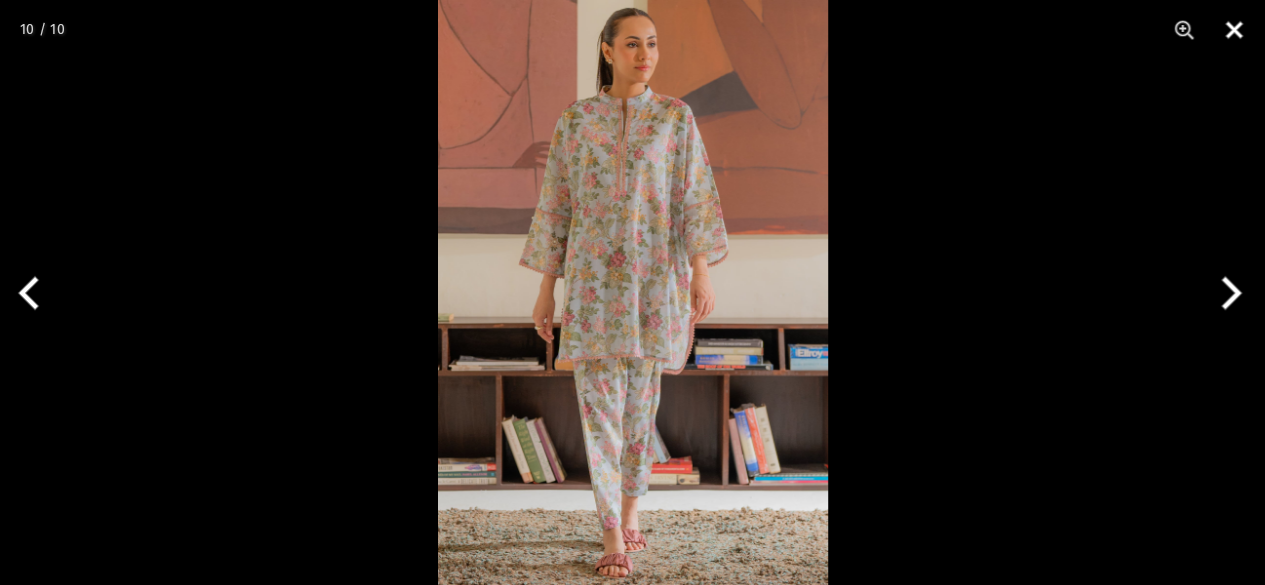 click at bounding box center [1234, 30] 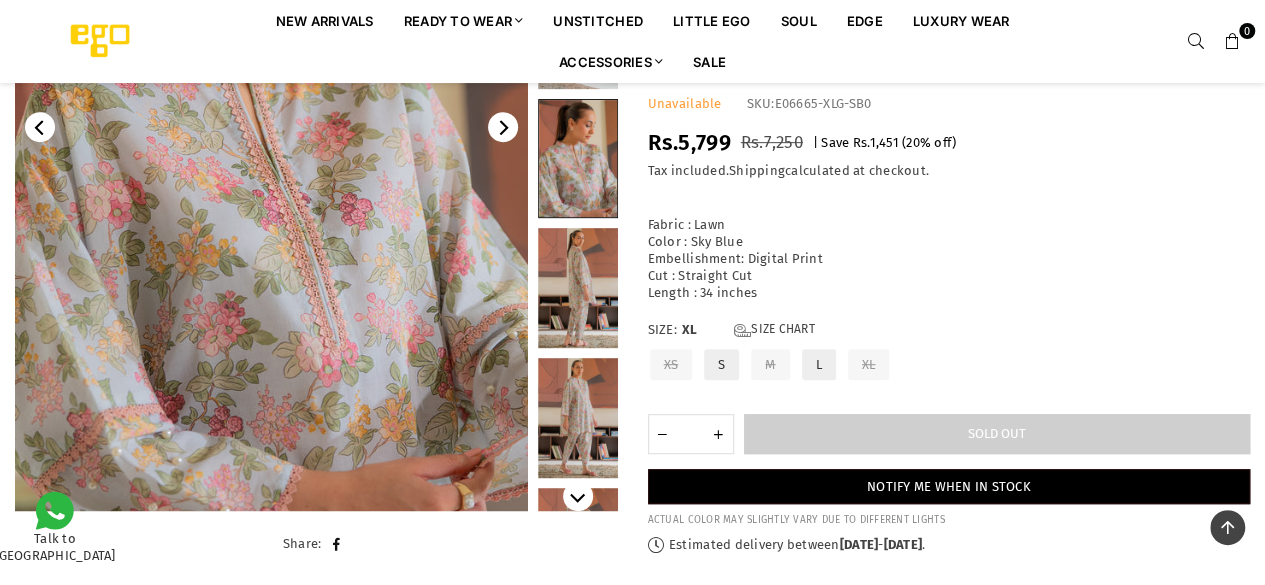 click on "Fabric : Lawn Color : Sky Blue  Embellishment: Digital Print   Cut : Straight Cut Length : 34 inches" at bounding box center [949, 250] 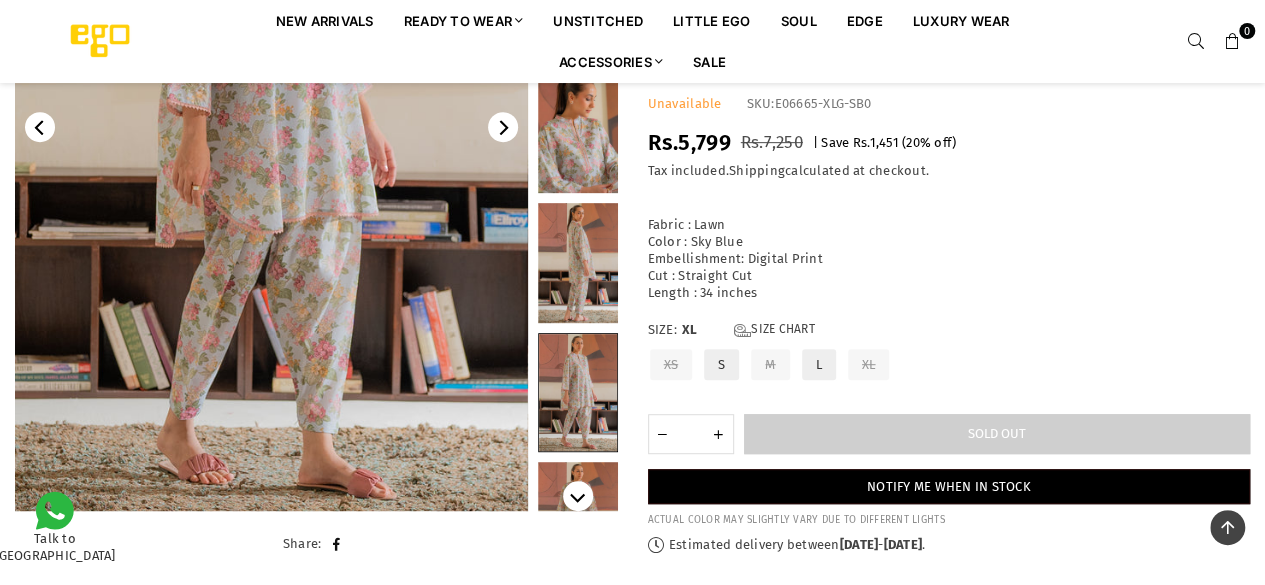 scroll, scrollTop: 410, scrollLeft: 0, axis: vertical 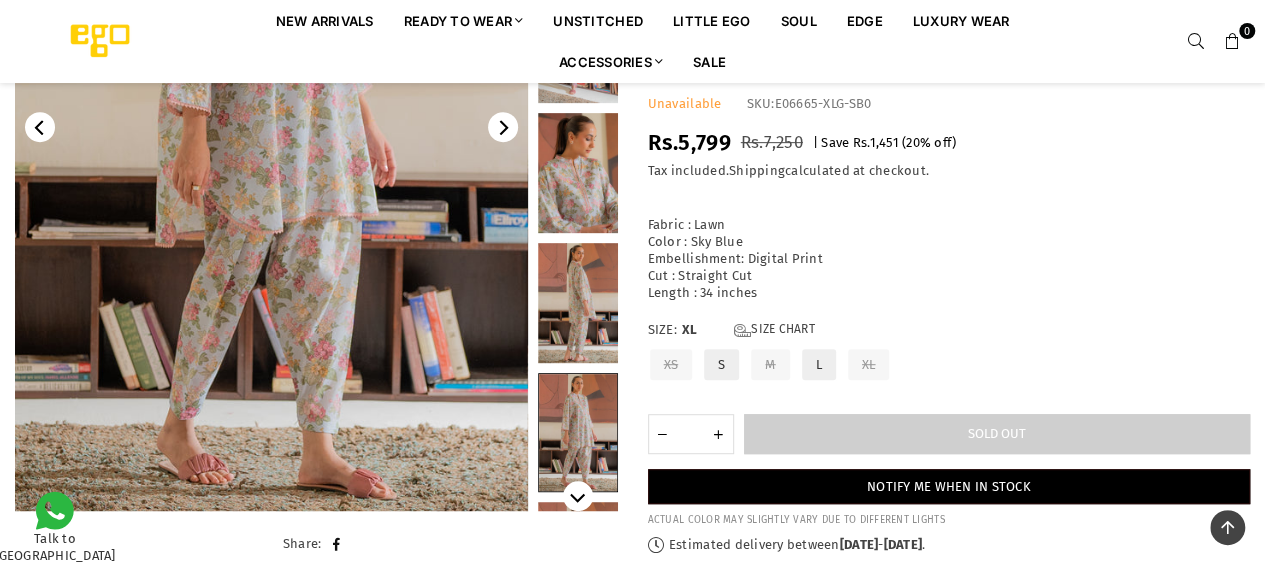 click at bounding box center (271, 127) 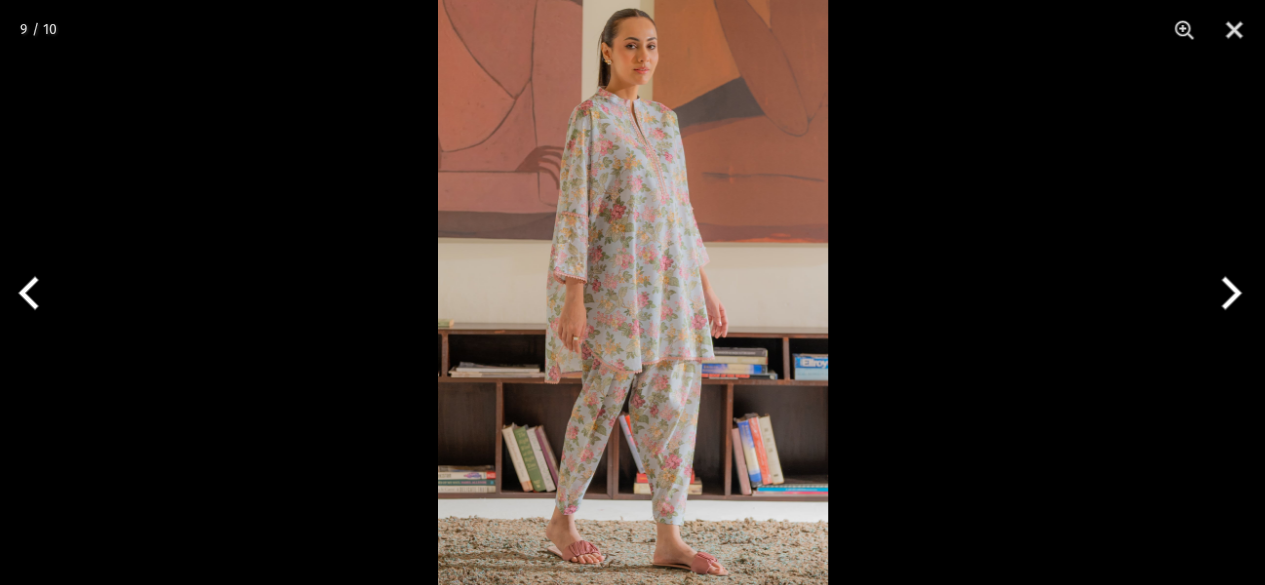 click at bounding box center [633, 292] 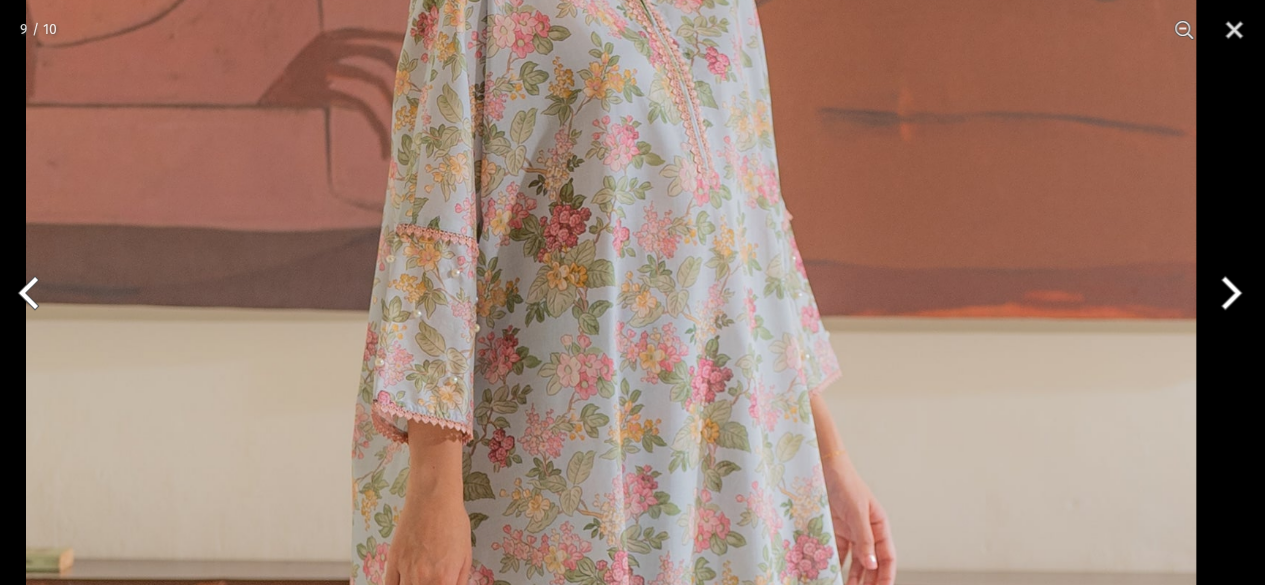 click at bounding box center [611, 468] 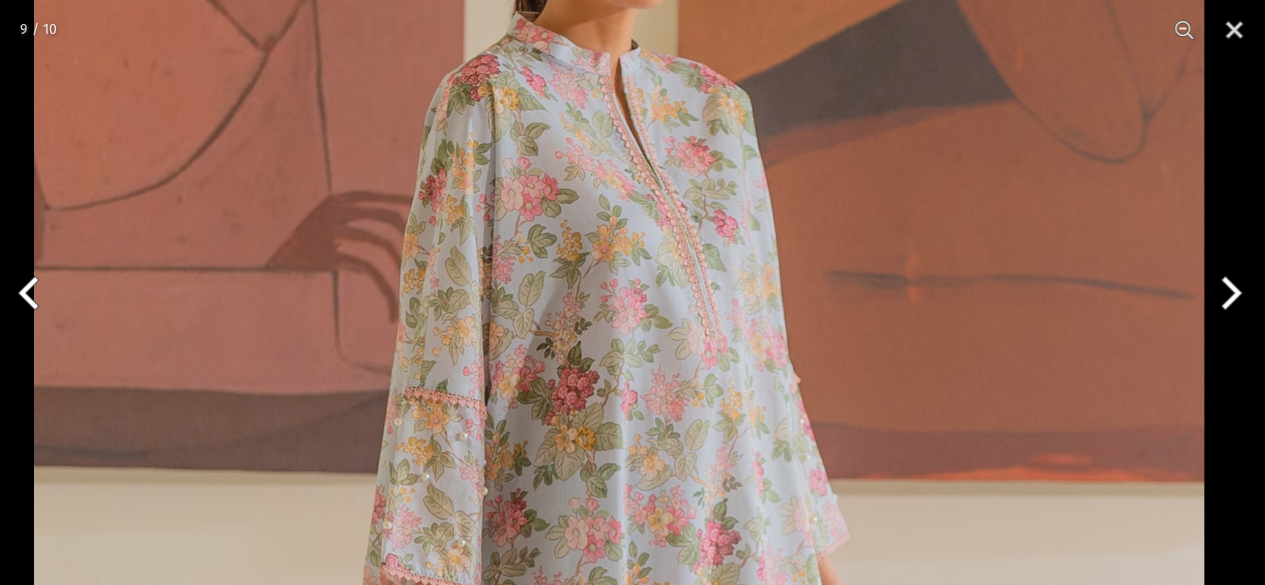click at bounding box center [619, 631] 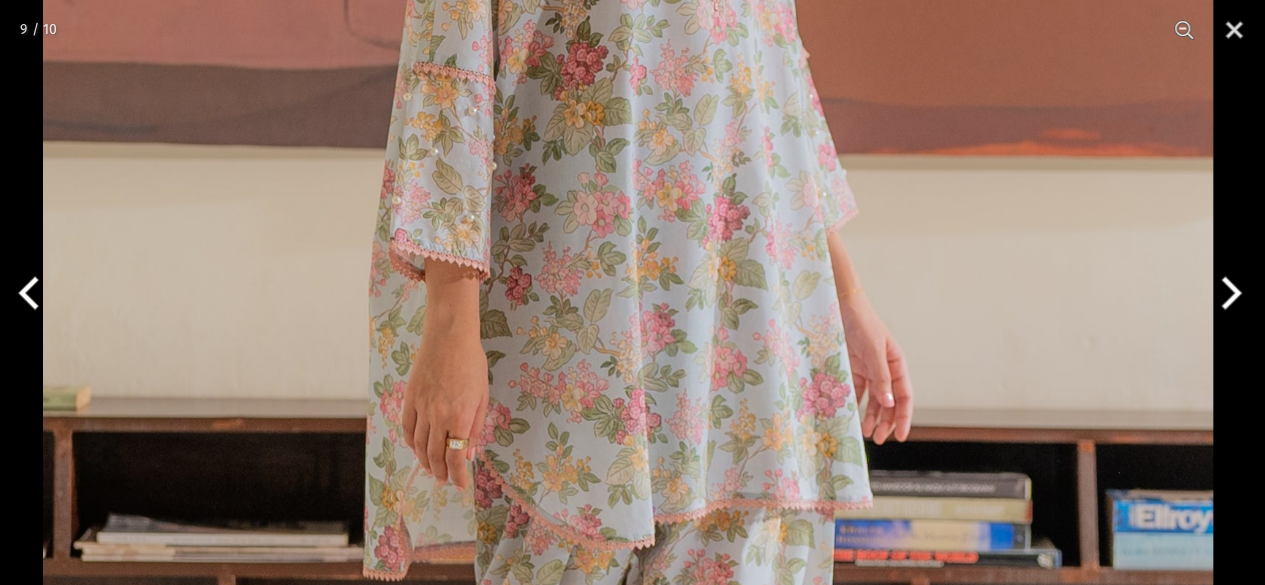 click at bounding box center (628, 306) 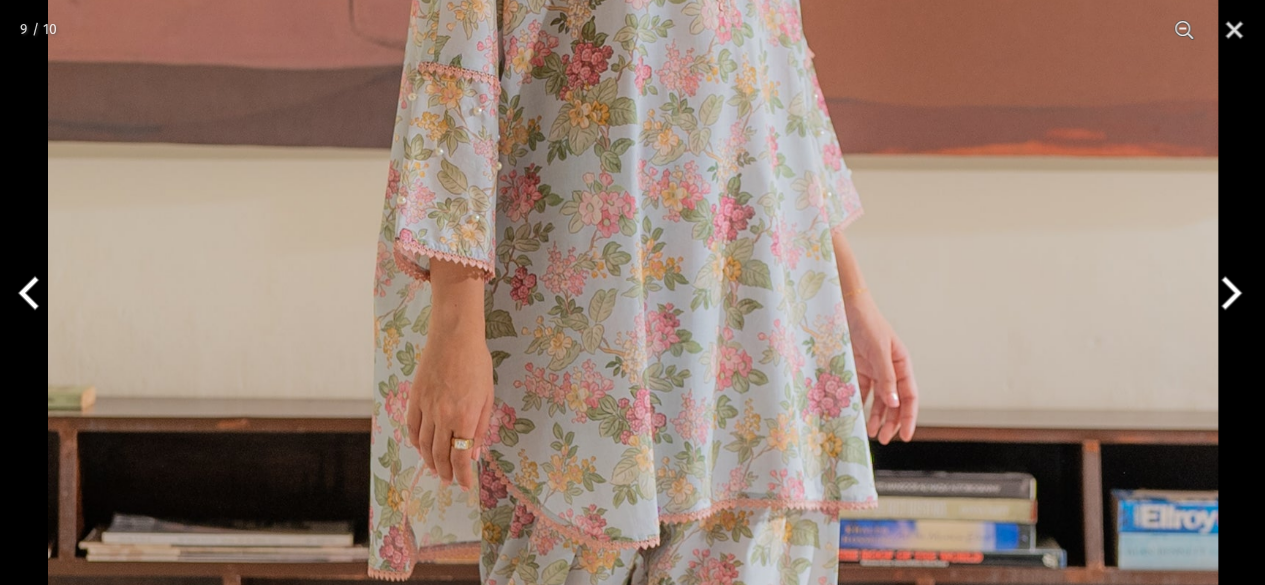 click at bounding box center [633, 306] 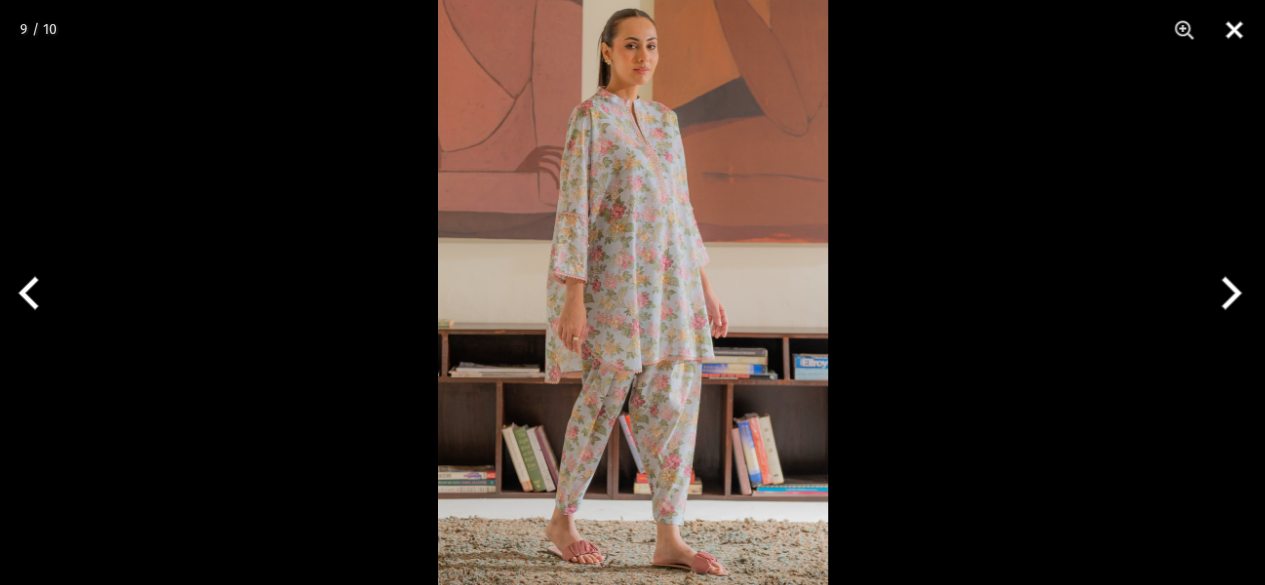 click at bounding box center (1234, 30) 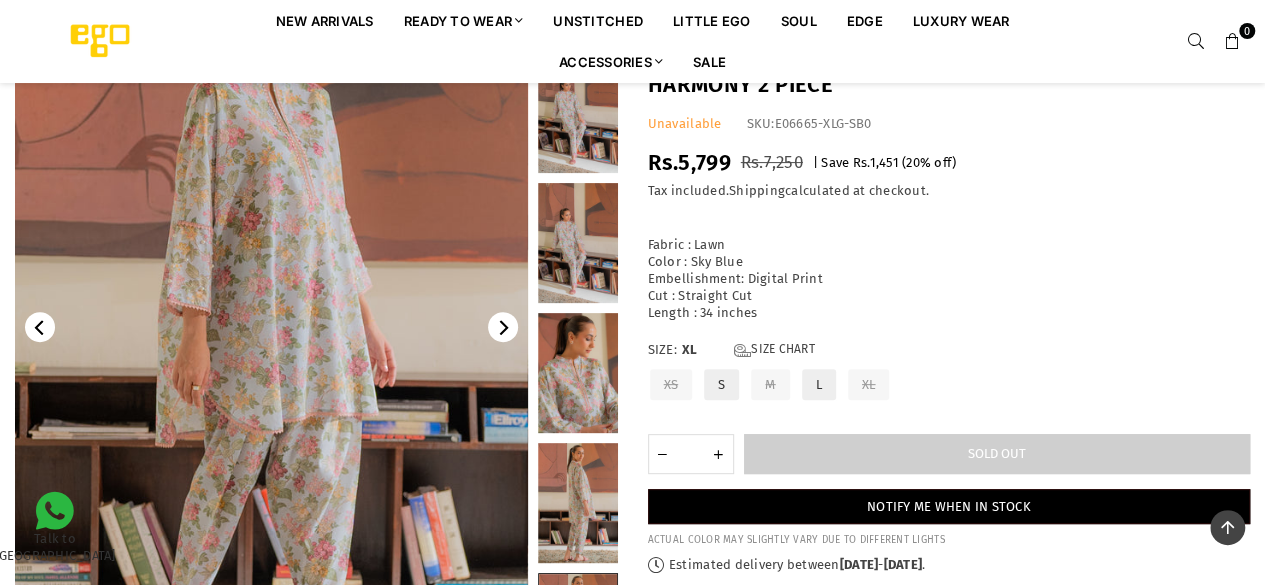 scroll, scrollTop: 162, scrollLeft: 0, axis: vertical 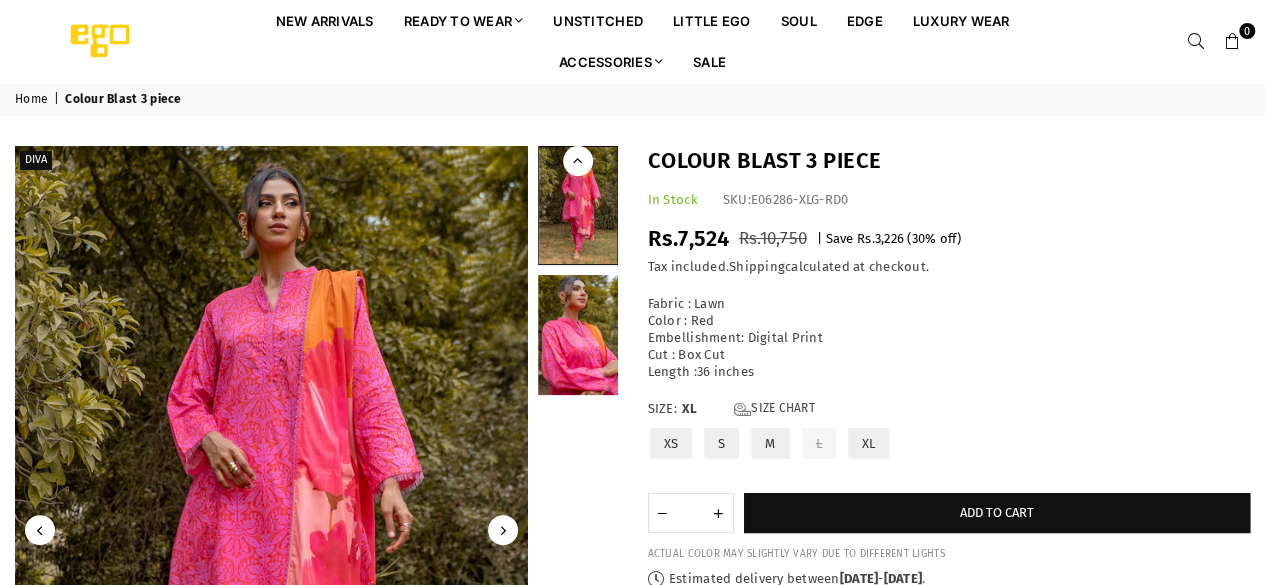 click on "Fabric : Lawn Color : Red Embellishment: Digital Print  Cut : Box Cut Length :36 inches" at bounding box center [949, 338] 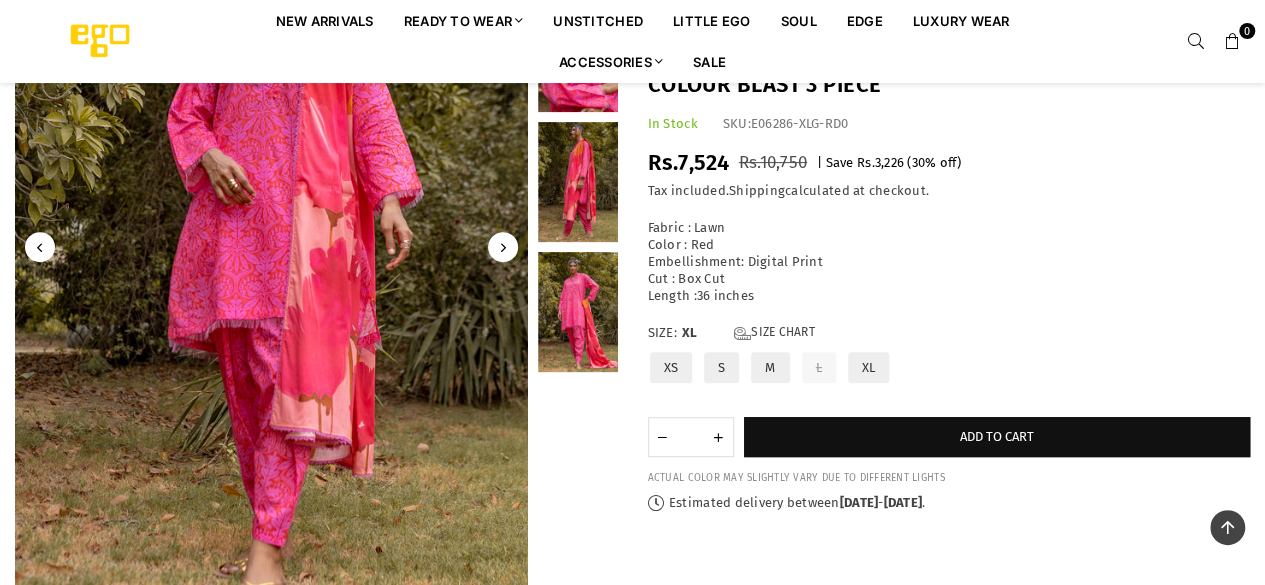 scroll, scrollTop: 82, scrollLeft: 0, axis: vertical 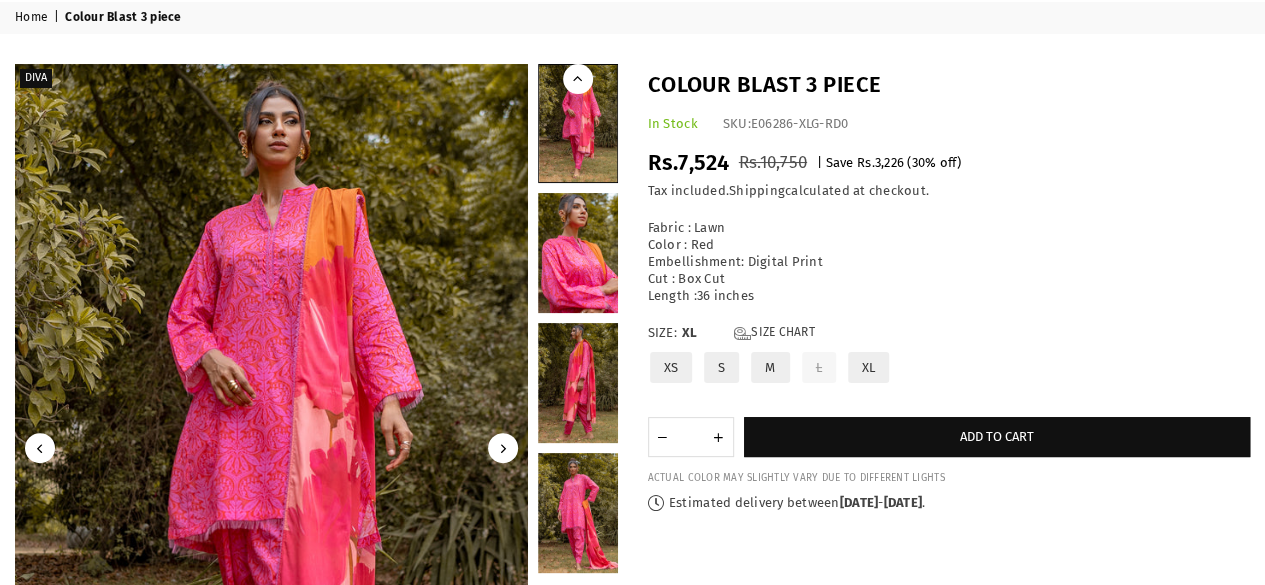 click at bounding box center [271, 448] 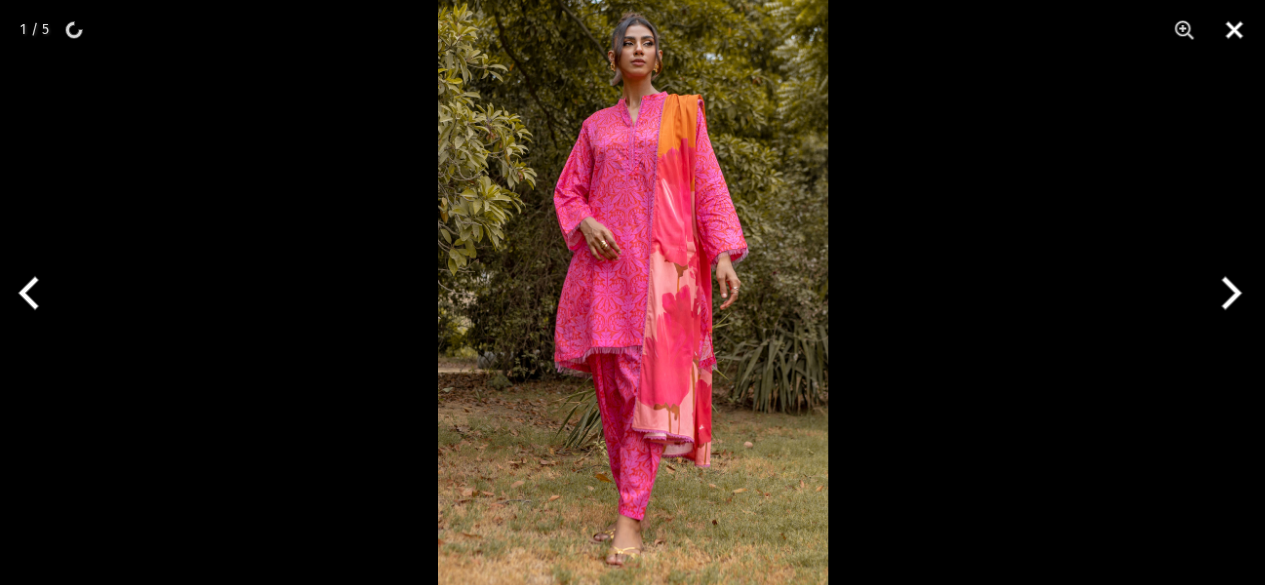 click at bounding box center (1234, 30) 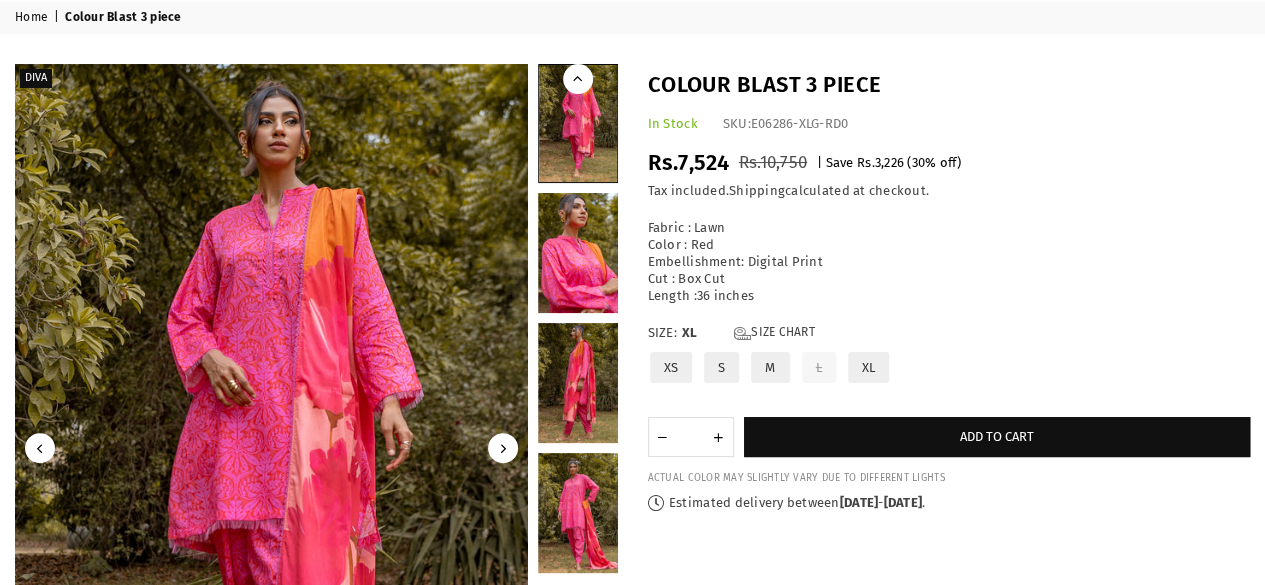 click at bounding box center (271, 448) 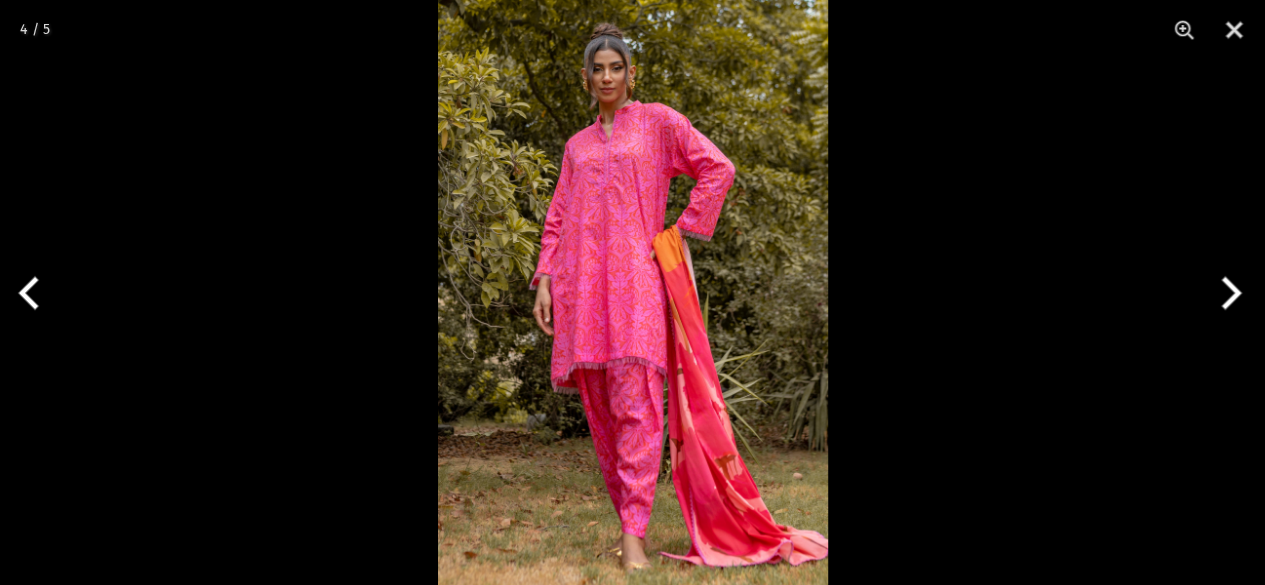 click at bounding box center (633, 292) 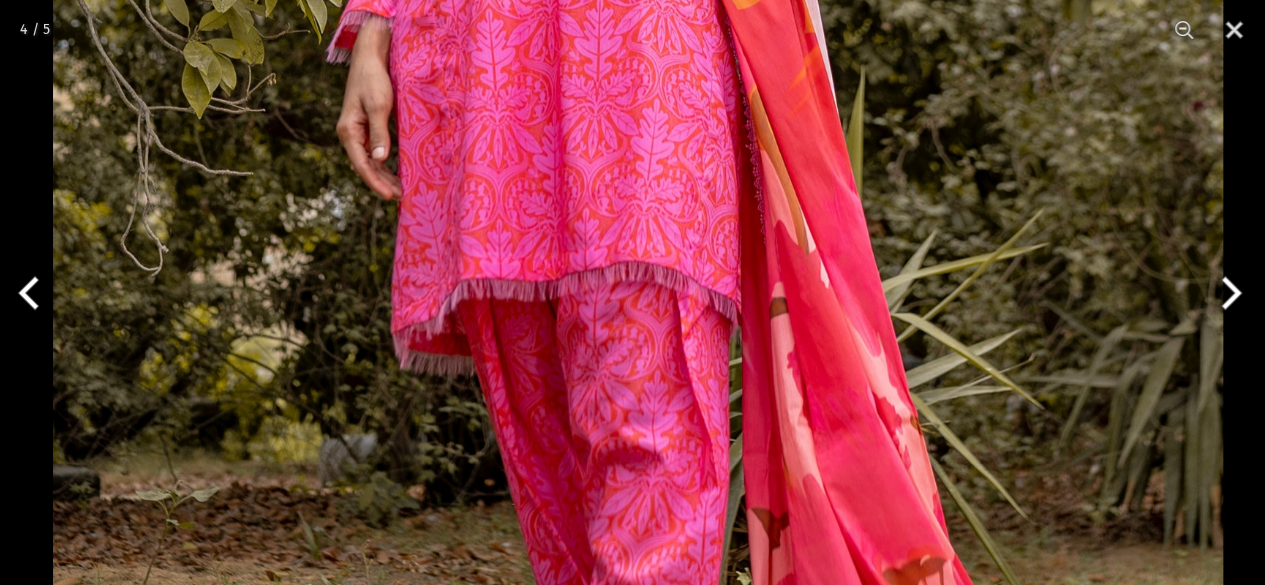 click at bounding box center [638, 70] 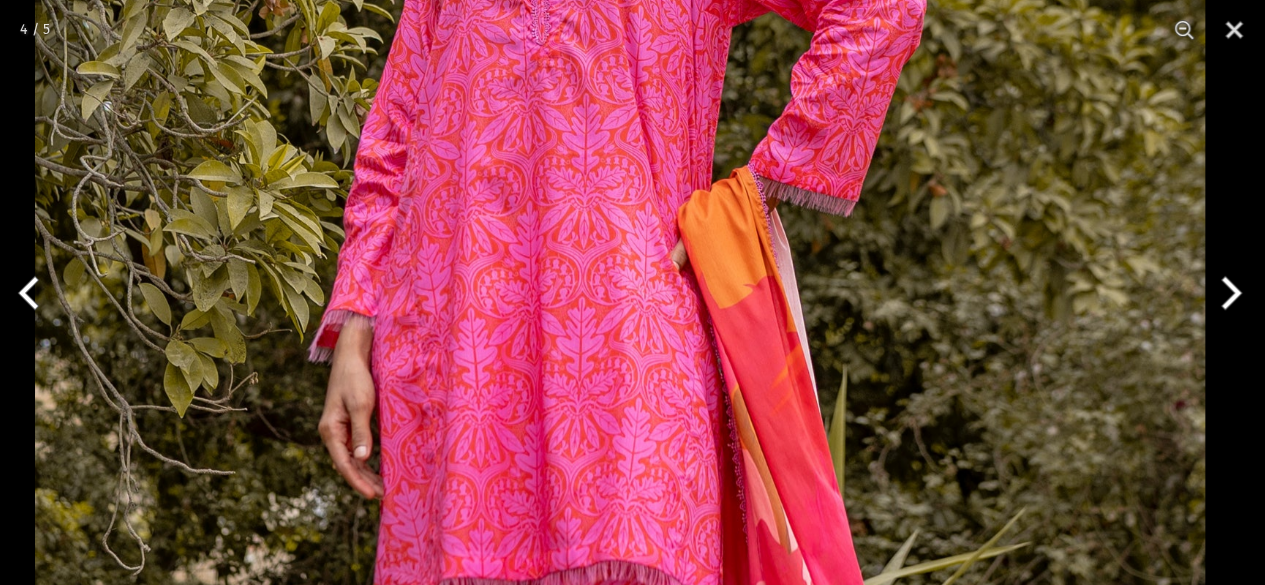 click on "Ego New Arrivals  Ready to Wear  2 PIECE | 3 PIECE All Casuals All Luxury Diva Core Monzene Pulse Boho Soul unstitched  Little EGO  Soul  EDGE  Luxury Wear  Accessories  Bottoms Wraps Inner Sale    0 New Arrivals   Ready to wear   2 PIECE | 3 PIECE All Casuals All Luxury Diva Core Monzene Pulse Boho Soul Unstitched   Little EGO GIRLS 2 TO 8 YEARS   Soul LUXURY WEAR   EDGE Always ready to surprise you   LUXURY WEAR   Accessories   Bottoms Wraps Inner SALE   LOGIN Register Now
Home | Colour Blast 3 piece
Diva" at bounding box center (632, 1470) 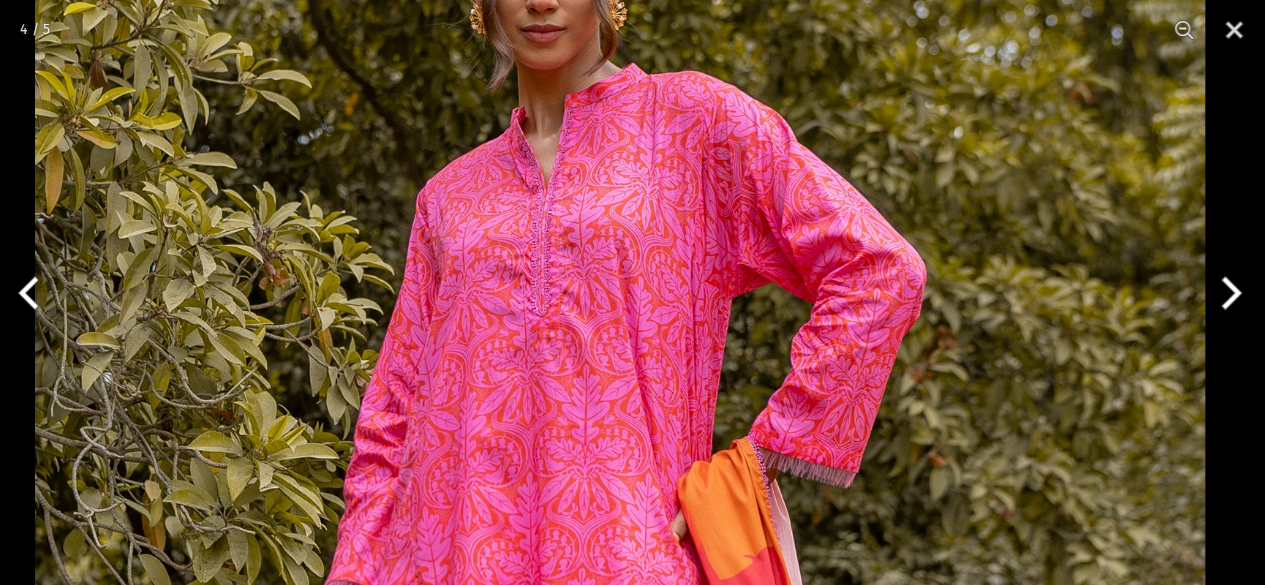click on "Ego New Arrivals  Ready to Wear  2 PIECE | 3 PIECE All Casuals All Luxury Diva Core Monzene Pulse Boho Soul unstitched  Little EGO  Soul  EDGE  Luxury Wear  Accessories  Bottoms Wraps Inner Sale    0 New Arrivals   Ready to wear   2 PIECE | 3 PIECE All Casuals All Luxury Diva Core Monzene Pulse Boho Soul Unstitched   Little EGO GIRLS 2 TO 8 YEARS   Soul LUXURY WEAR   EDGE Always ready to surprise you   LUXURY WEAR   Accessories   Bottoms Wraps Inner SALE   LOGIN Register Now
Home | Colour Blast 3 piece
Diva" at bounding box center [632, 1470] 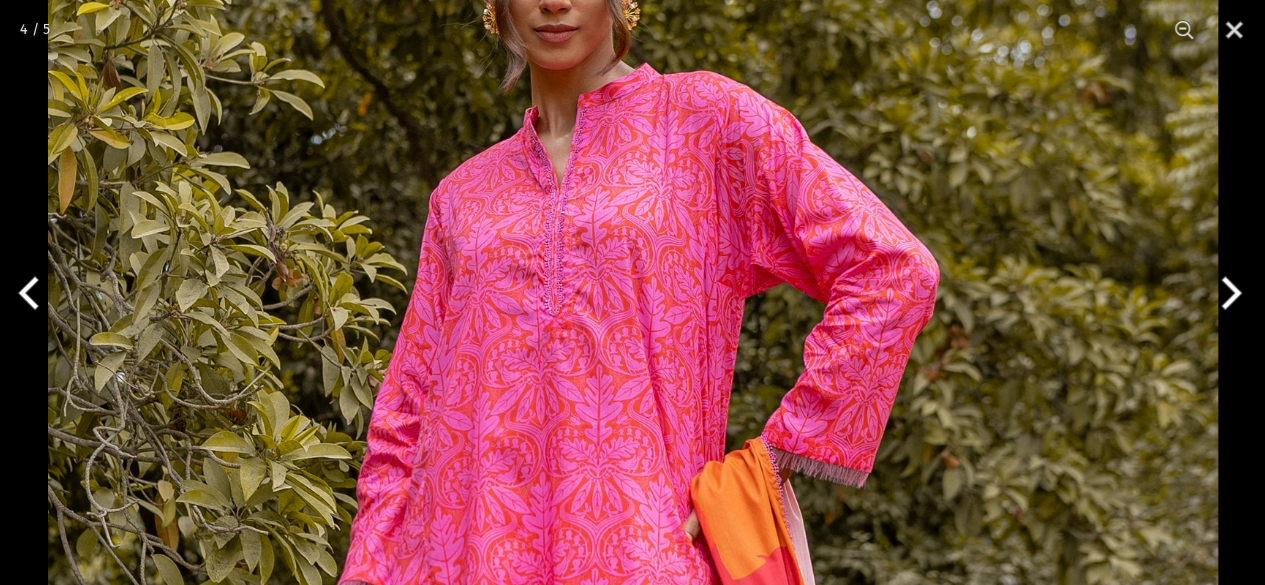 click at bounding box center [633, 640] 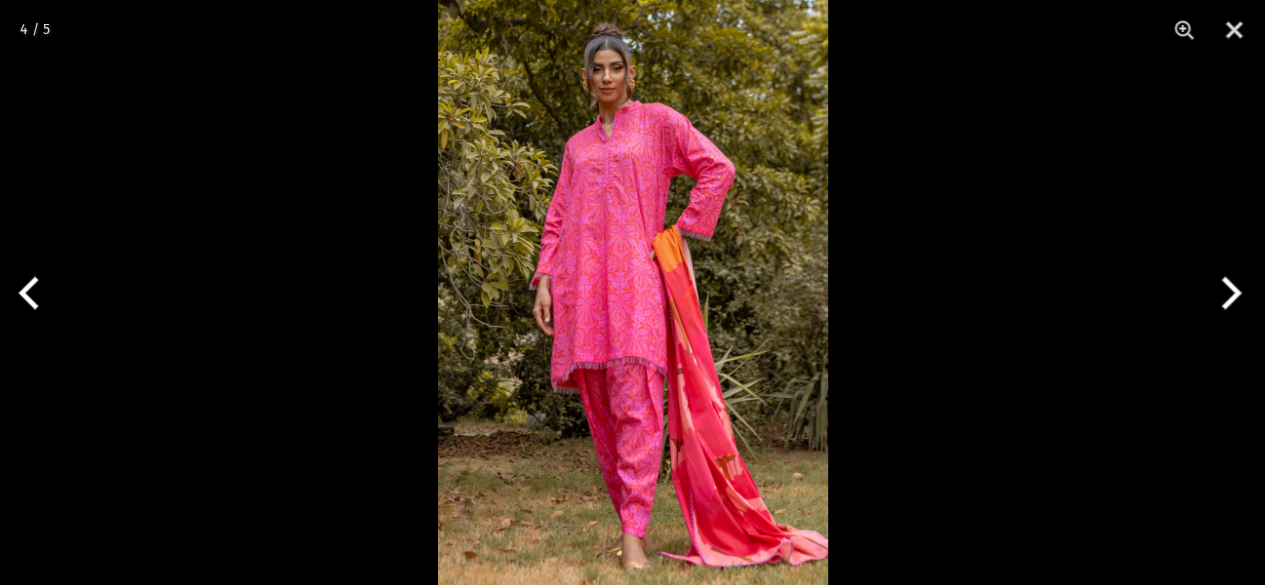 click at bounding box center (632, 292) 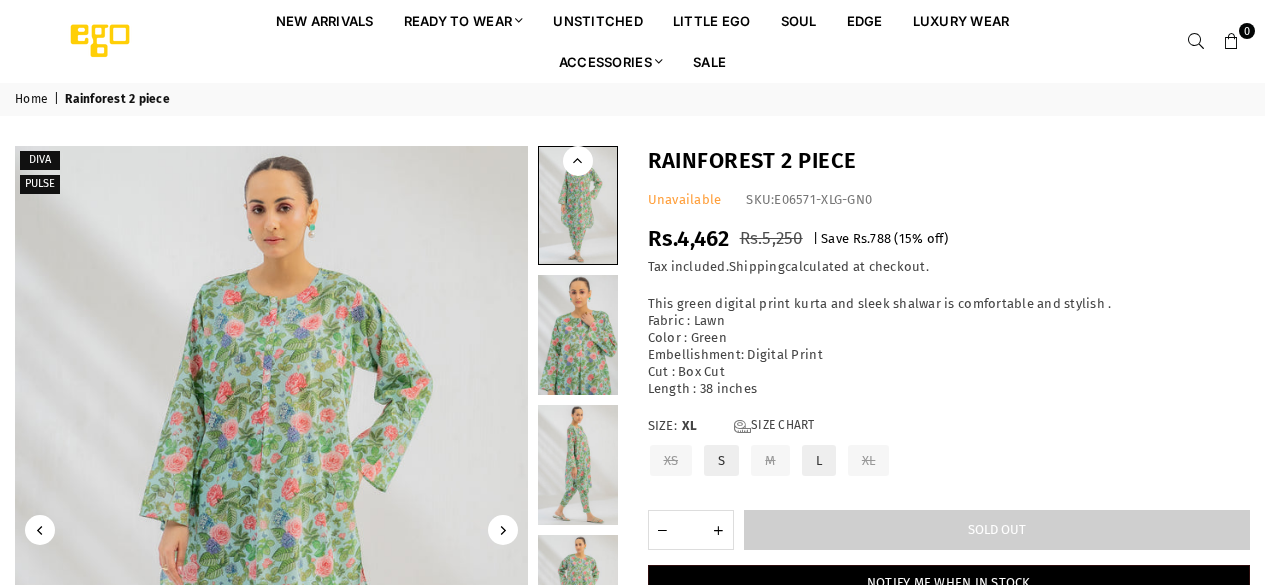 scroll, scrollTop: 0, scrollLeft: 0, axis: both 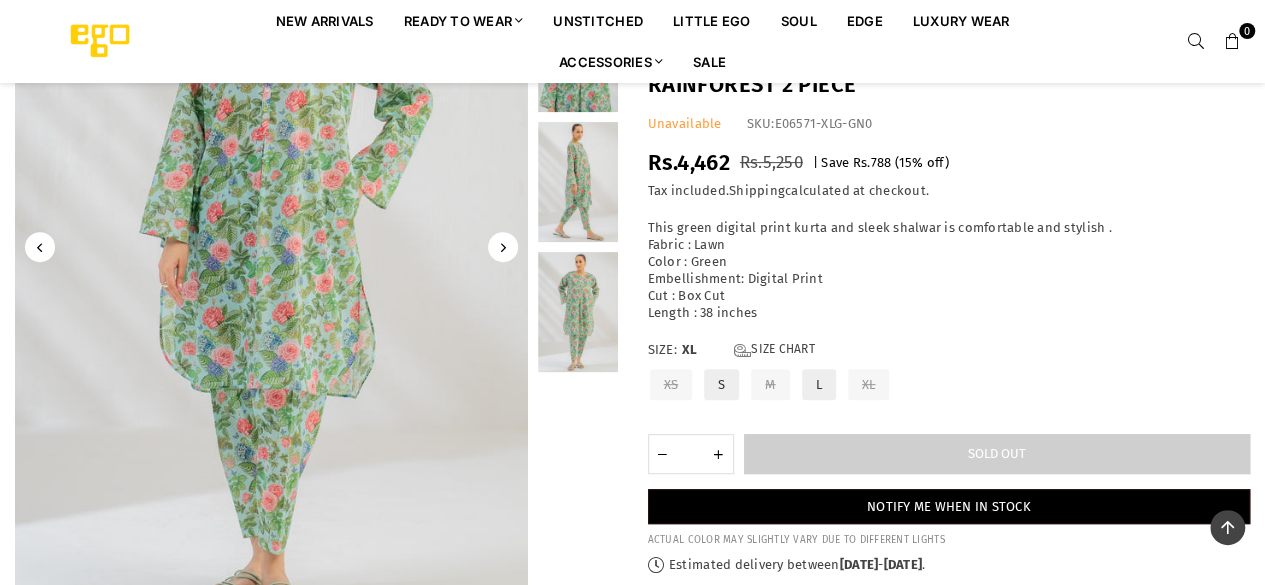 click at bounding box center [271, 247] 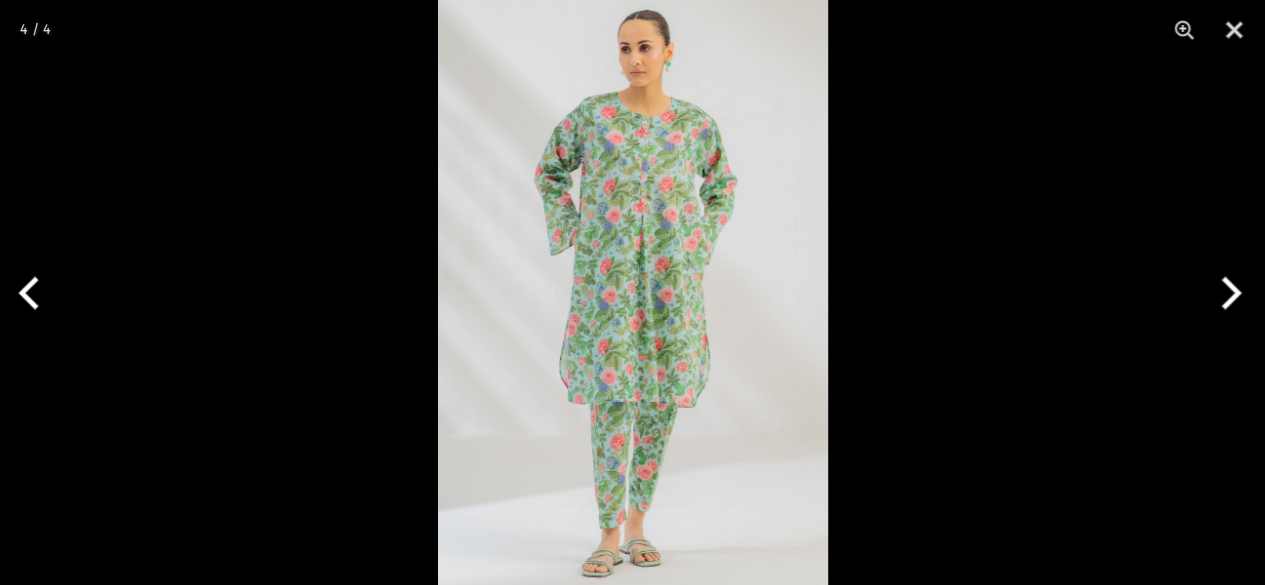 click at bounding box center [633, 292] 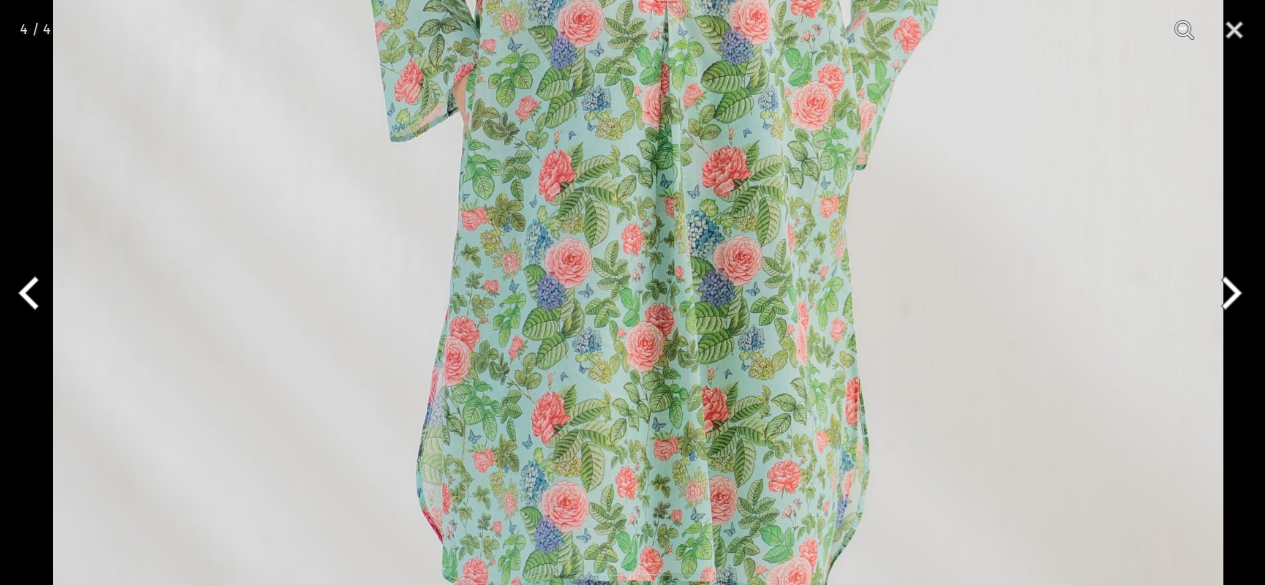 click on "Ego New Arrivals  Ready to Wear  2 PIECE | 3 PIECE All Casuals All Luxury Diva Core Monzene Pulse Boho Soul unstitched  Little EGO  Soul  EDGE  Luxury Wear  Accessories  Bottoms Wraps Inner Sale    0 New Arrivals   Ready to wear   2 PIECE | 3 PIECE All Casuals All Luxury Diva Core Monzene Pulse Boho Soul Unstitched   Little EGO GIRLS 2 TO 8 YEARS   Soul LUXURY WEAR   EDGE Always ready to surprise you   LUXURY WEAR   Accessories   Bottoms Wraps Inner SALE   LOGIN Register Now
Home | Rainforest 2 piece
Diva Pulse" at bounding box center [632, 1269] 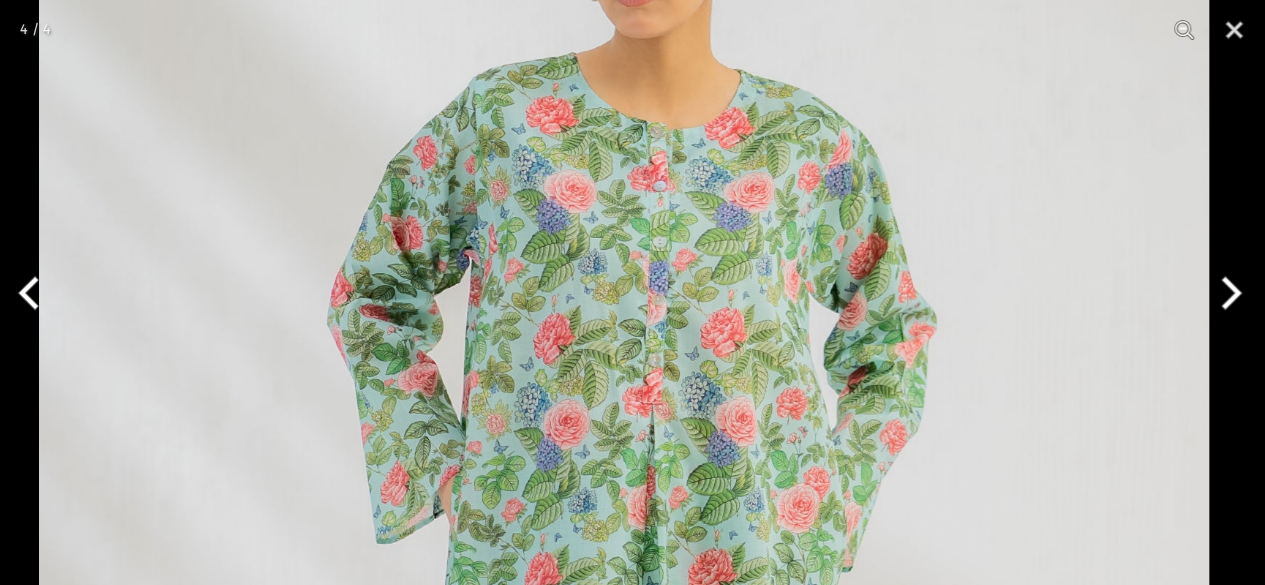 click on "Ego New Arrivals  Ready to Wear  2 PIECE | 3 PIECE All Casuals All Luxury Diva Core Monzene Pulse Boho Soul unstitched  Little EGO  Soul  EDGE  Luxury Wear  Accessories  Bottoms Wraps Inner Sale    0 New Arrivals   Ready to wear   2 PIECE | 3 PIECE All Casuals All Luxury Diva Core Monzene Pulse Boho Soul Unstitched   Little EGO GIRLS 2 TO 8 YEARS   Soul LUXURY WEAR   EDGE Always ready to surprise you   LUXURY WEAR   Accessories   Bottoms Wraps Inner SALE   LOGIN Register Now
Home | Rainforest 2 piece
Diva Pulse" at bounding box center [632, 1269] 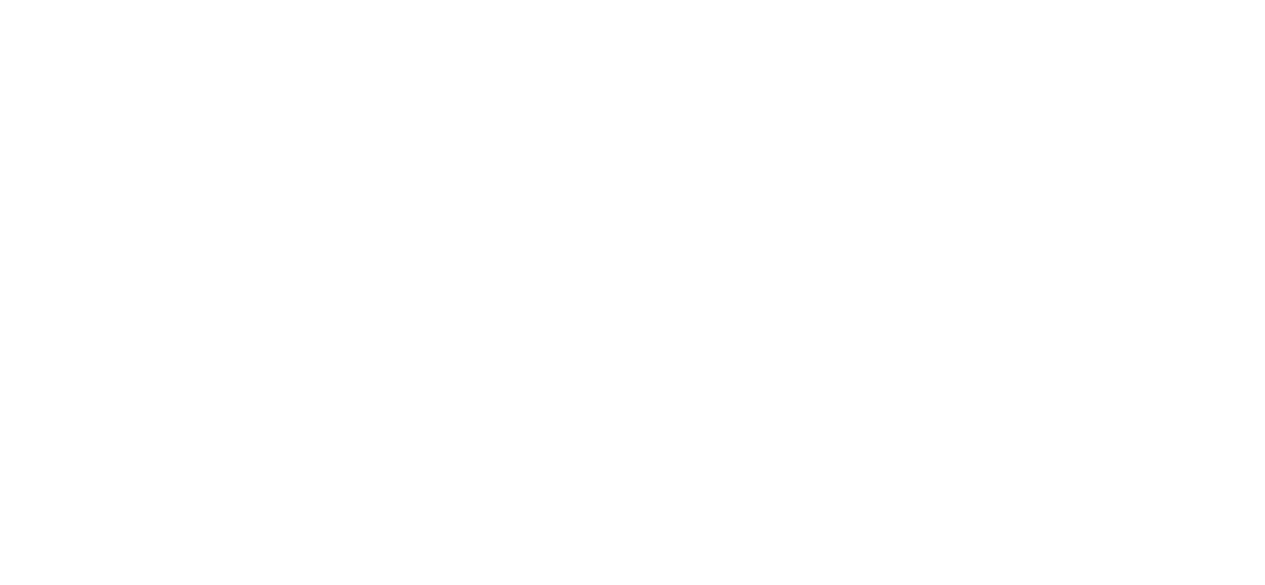 scroll, scrollTop: 0, scrollLeft: 0, axis: both 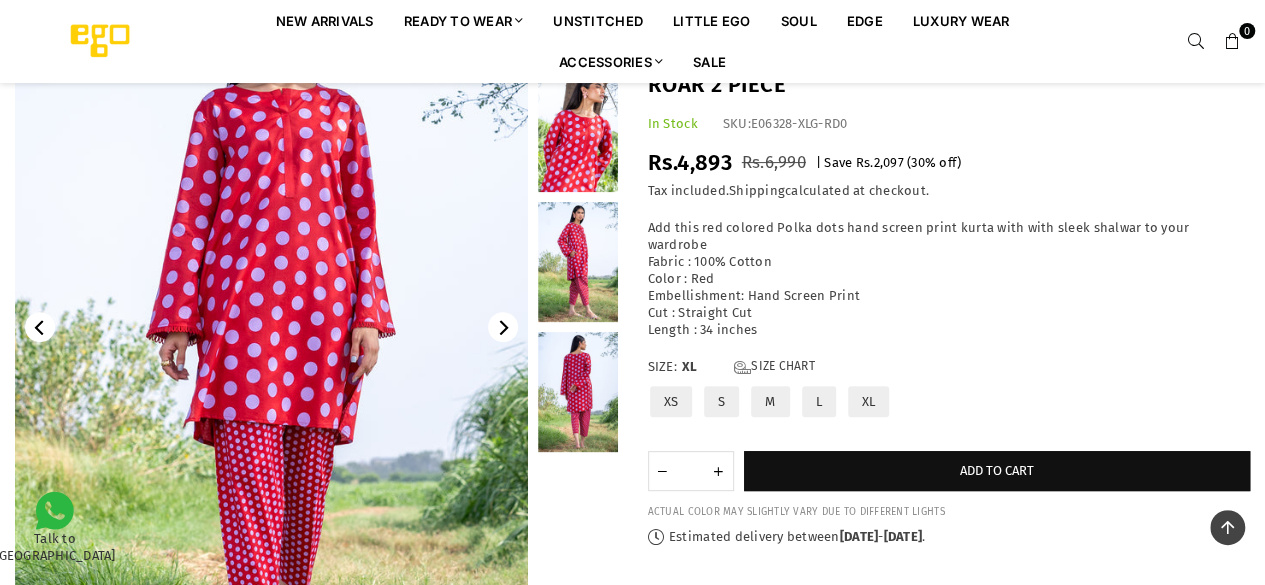 click at bounding box center (271, 327) 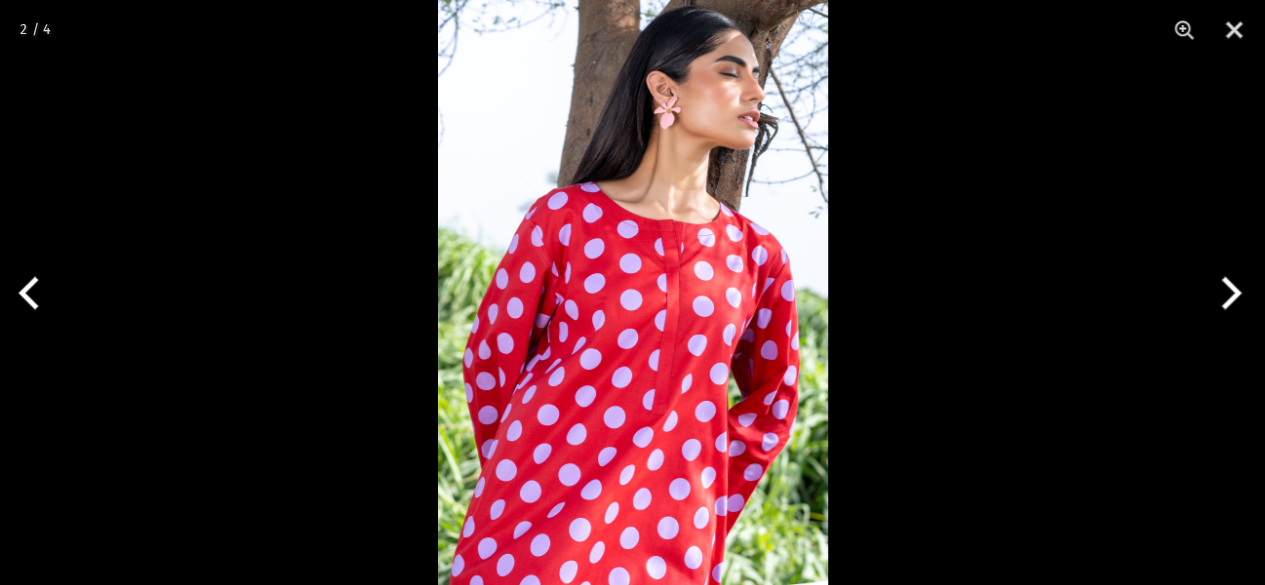 click at bounding box center [633, 292] 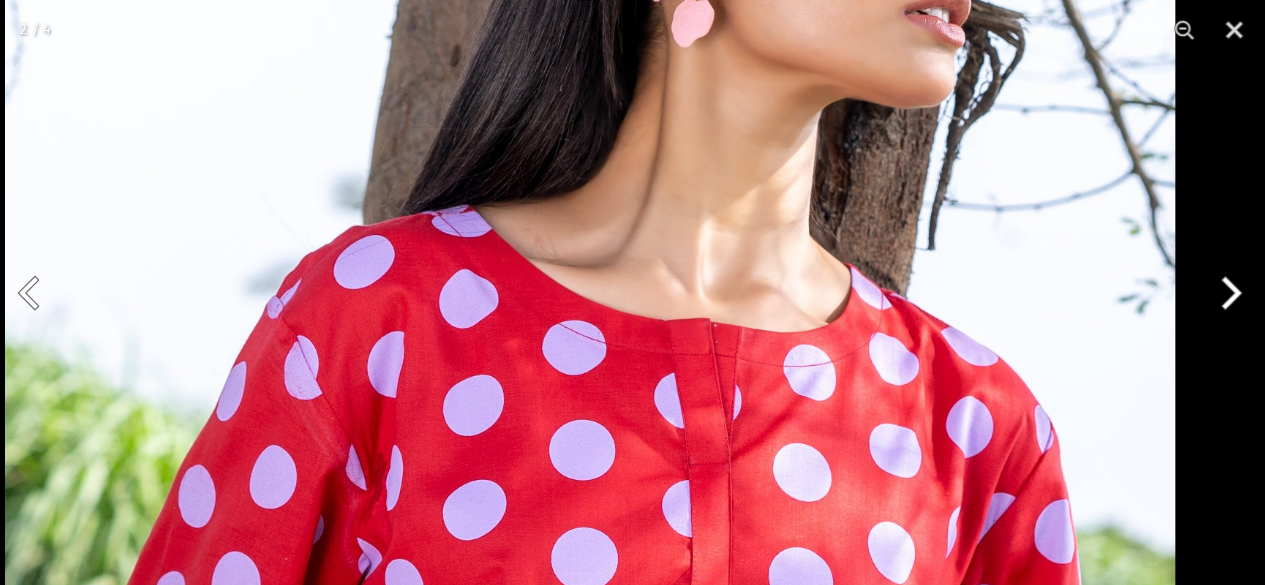 click at bounding box center [590, 537] 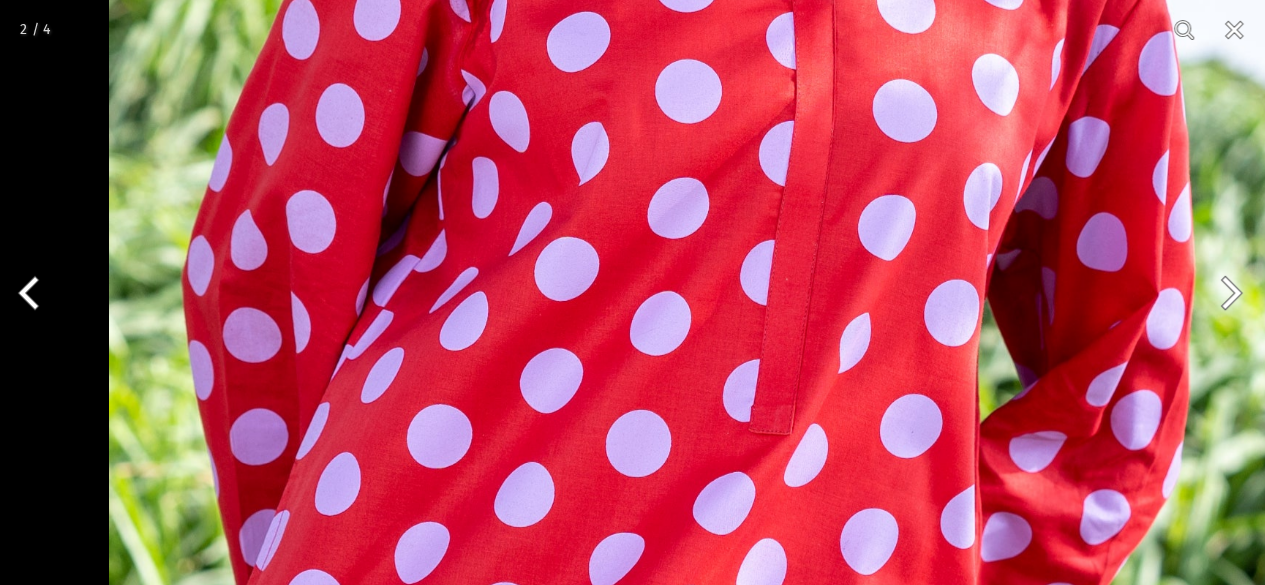 click at bounding box center [694, 69] 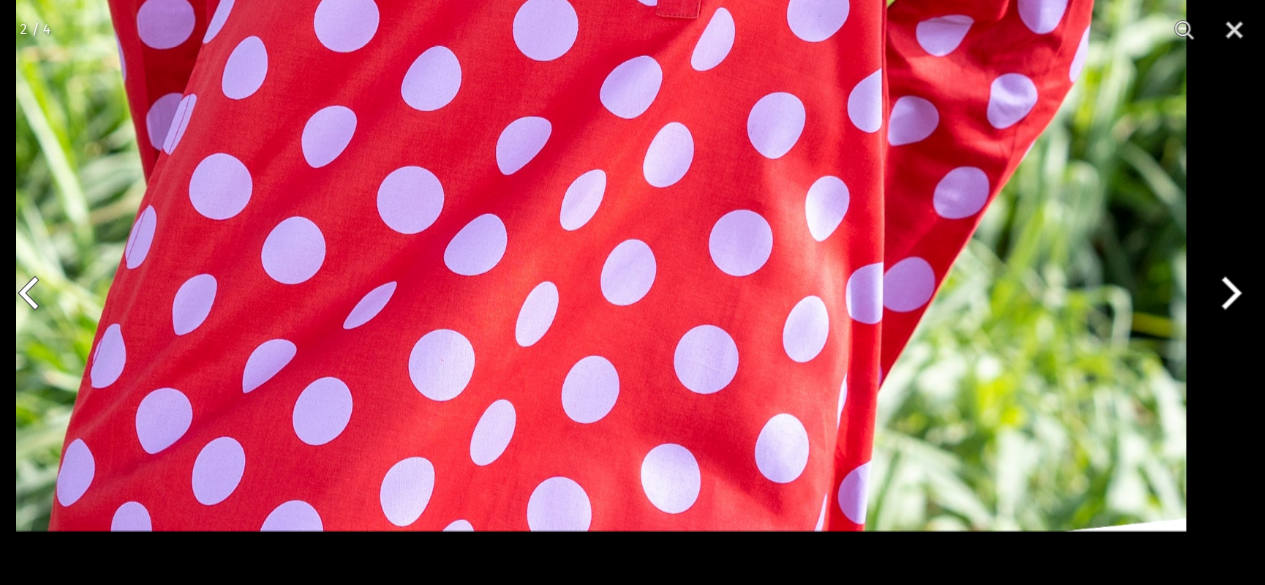 click on "Ego New Arrivals  Ready to Wear  2 PIECE | 3 PIECE All Casuals All Luxury Diva Core Monzene Pulse Boho Soul unstitched  Little EGO  Soul  EDGE  Luxury Wear  Accessories  Bottoms Wraps Inner Sale    0 New Arrivals   Ready to wear   2 PIECE | 3 PIECE All Casuals All Luxury Diva Core Monzene Pulse Boho Soul Unstitched   Little EGO GIRLS 2 TO 8 YEARS   Soul LUXURY WEAR   EDGE Always ready to surprise you   LUXURY WEAR   Accessories   Bottoms Wraps Inner SALE   LOGIN Register Now
Home | Roar 2 piece" at bounding box center (632, 1280) 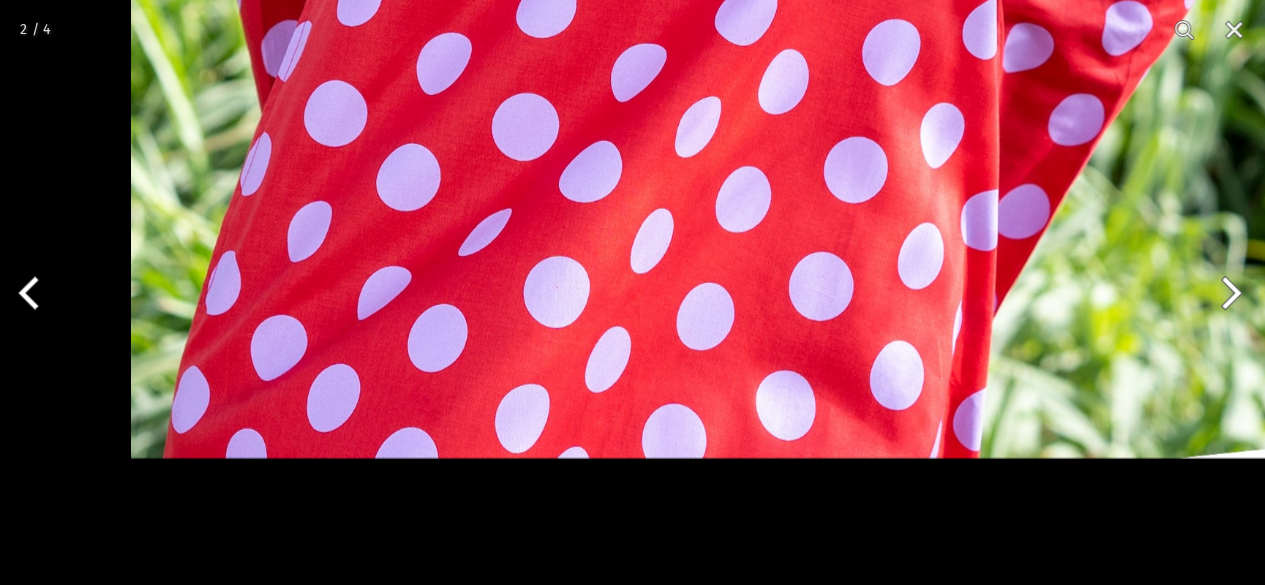 click at bounding box center (716, -420) 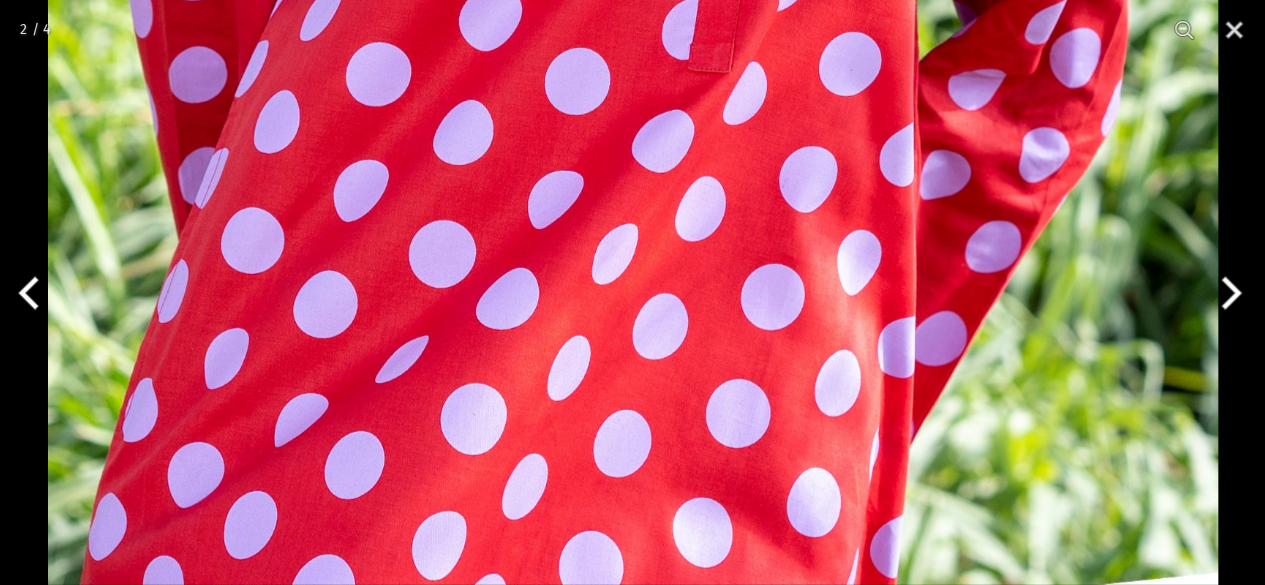 click at bounding box center [633, -293] 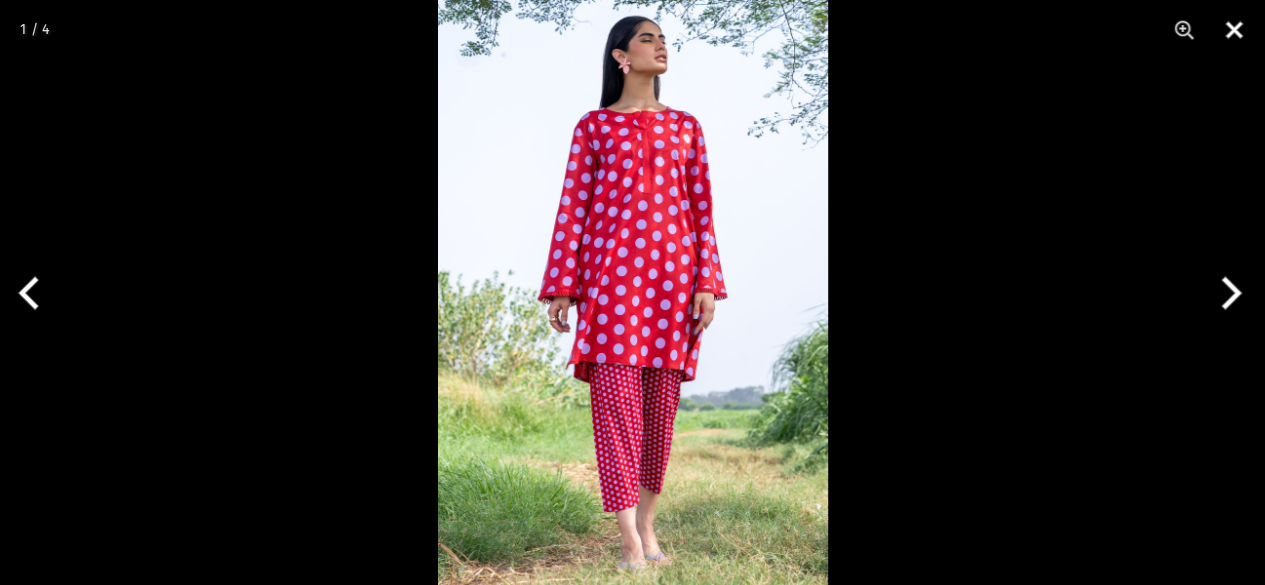 click at bounding box center (1234, 30) 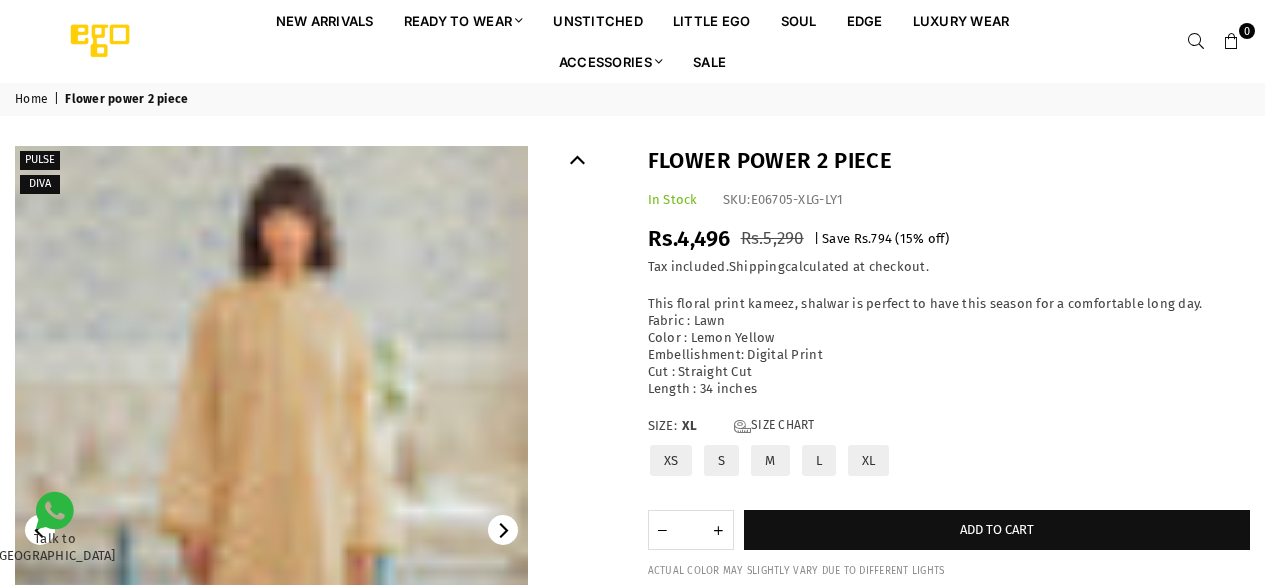 scroll, scrollTop: 0, scrollLeft: 0, axis: both 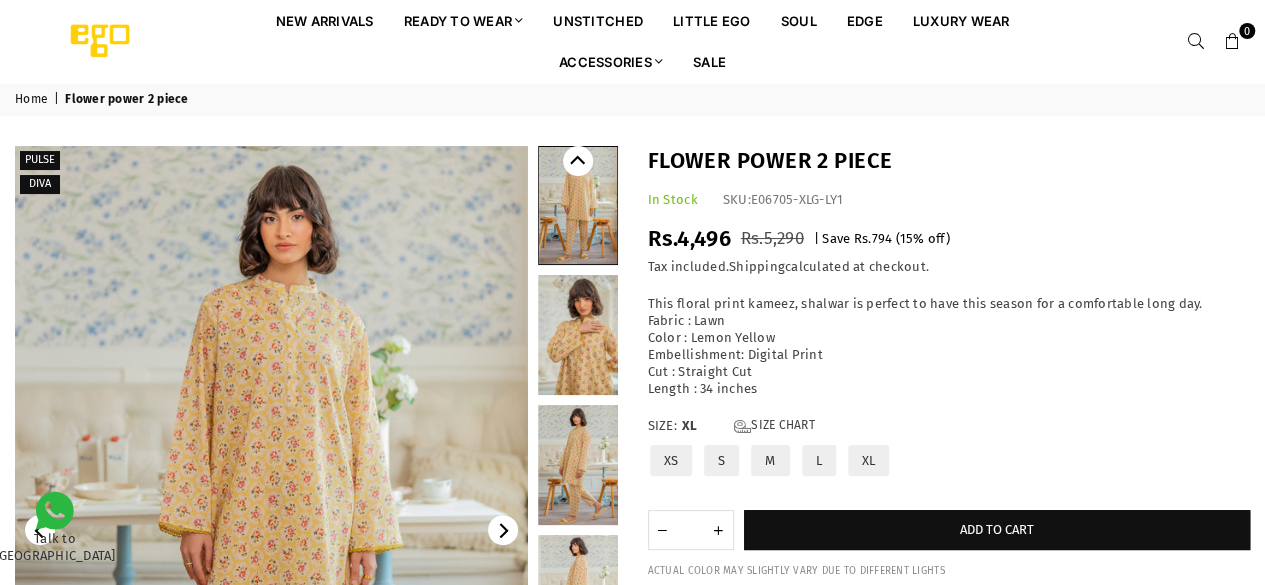 click at bounding box center (271, 530) 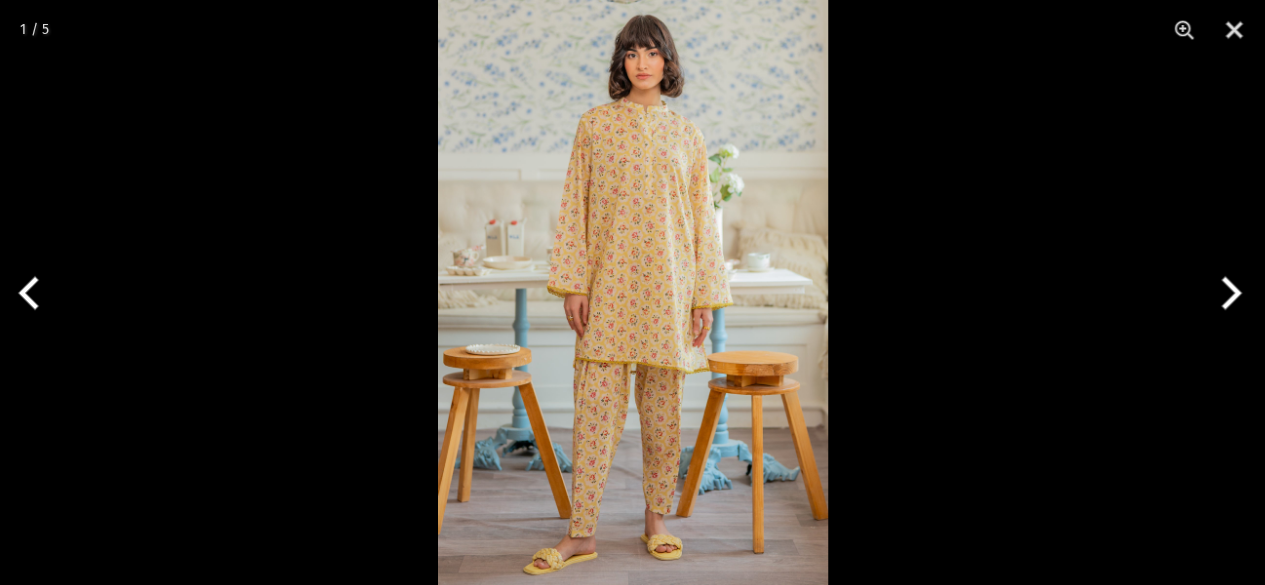click at bounding box center (633, 292) 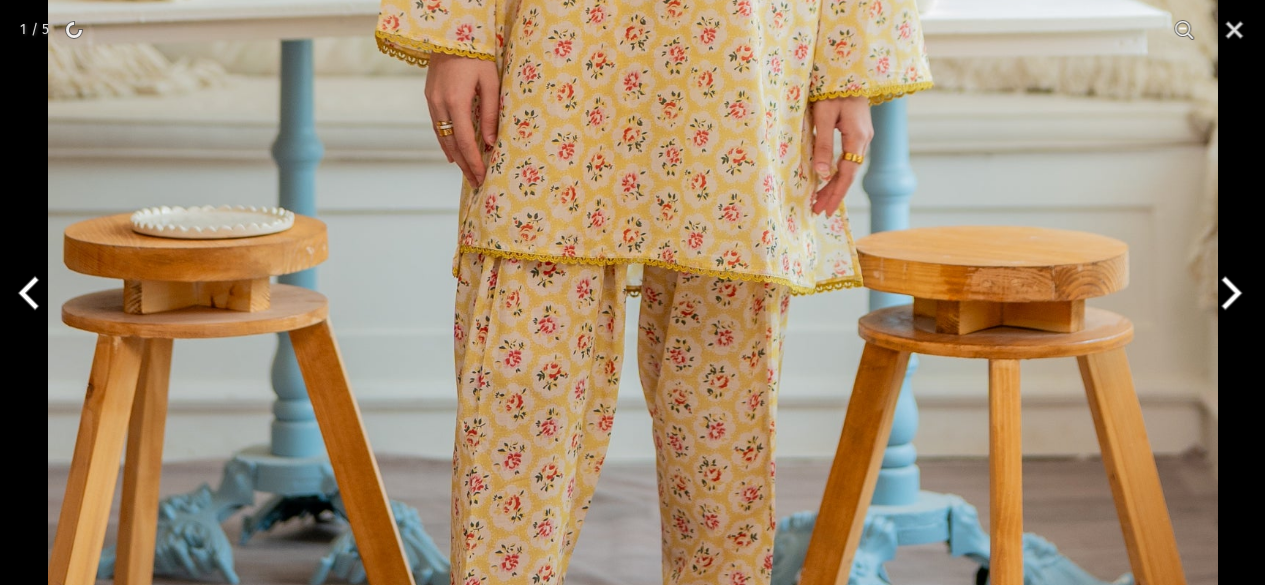 click at bounding box center [633, 51] 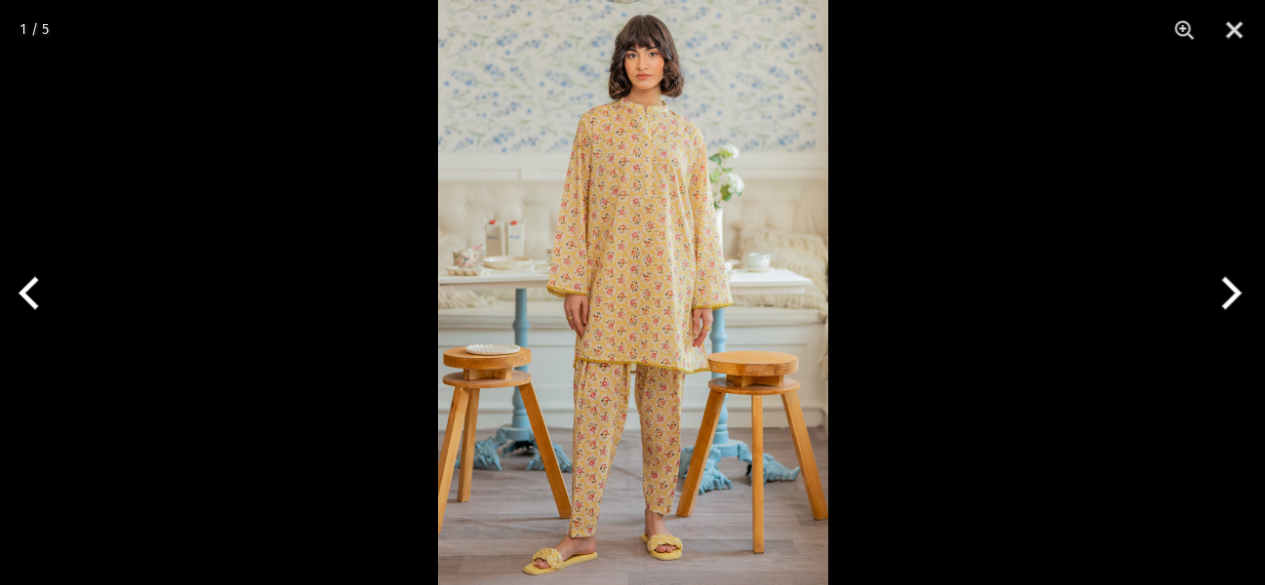 click at bounding box center [633, 292] 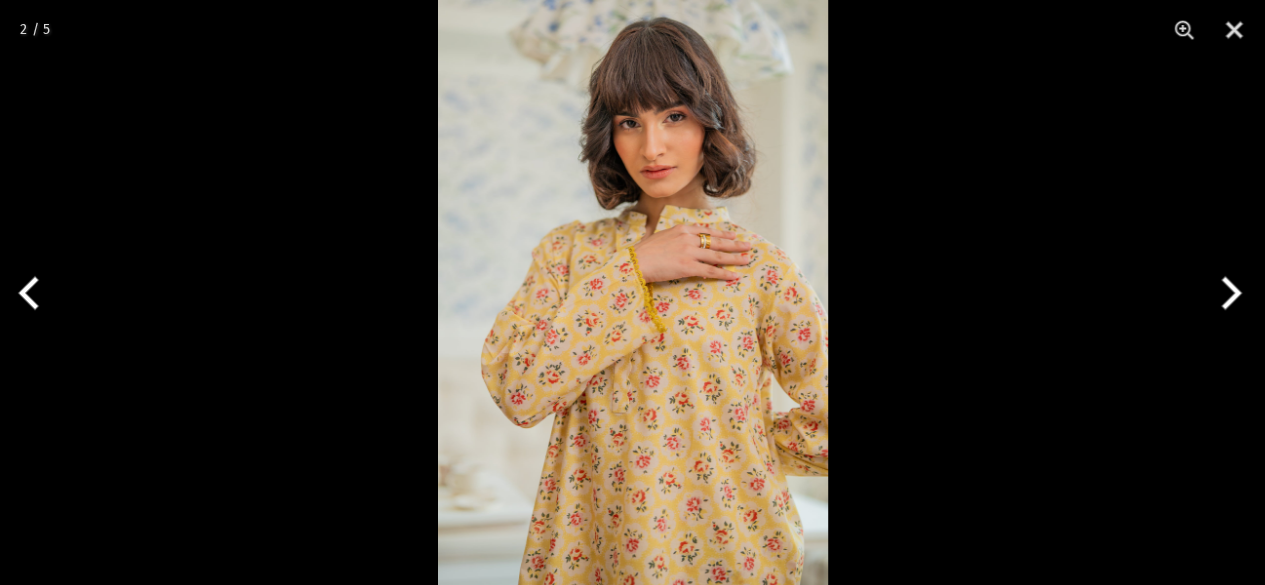 click at bounding box center [633, 292] 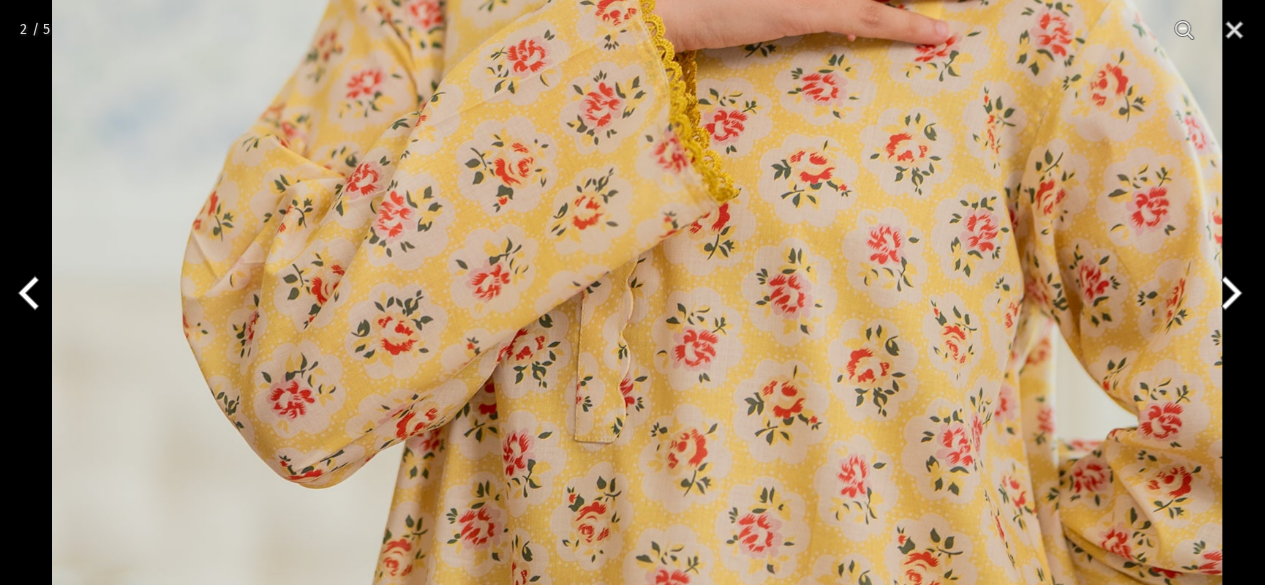 click at bounding box center [637, 81] 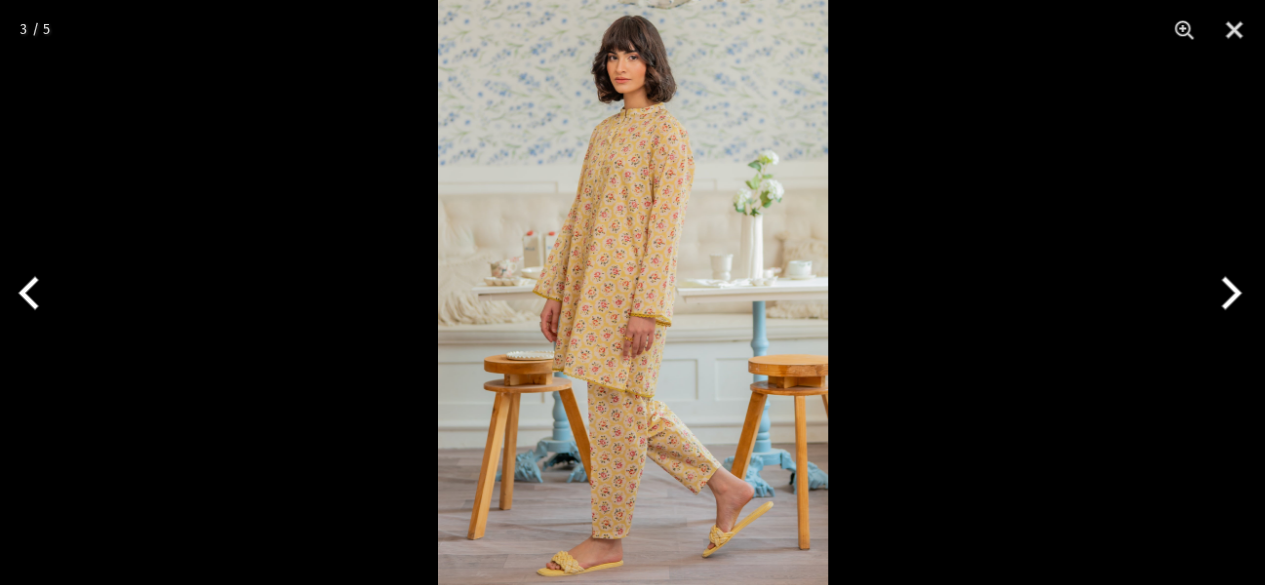 click at bounding box center (633, 292) 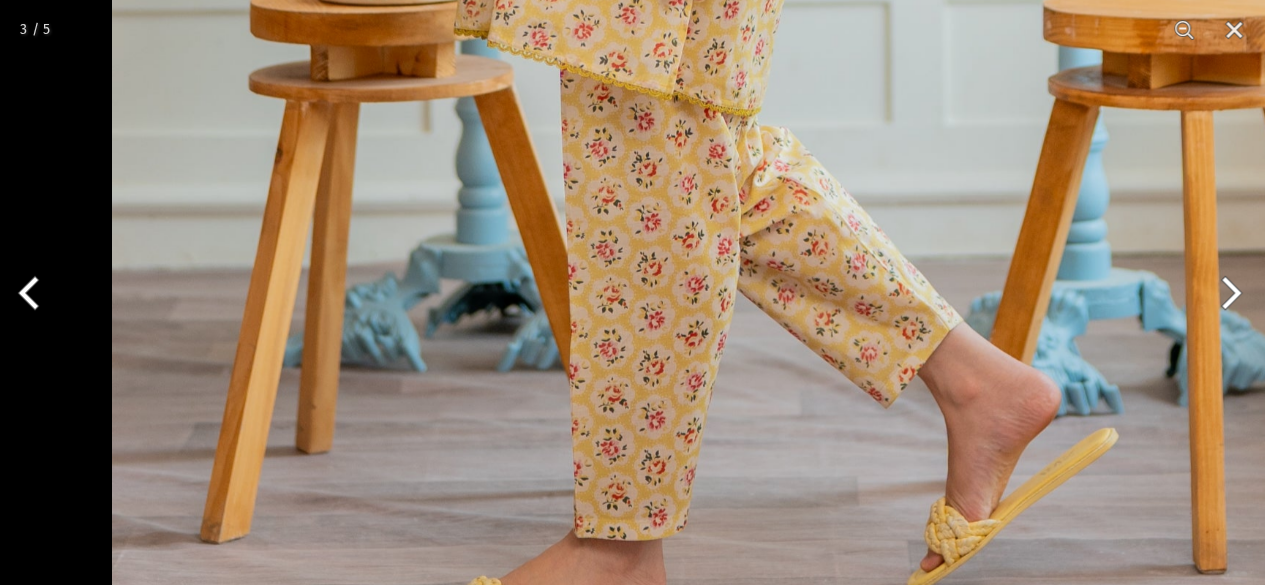 click on "Ego New Arrivals  Ready to Wear  2 PIECE | 3 PIECE All Casuals All Luxury Diva Core Monzene Pulse Boho Soul unstitched  Little EGO  Soul  EDGE  Luxury Wear  Accessories  Bottoms Wraps Inner Sale    0 New Arrivals   Ready to wear   2 PIECE | 3 PIECE All Casuals All Luxury Diva Core Monzene Pulse Boho Soul Unstitched   Little EGO GIRLS 2 TO 8 YEARS   Soul LUXURY WEAR   EDGE Always ready to surprise you   LUXURY WEAR   Accessories   Bottoms Wraps Inner SALE   LOGIN Register Now
Home | Flower power 2 piece" at bounding box center [632, 1483] 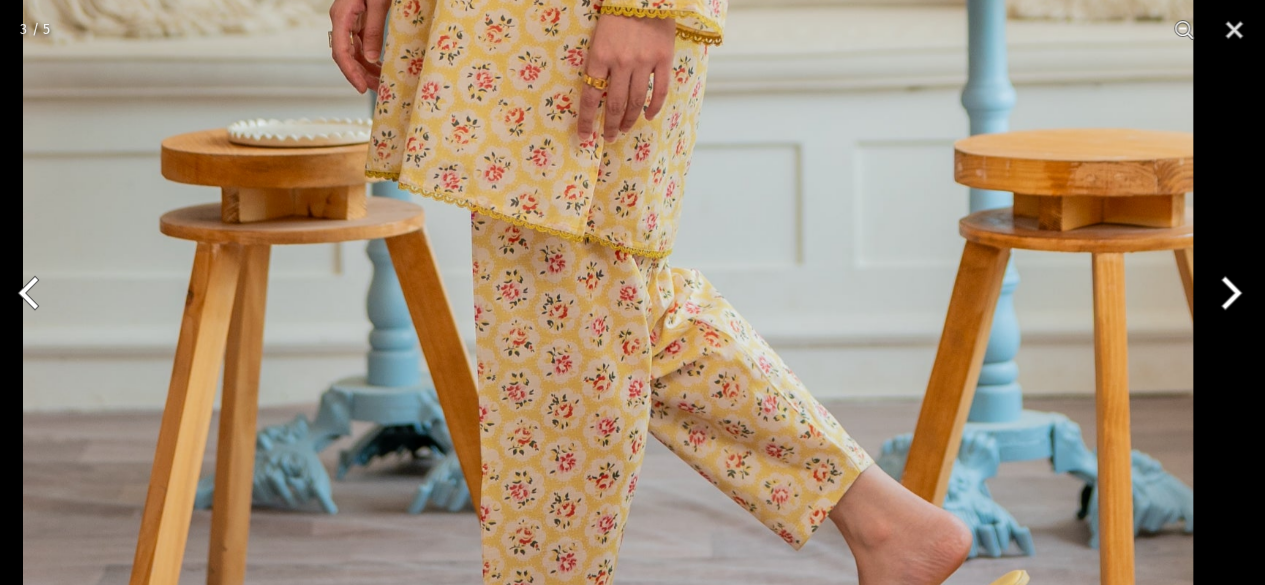 click on "Ego New Arrivals  Ready to Wear  2 PIECE | 3 PIECE All Casuals All Luxury Diva Core Monzene Pulse Boho Soul unstitched  Little EGO  Soul  EDGE  Luxury Wear  Accessories  Bottoms Wraps Inner Sale    0 New Arrivals   Ready to wear   2 PIECE | 3 PIECE All Casuals All Luxury Diva Core Monzene Pulse Boho Soul Unstitched   Little EGO GIRLS 2 TO 8 YEARS   Soul LUXURY WEAR   EDGE Always ready to surprise you   LUXURY WEAR   Accessories   Bottoms Wraps Inner SALE   LOGIN Register Now
Home | Flower power 2 piece" at bounding box center [632, 1483] 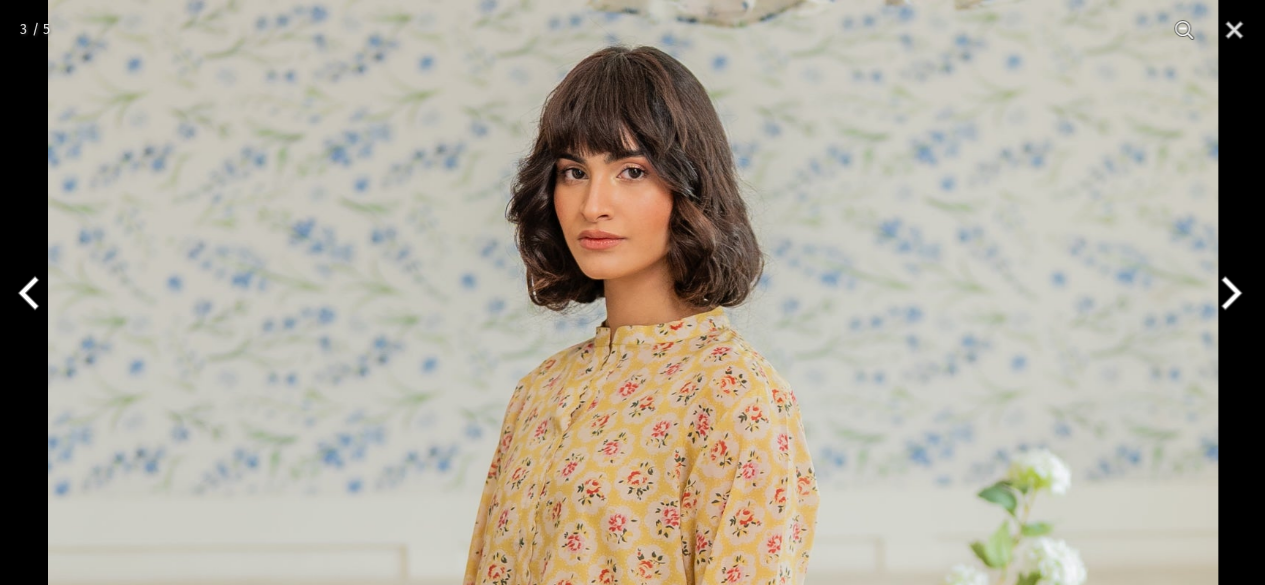 click at bounding box center (633, 877) 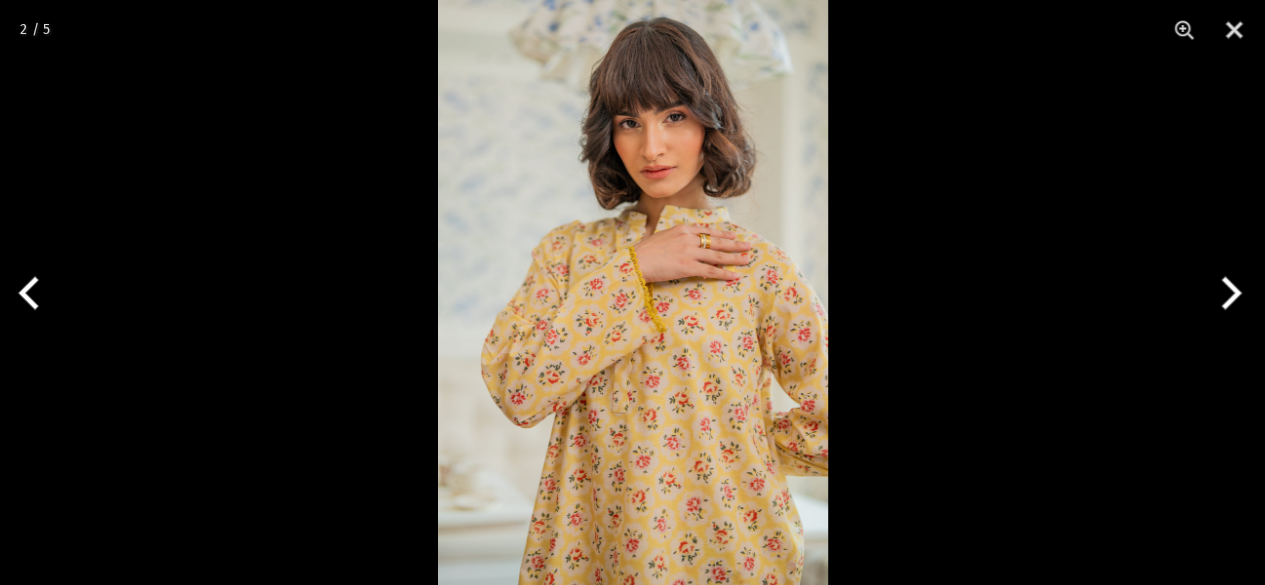 click at bounding box center (633, 292) 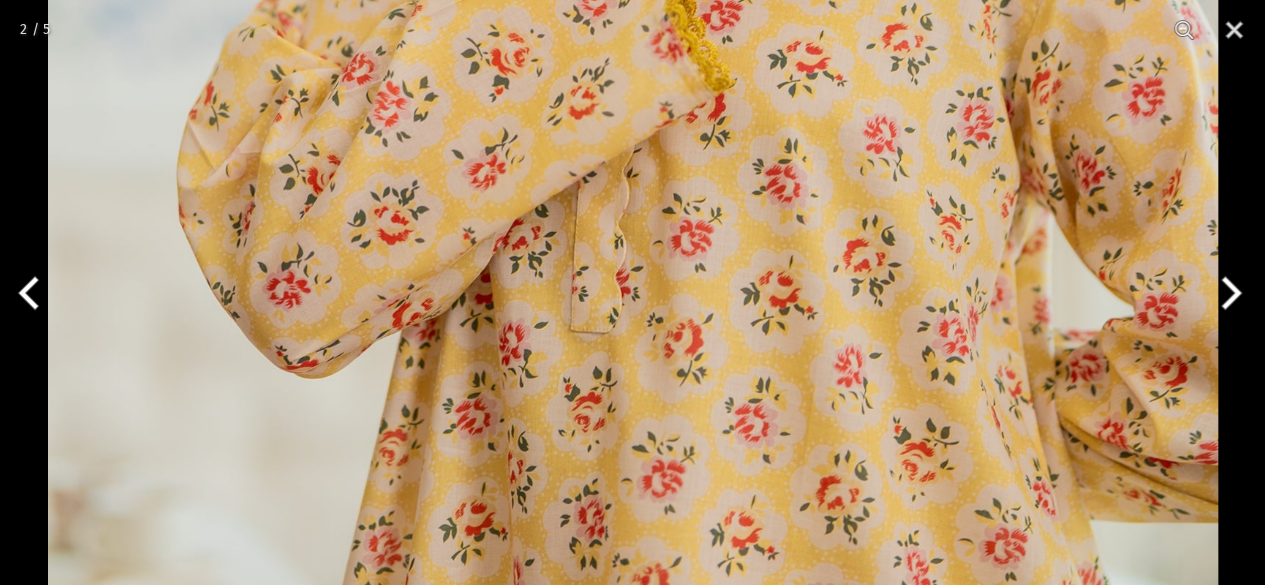 click at bounding box center (633, -29) 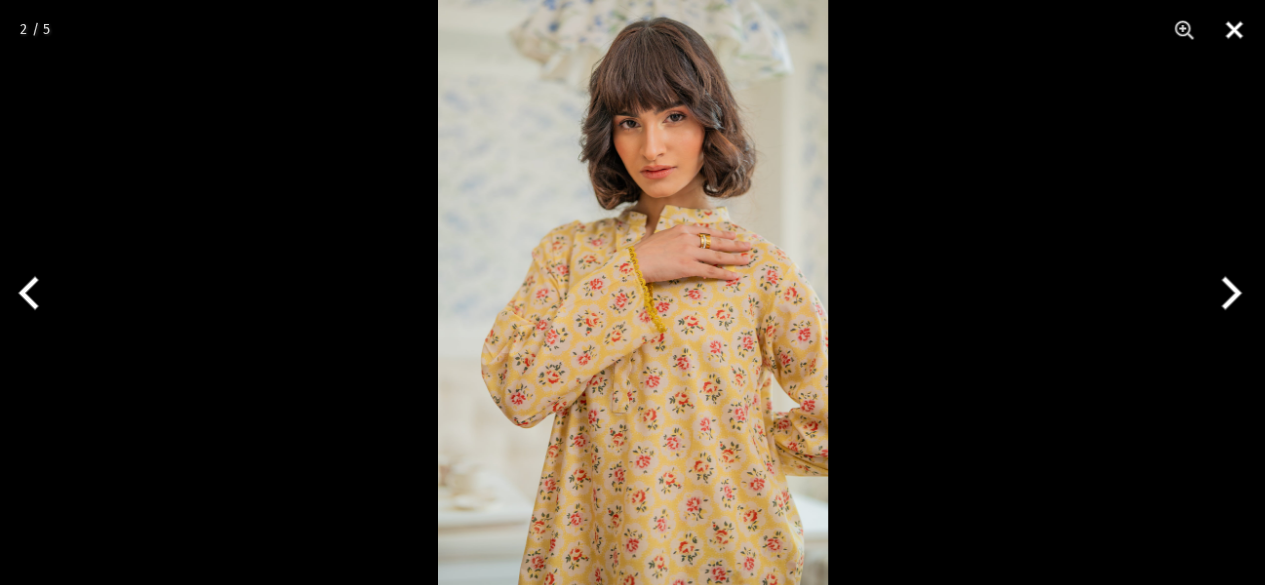 click at bounding box center (1234, 30) 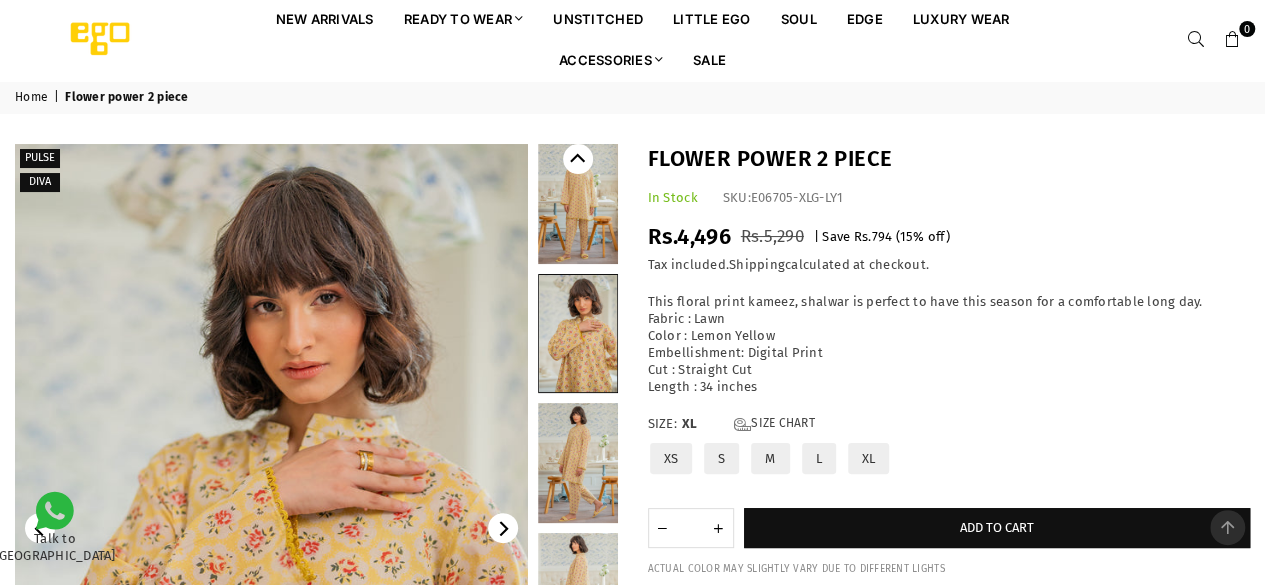 scroll, scrollTop: 0, scrollLeft: 0, axis: both 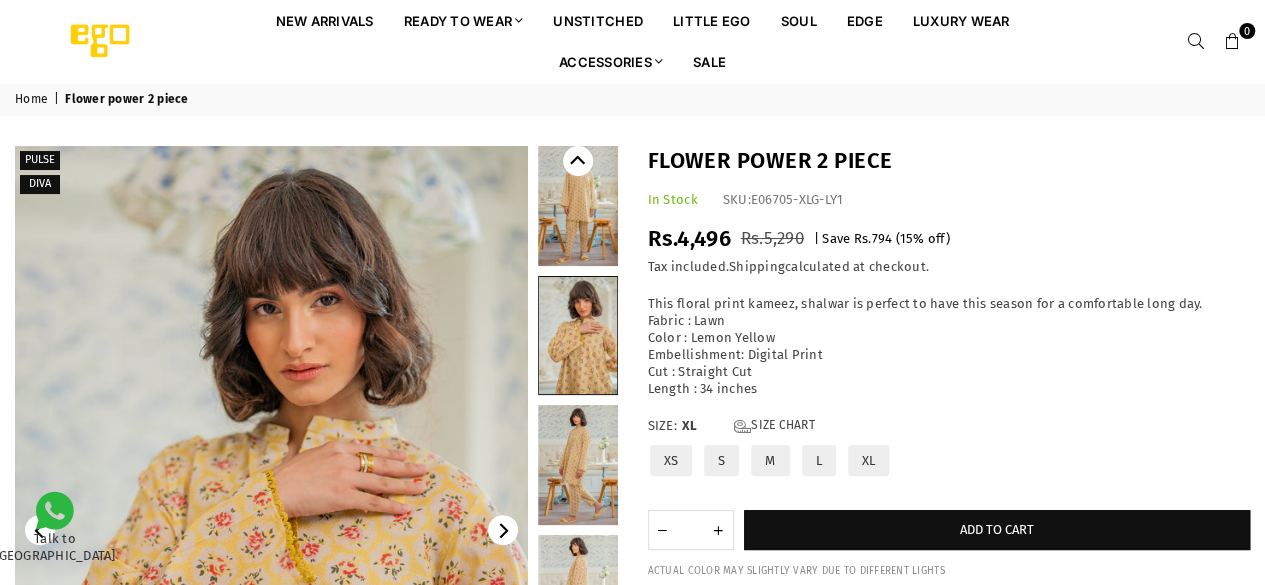 click on "Flower power 2 piece                                          In Stock                      SKU:  E06705-XLG-LY1                                                                       Regular price                        Rs.4,496                        Rs.5,290                                                                                        |                             Save                            Rs.794                            ( 15 % off)                                                                                   /                                                                                           Tax included.                       Shipping  calculated at checkout.                                                                                                     This floral print kameez, shalwar is perfect to have this season for a comfortable long day. Fabric : Lawn Color : Lemon Yellow Embellishment: Digital Print  Cut : Straight Cut Length : 34 inches" at bounding box center (949, 375) 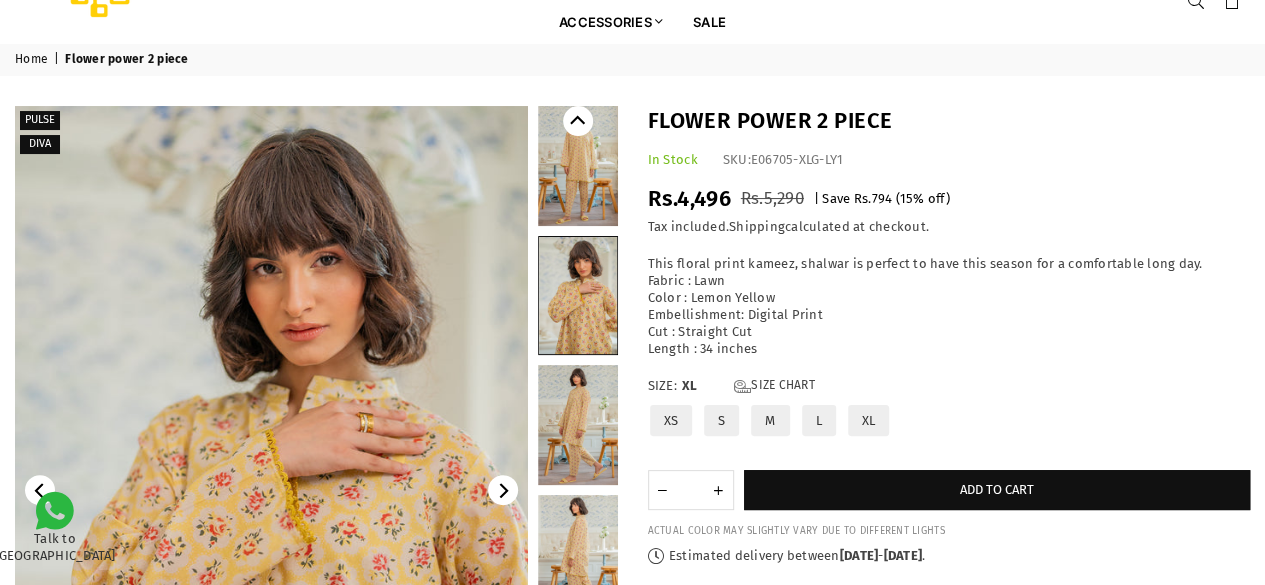 click at bounding box center (578, 425) 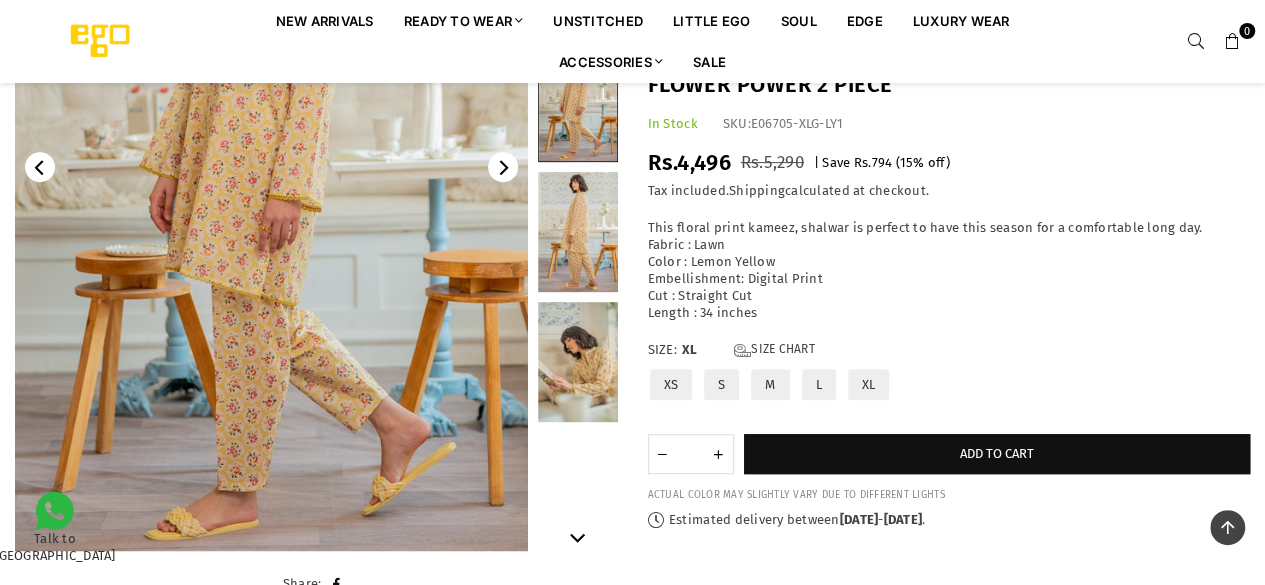 scroll, scrollTop: 322, scrollLeft: 0, axis: vertical 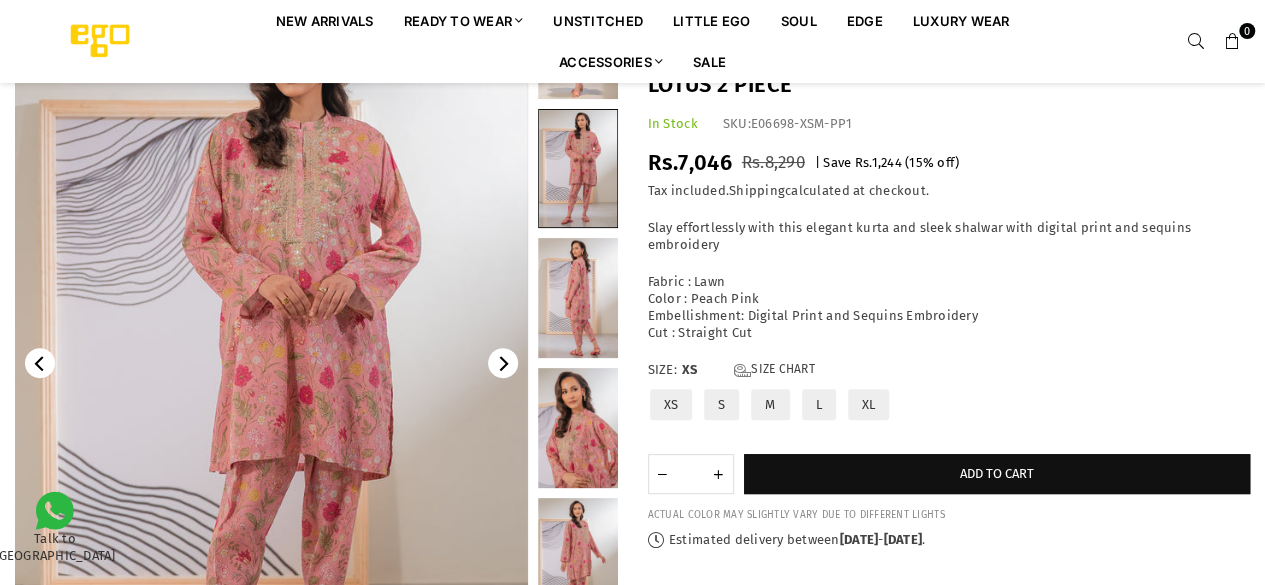 click on "Regular price                        Rs.7,046                        Rs.8,290                                                                                        |                             Save                            Rs.1,244                            ( 15 % off)                                                                                   /" at bounding box center (949, 163) 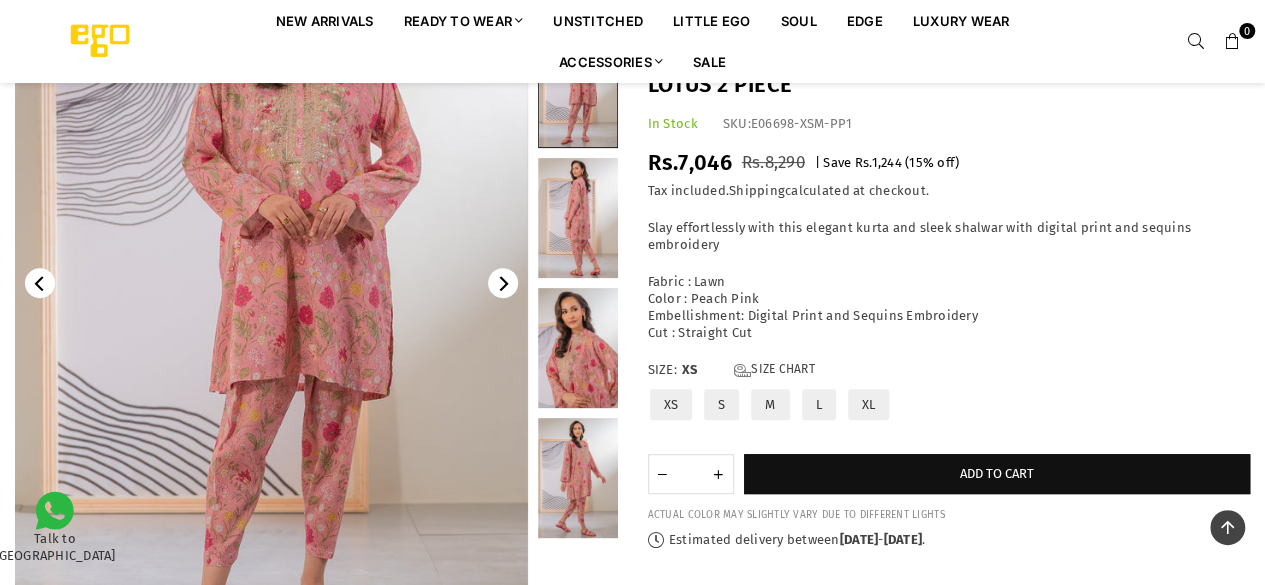 scroll, scrollTop: 206, scrollLeft: 0, axis: vertical 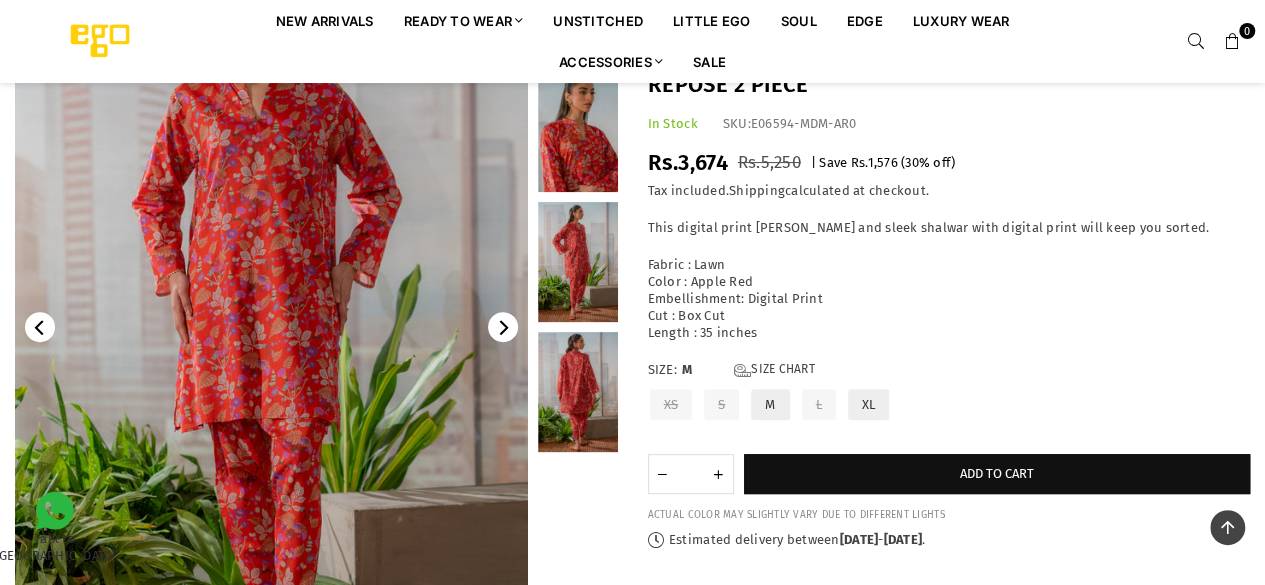 click at bounding box center (578, 392) 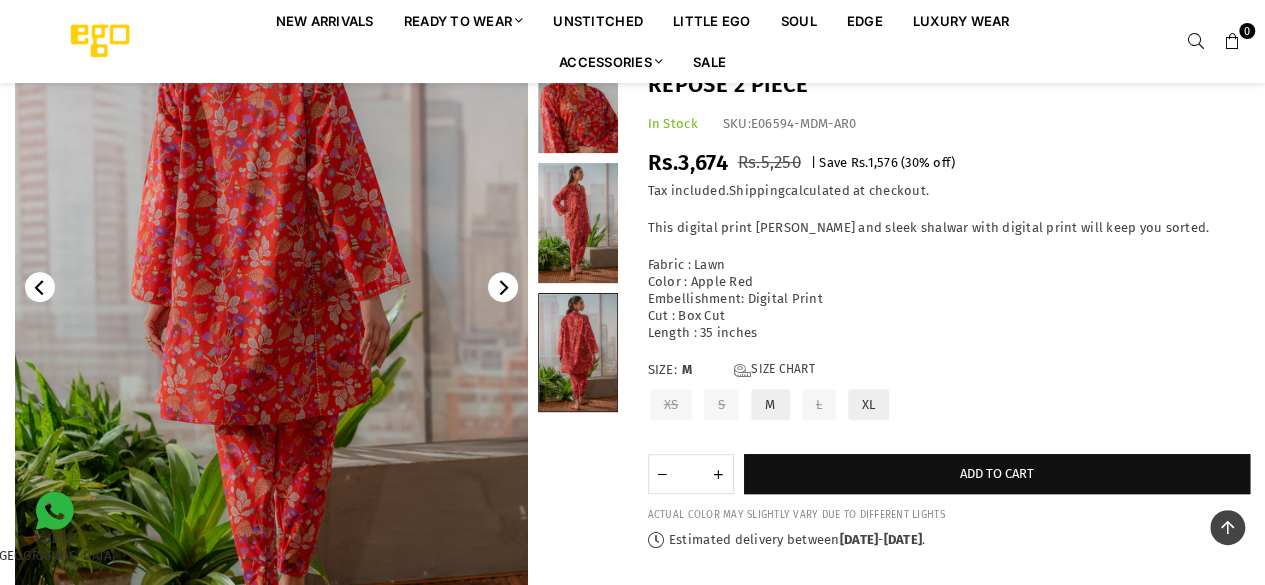 scroll, scrollTop: 282, scrollLeft: 0, axis: vertical 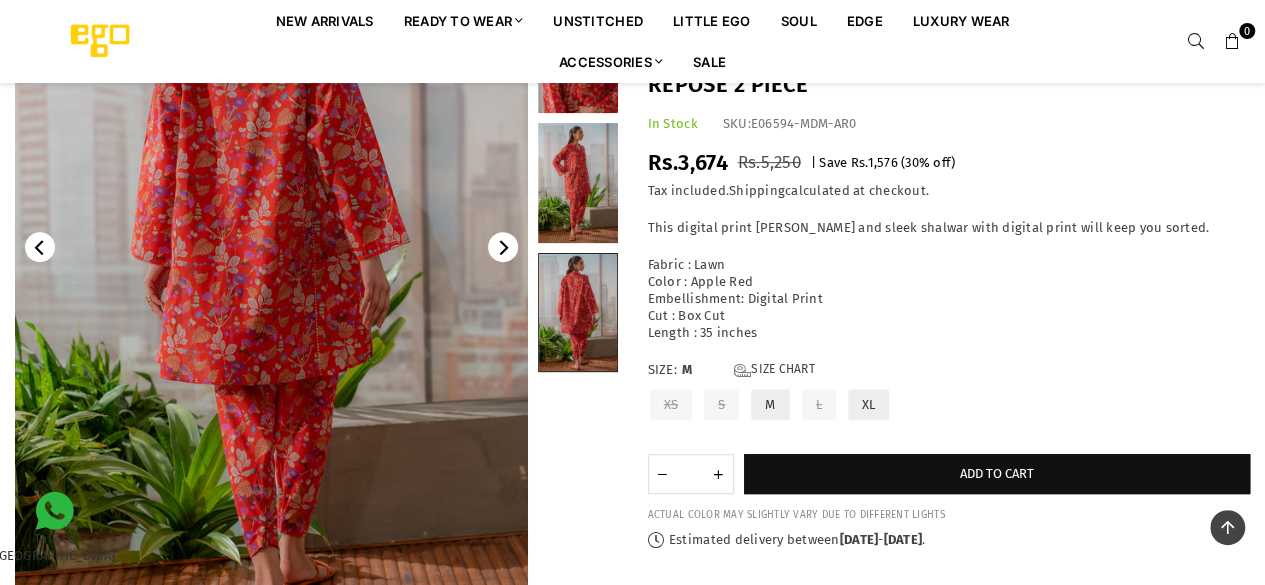 click at bounding box center [271, 247] 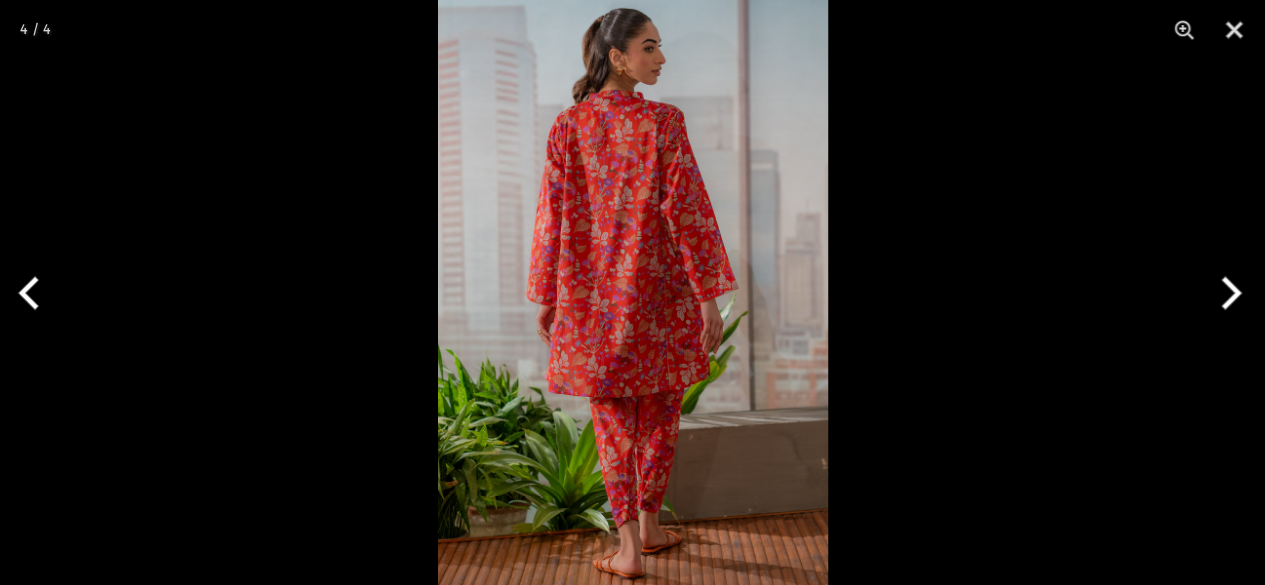 click at bounding box center [633, 292] 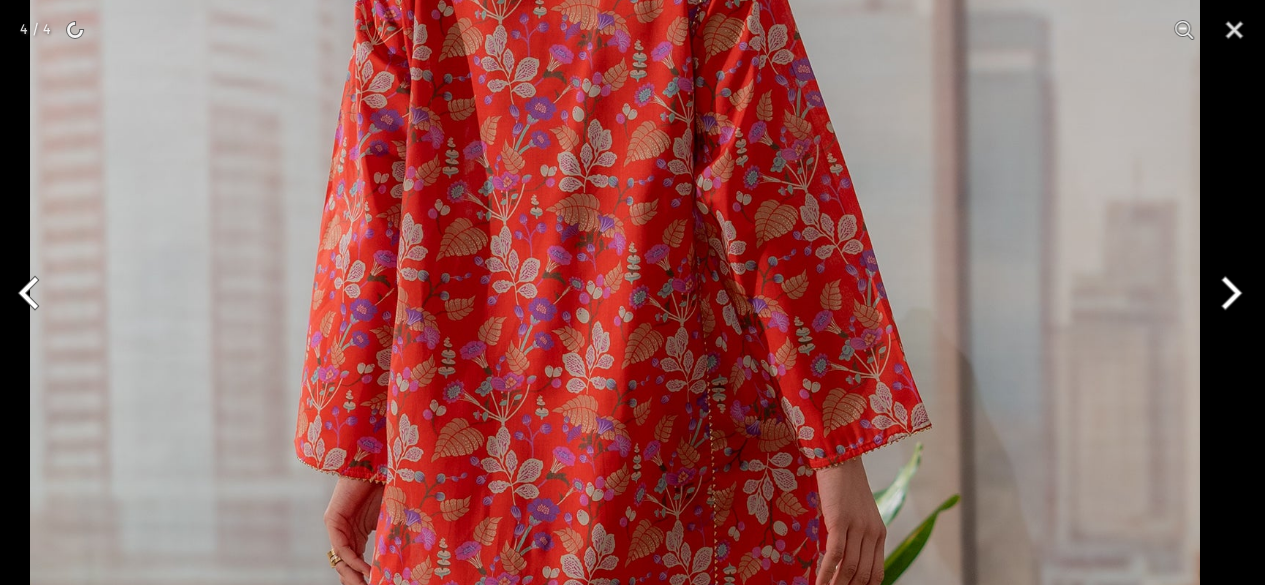 click at bounding box center (615, 439) 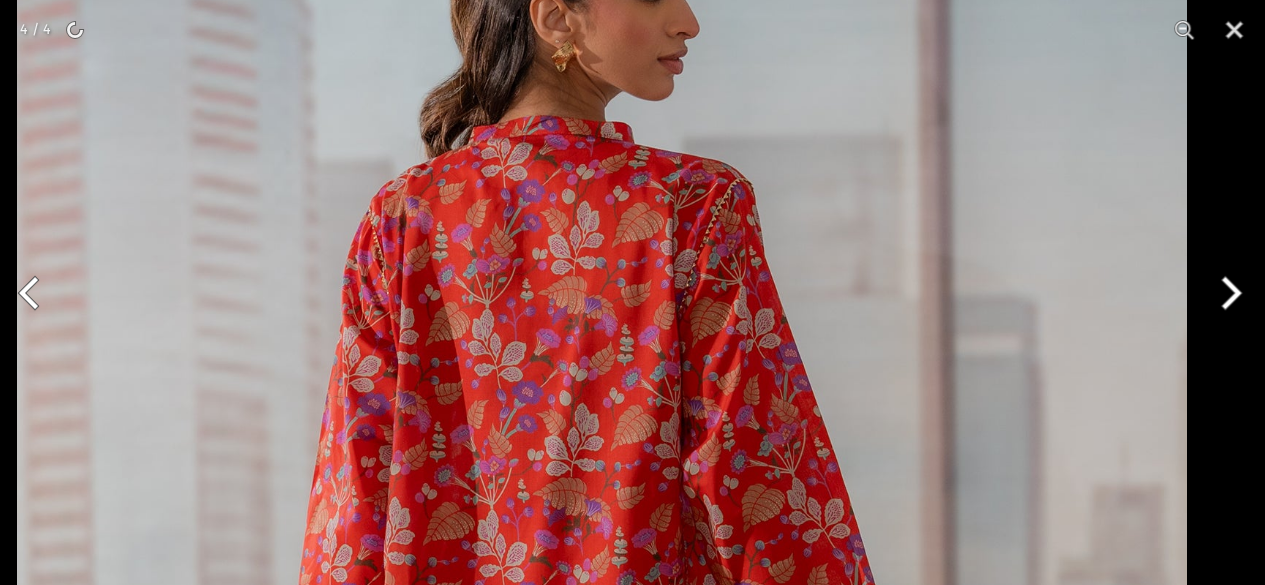 click on "Ego New Arrivals  Ready to Wear  2 PIECE | 3 PIECE All Casuals All Luxury Diva Core Monzene Pulse Boho Soul unstitched  Little EGO  Soul  EDGE  Luxury Wear  Accessories  Bottoms Wraps Inner Sale    0 New Arrivals   Ready to wear   2 PIECE | 3 PIECE All Casuals All Luxury Diva Core Monzene Pulse Boho Soul Unstitched   Little EGO GIRLS 2 TO 8 YEARS   Soul LUXURY WEAR   EDGE Always ready to surprise you   LUXURY WEAR   Accessories   Bottoms Wraps Inner SALE   LOGIN Register Now
Home | Repose 2 piece" at bounding box center [632, 1200] 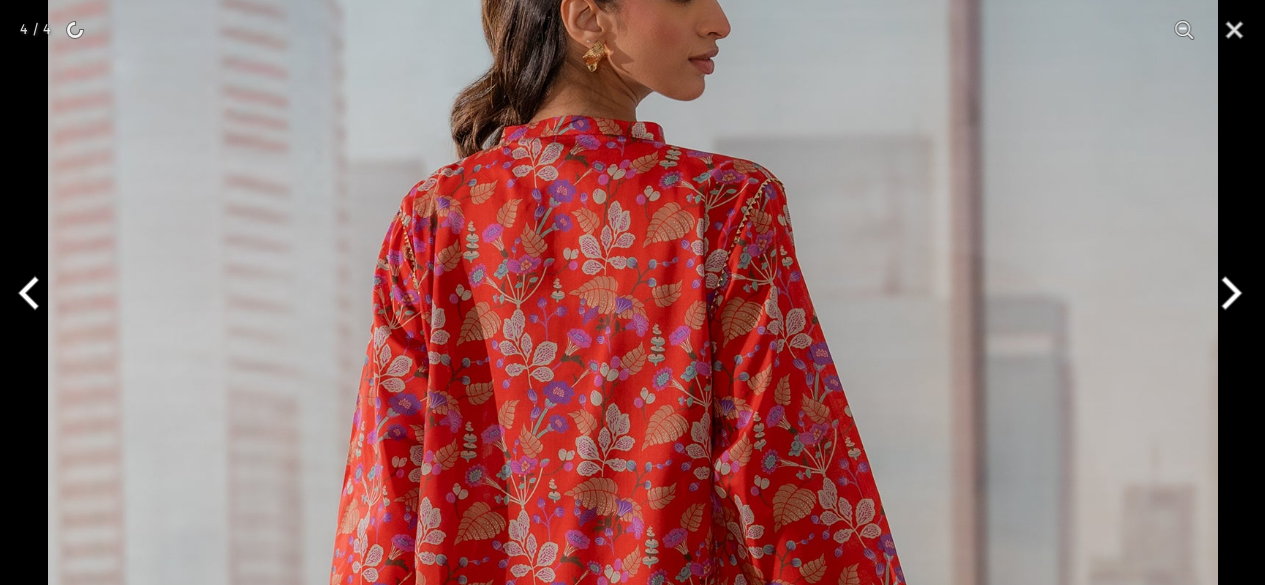 click at bounding box center (1227, 293) 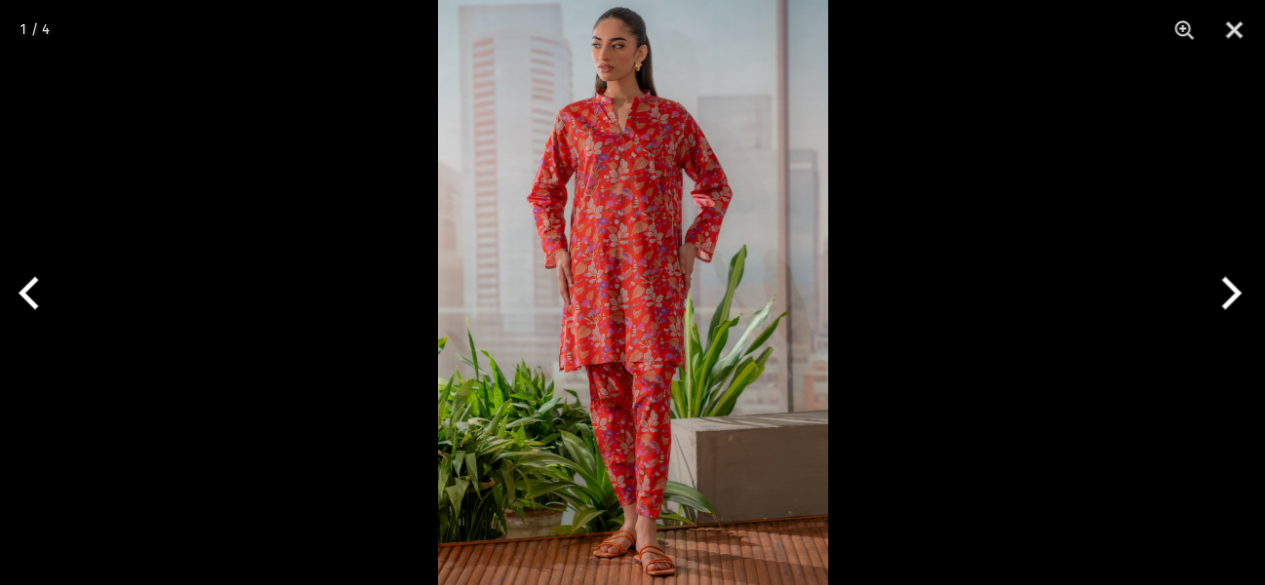 click at bounding box center [633, 292] 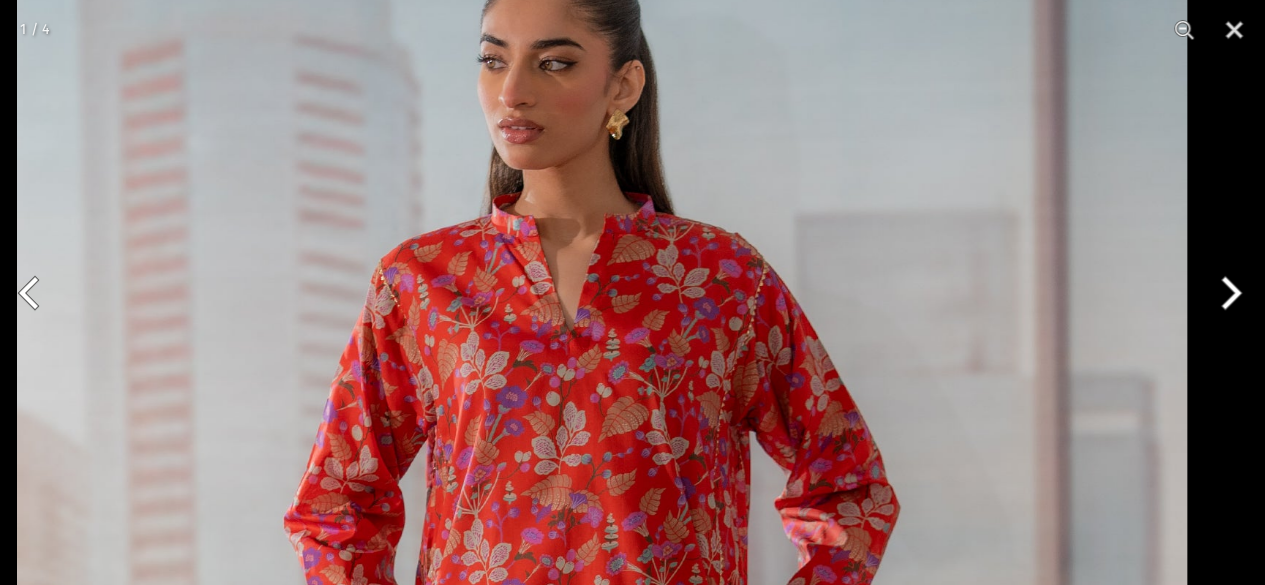 click at bounding box center [602, 803] 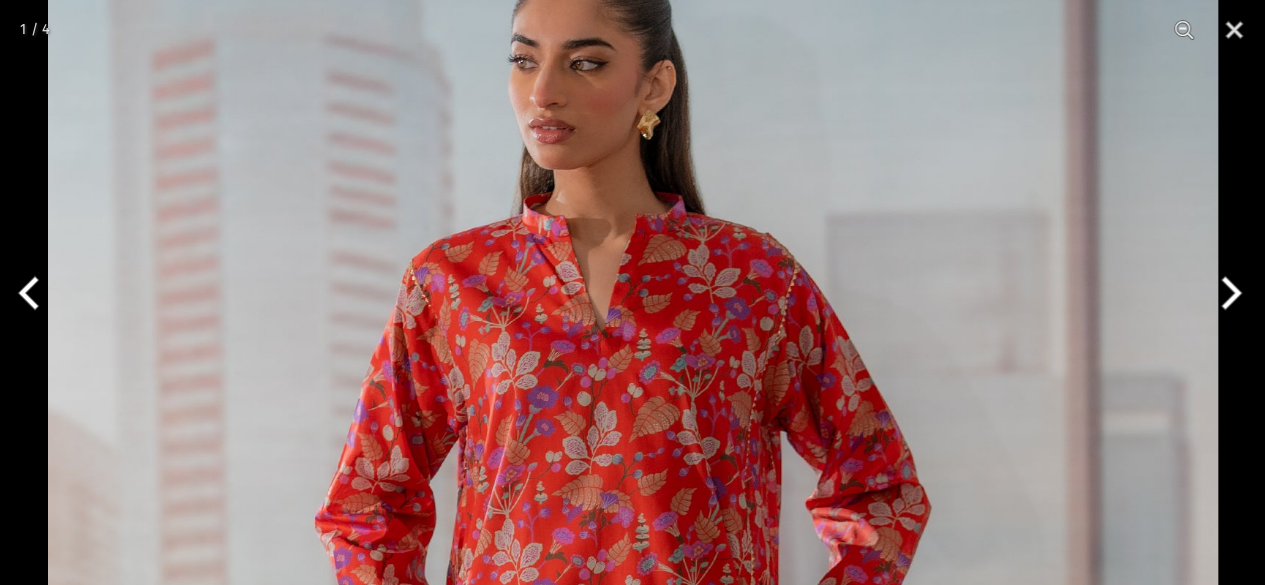 click at bounding box center (633, 803) 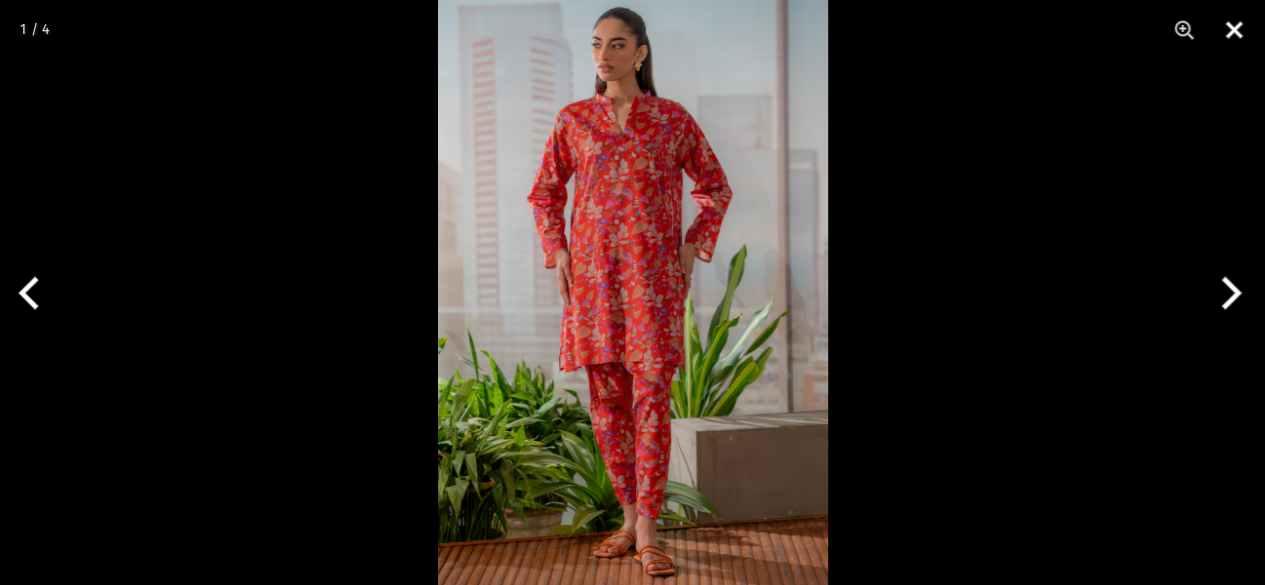 click at bounding box center [1234, 30] 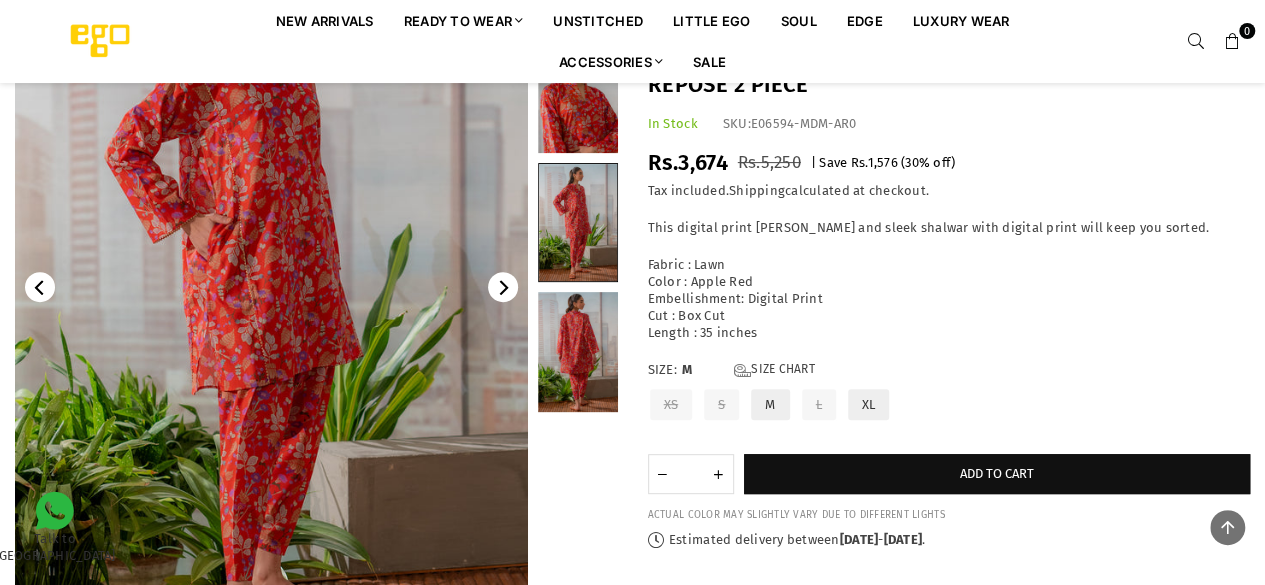scroll, scrollTop: 282, scrollLeft: 0, axis: vertical 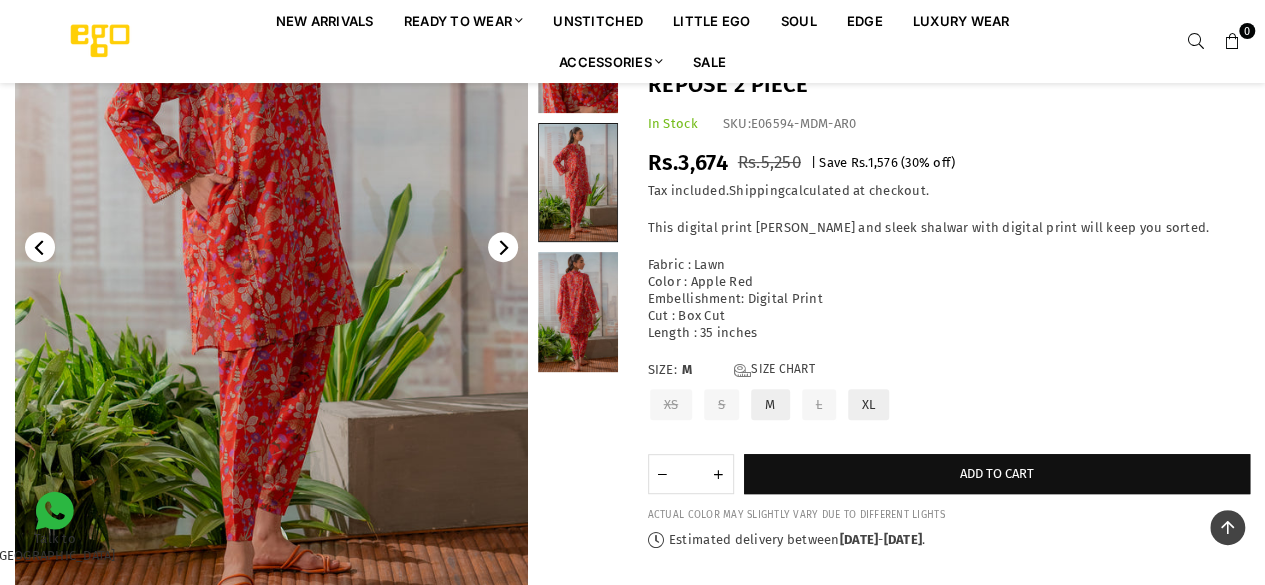 click at bounding box center [271, 247] 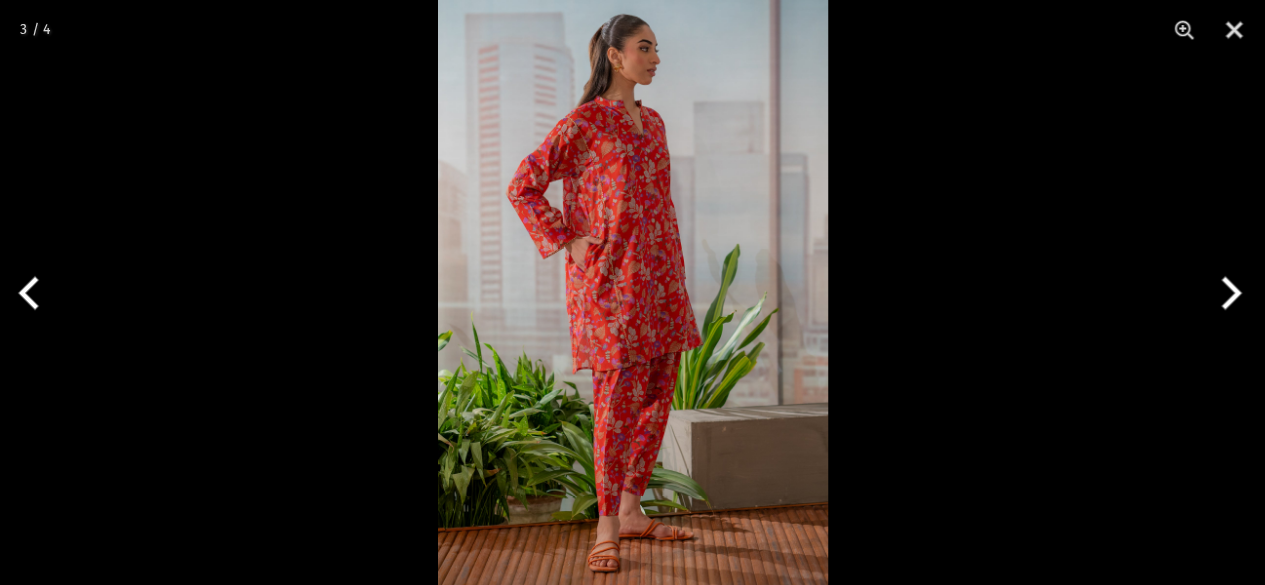click at bounding box center [633, 292] 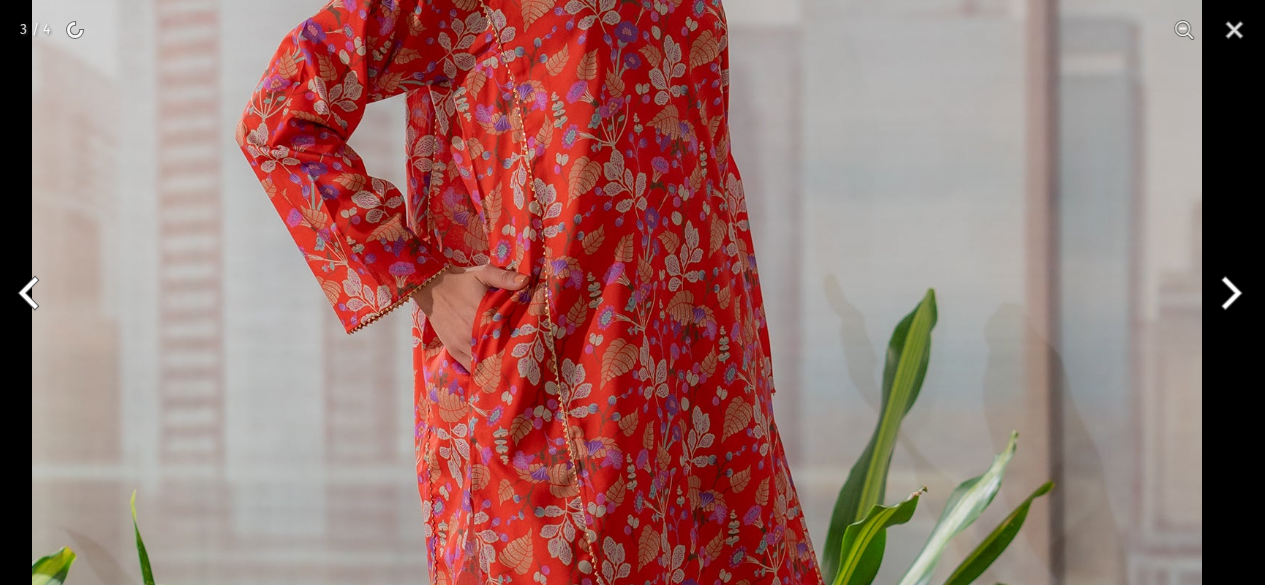 click on "Ego New Arrivals  Ready to Wear  2 PIECE | 3 PIECE All Casuals All Luxury Diva Core Monzene Pulse Boho Soul unstitched  Little EGO  Soul  EDGE  Luxury Wear  Accessories  Bottoms Wraps Inner Sale    0 New Arrivals   Ready to wear   2 PIECE | 3 PIECE All Casuals All Luxury Diva Core Monzene Pulse Boho Soul Unstitched   Little EGO GIRLS 2 TO 8 YEARS   Soul LUXURY WEAR   EDGE Always ready to surprise you   LUXURY WEAR   Accessories   Bottoms Wraps Inner SALE   LOGIN Register Now
Home | Repose 2 piece" at bounding box center (632, 1200) 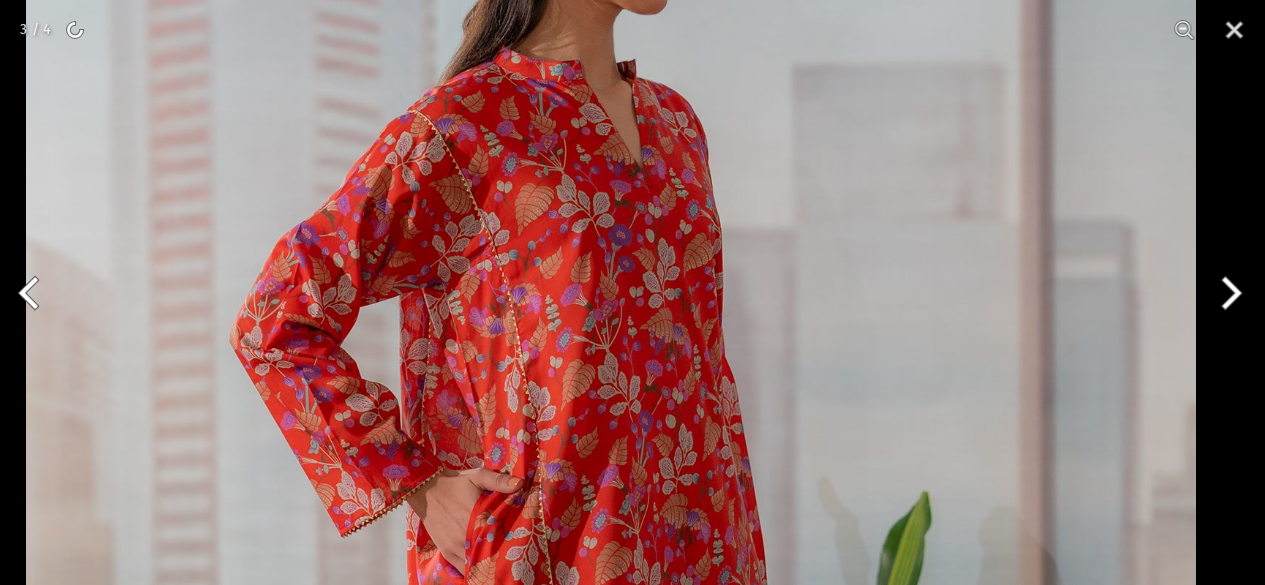 click on "Ego New Arrivals  Ready to Wear  2 PIECE | 3 PIECE All Casuals All Luxury Diva Core Monzene Pulse Boho Soul unstitched  Little EGO  Soul  EDGE  Luxury Wear  Accessories  Bottoms Wraps Inner Sale    0 New Arrivals   Ready to wear   2 PIECE | 3 PIECE All Casuals All Luxury Diva Core Monzene Pulse Boho Soul Unstitched   Little EGO GIRLS 2 TO 8 YEARS   Soul LUXURY WEAR   EDGE Always ready to surprise you   LUXURY WEAR   Accessories   Bottoms Wraps Inner SALE   LOGIN Register Now
Home | Repose 2 piece" at bounding box center [632, 1200] 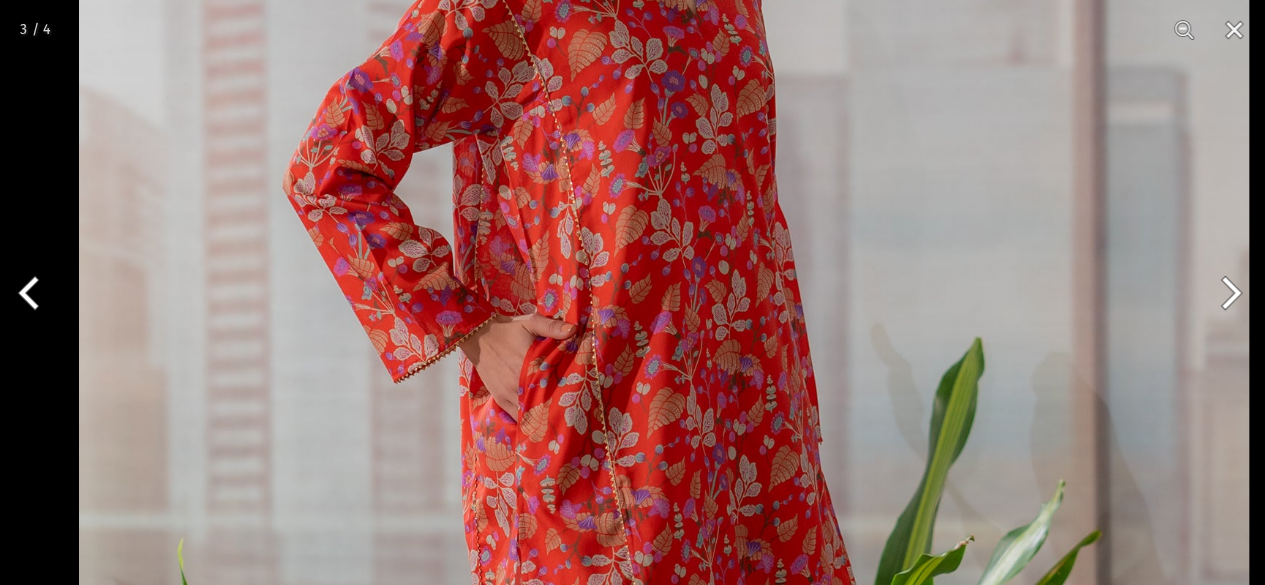 click at bounding box center [664, 483] 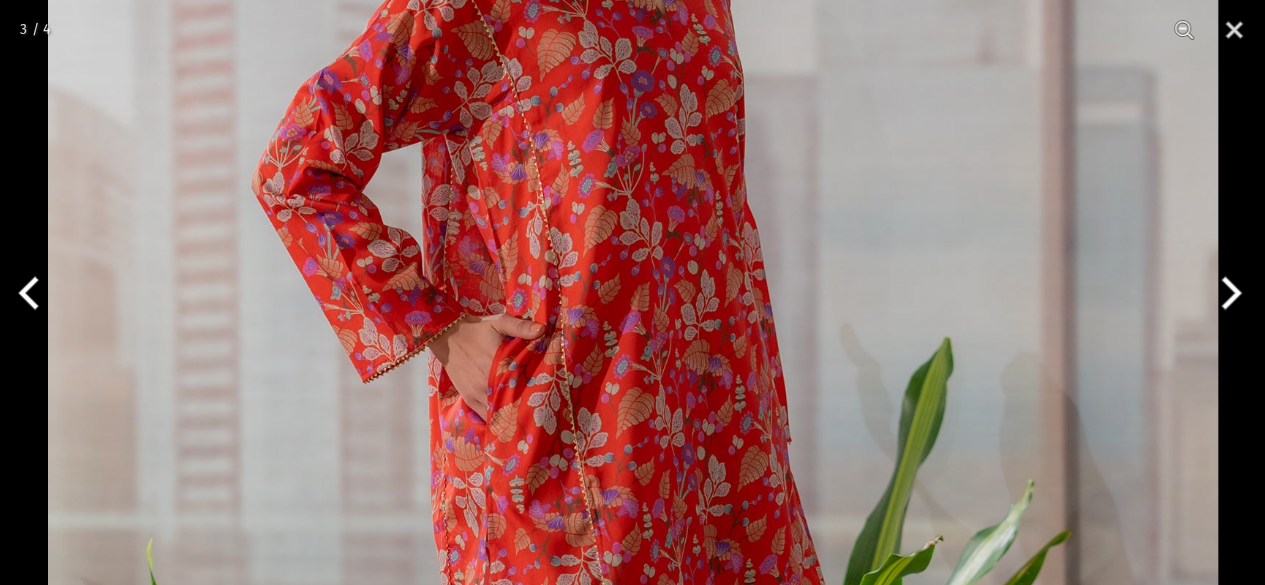 click at bounding box center [633, 483] 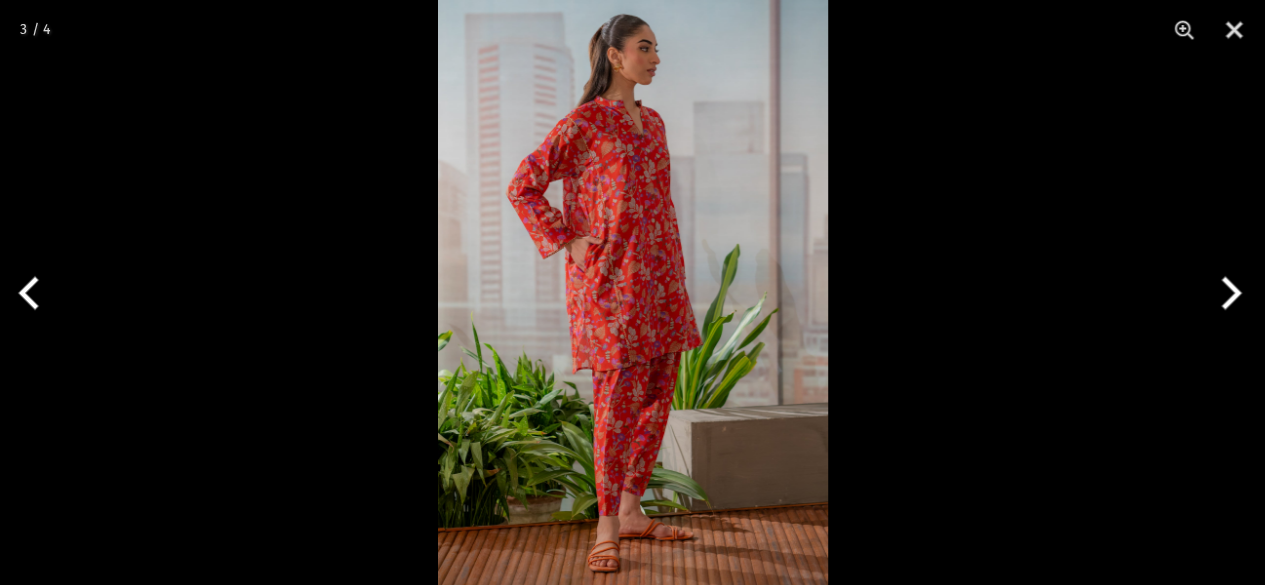 click at bounding box center (632, 292) 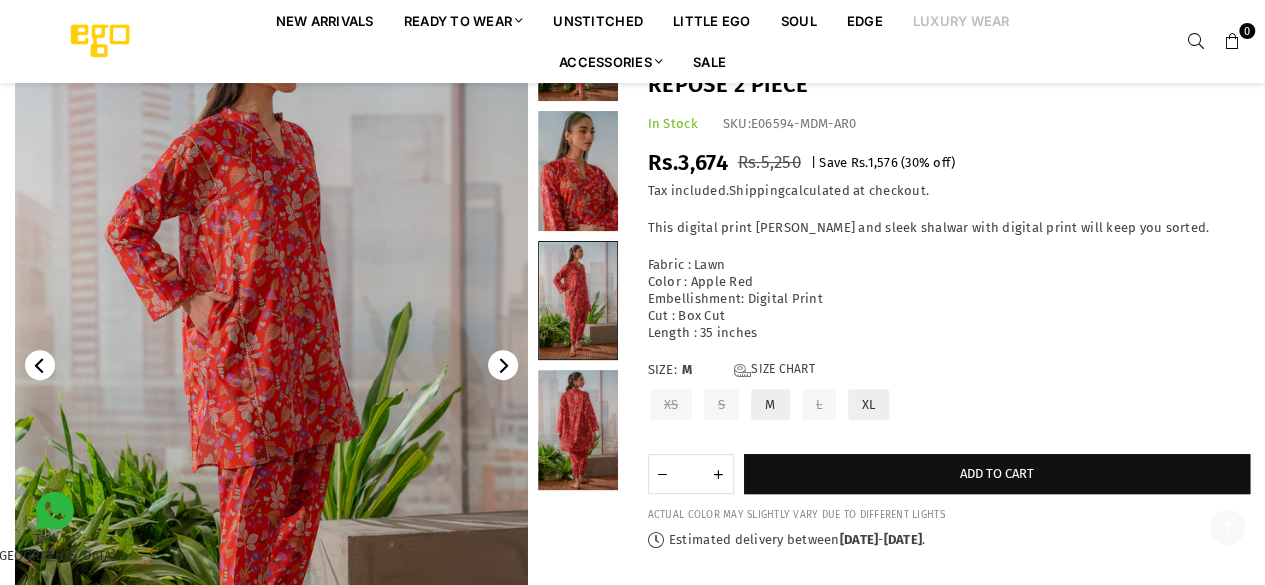 scroll, scrollTop: 204, scrollLeft: 0, axis: vertical 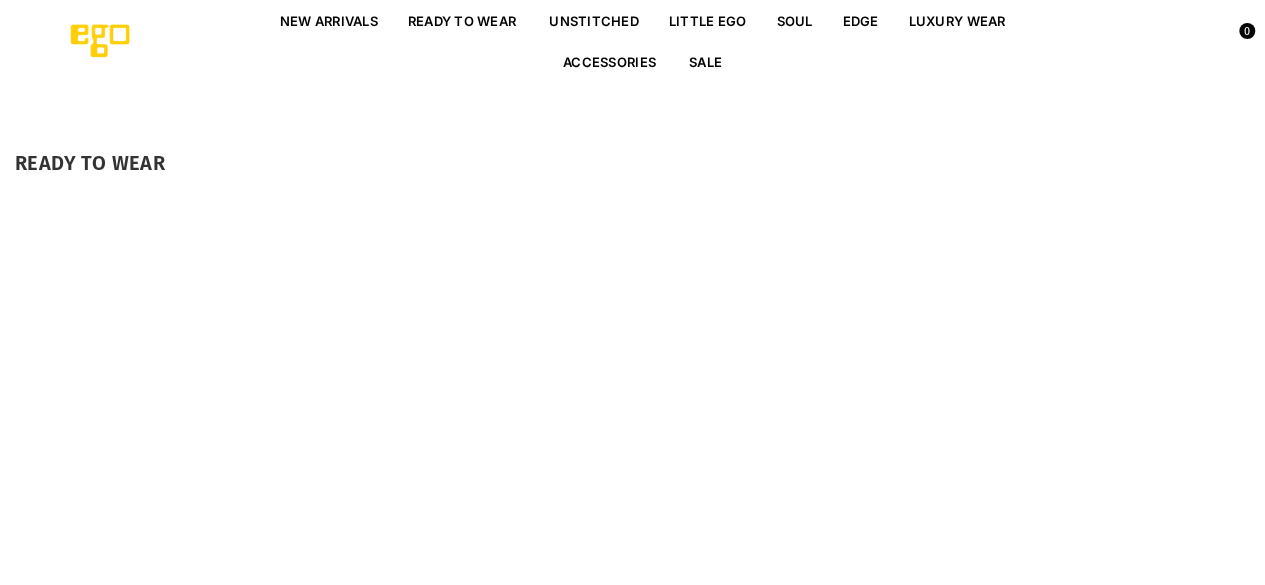 select on "******" 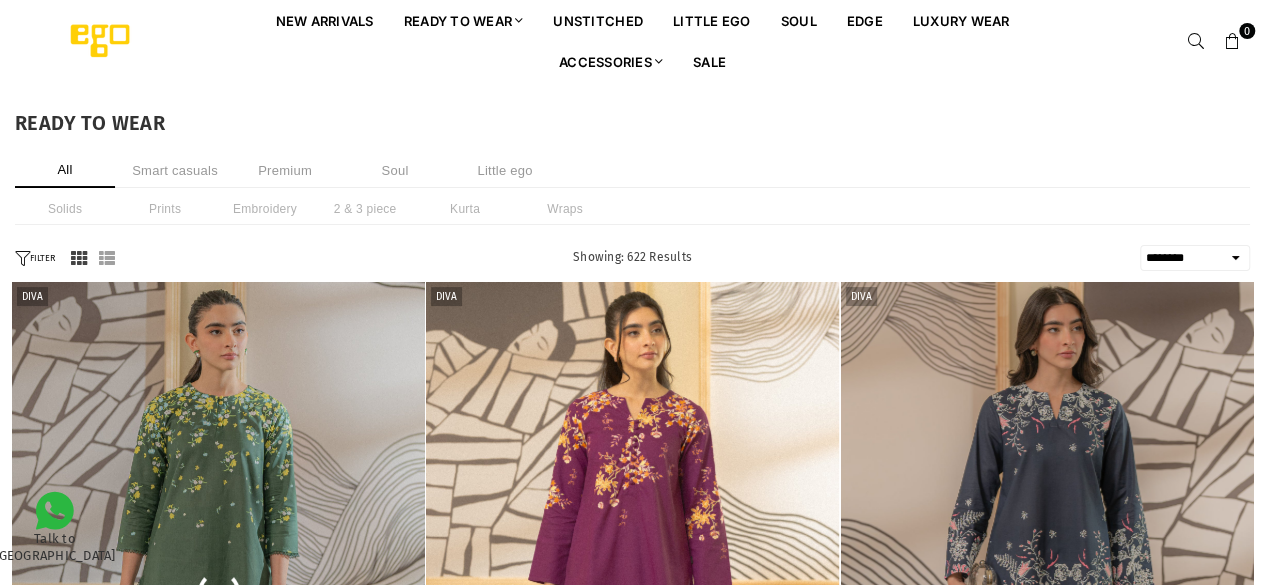 click on "FILTER" at bounding box center (35, 258) 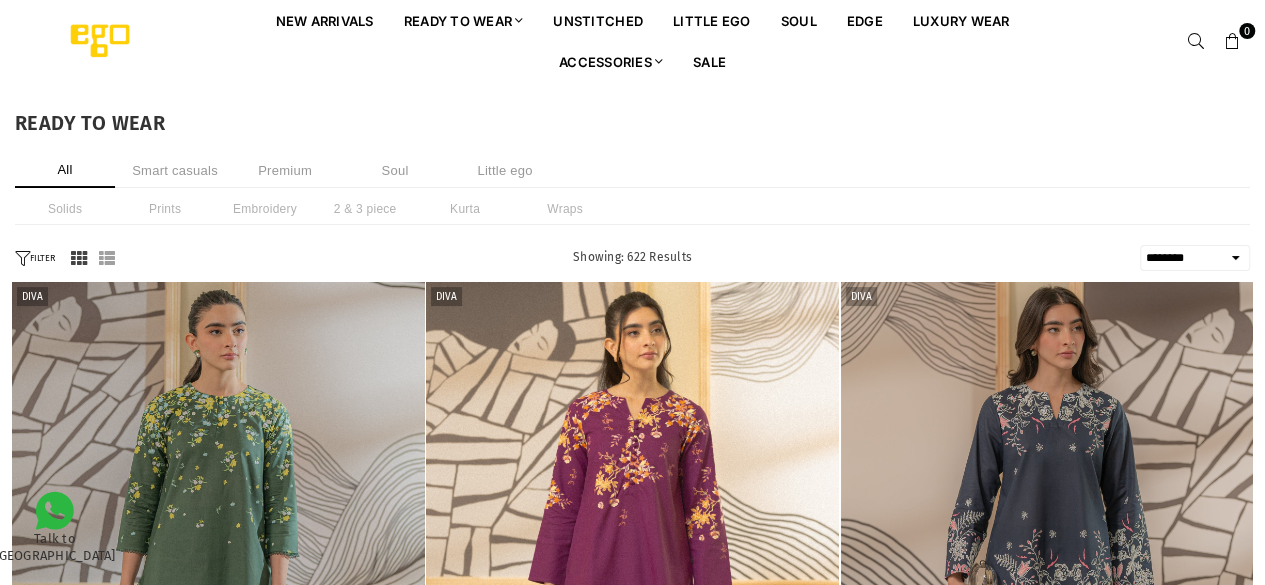 click at bounding box center [22, 258] 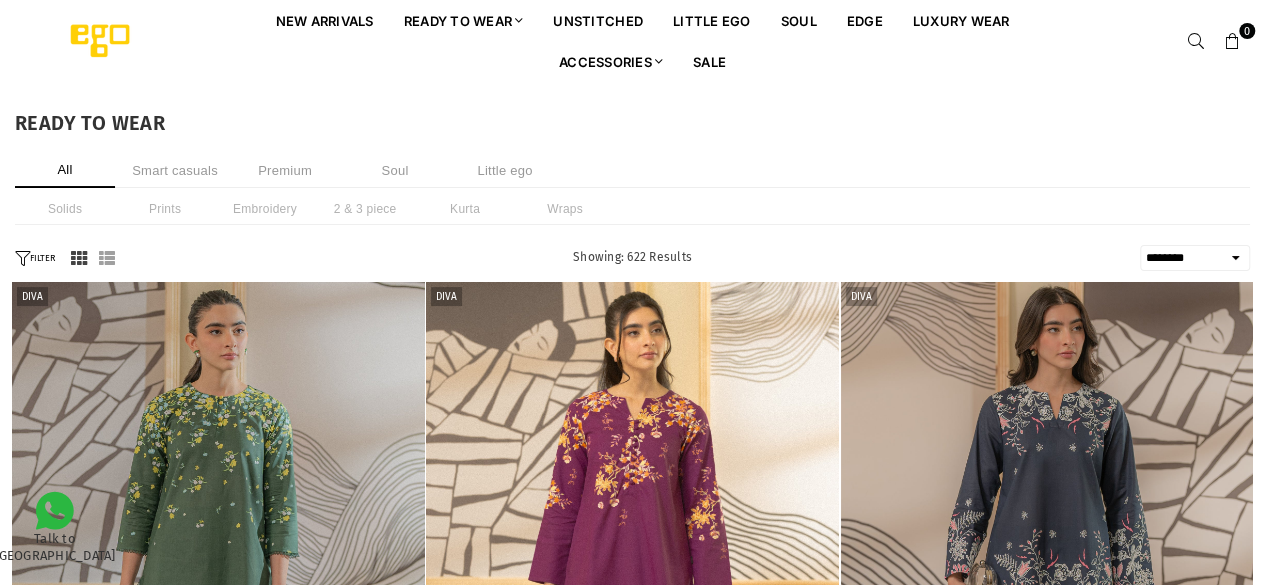click at bounding box center [79, 258] 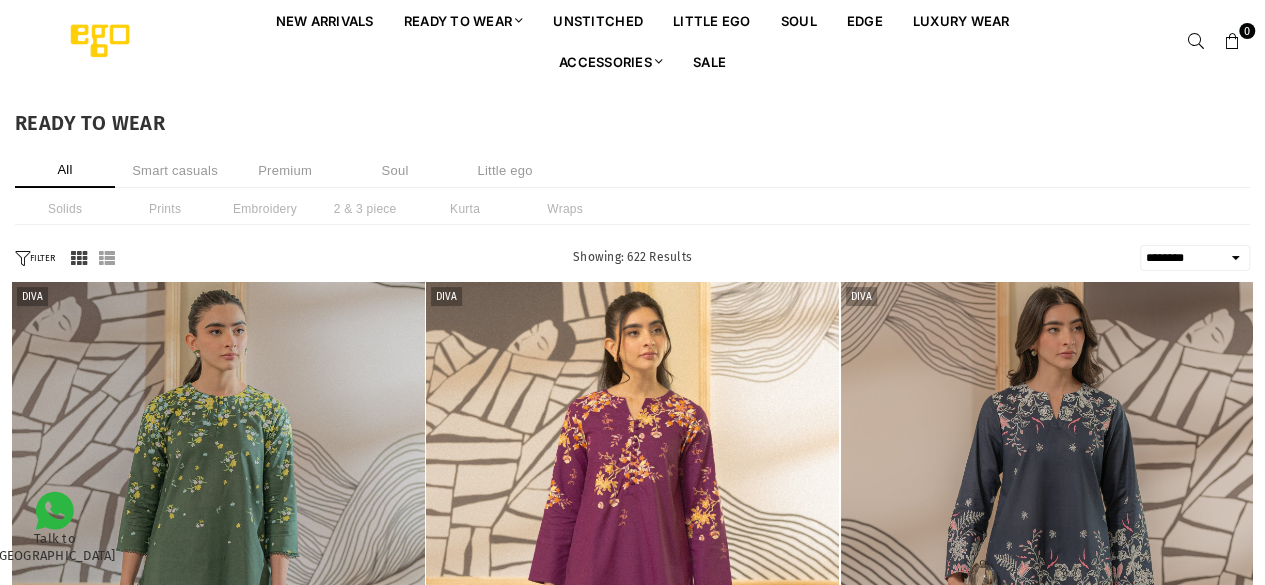 click on "FILTER" at bounding box center (35, 258) 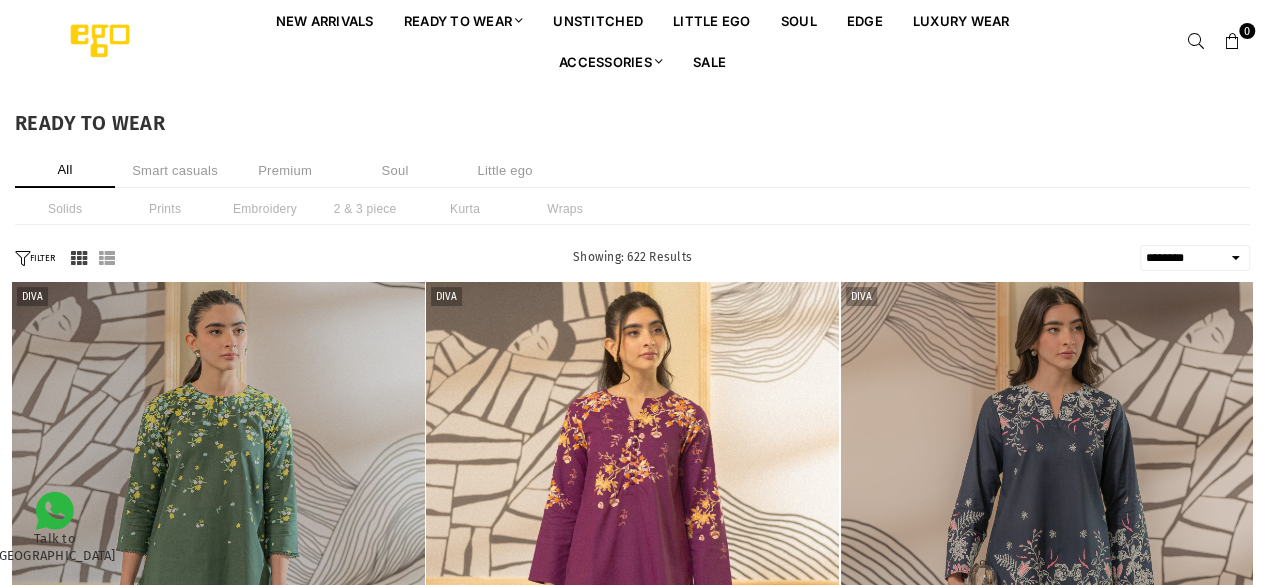 click at bounding box center [79, 258] 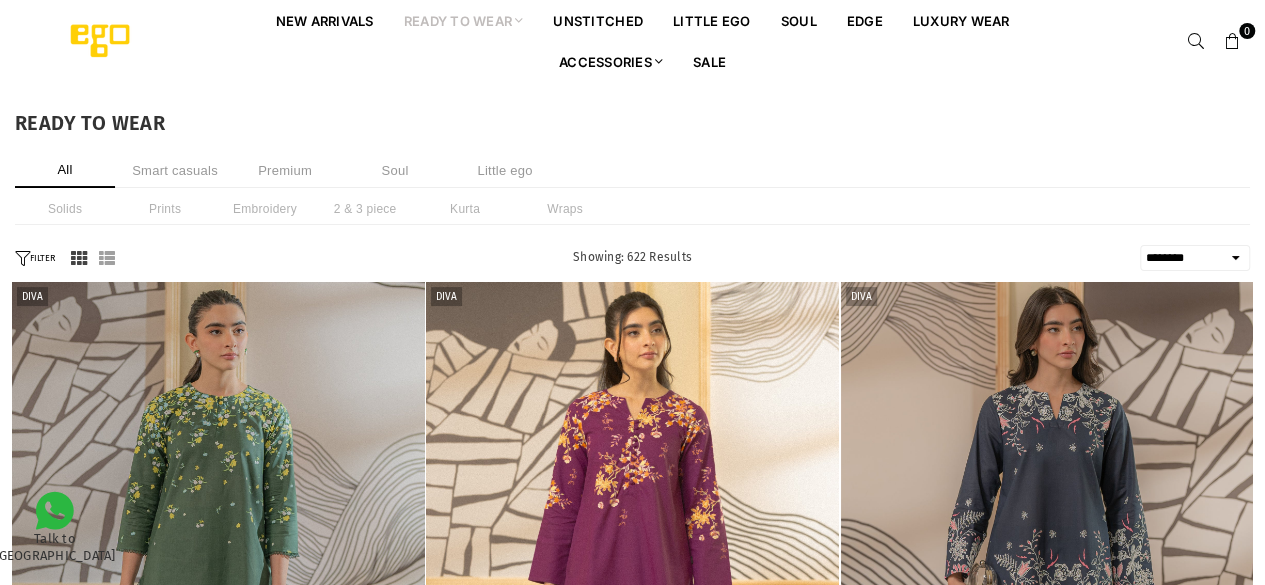 click at bounding box center [79, 258] 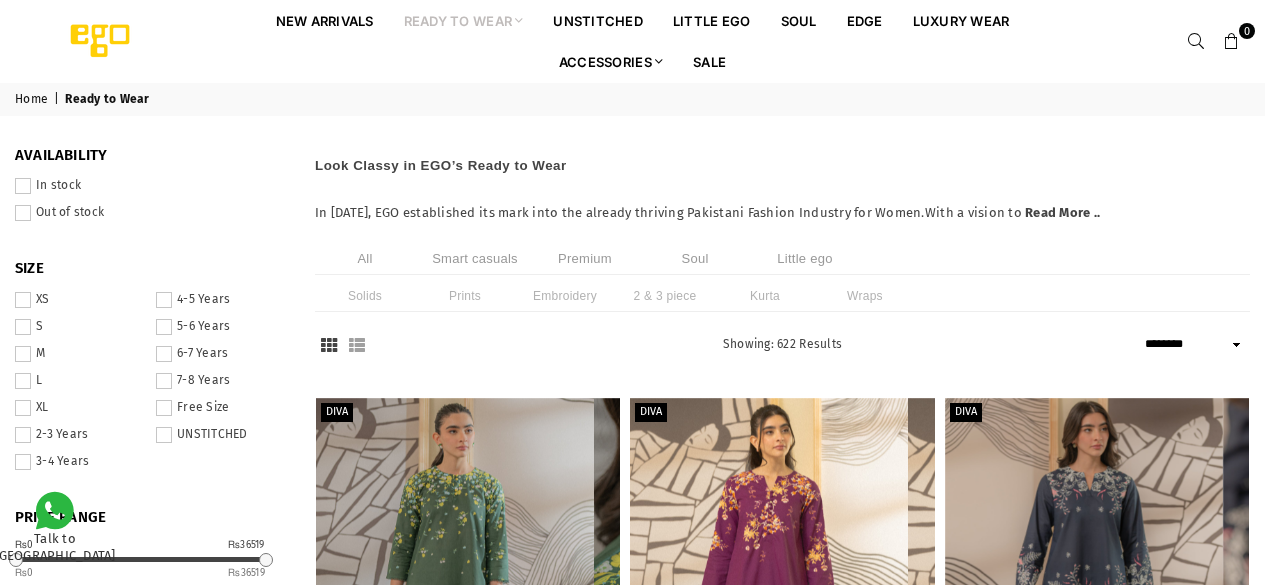 scroll, scrollTop: 0, scrollLeft: 0, axis: both 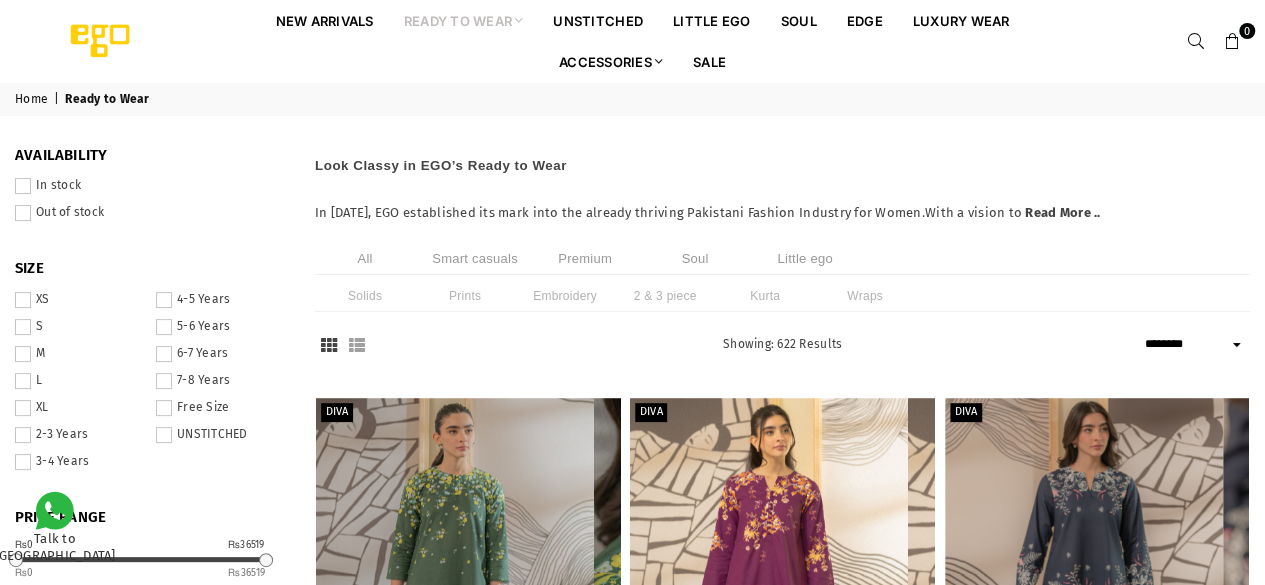 click at bounding box center [23, 408] 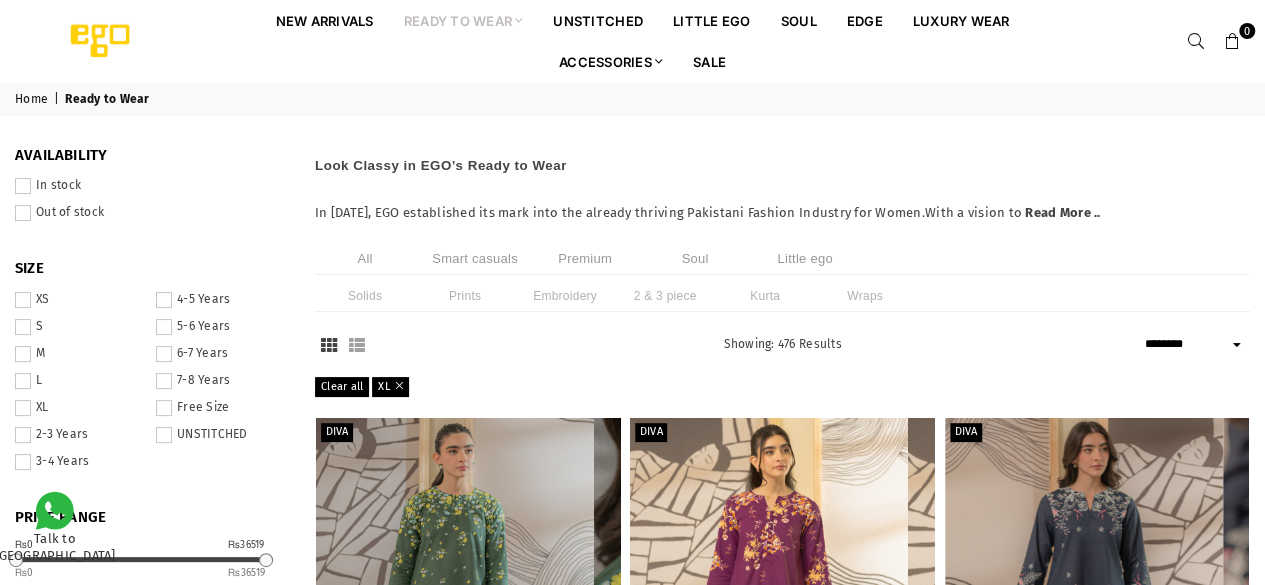 click at bounding box center [23, 186] 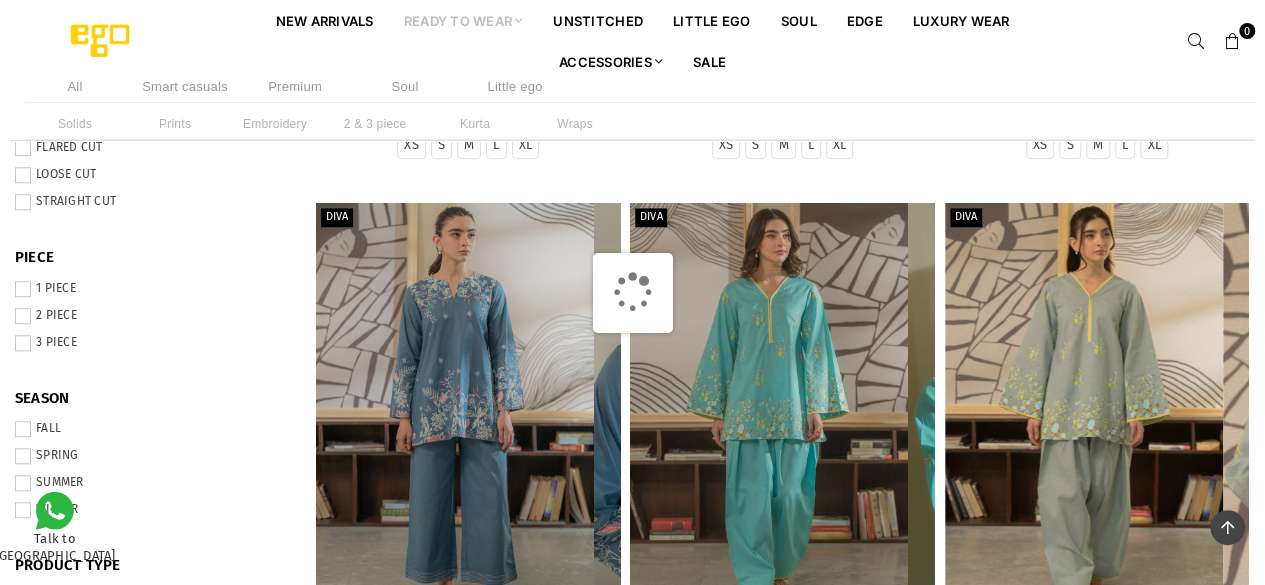 scroll, scrollTop: 762, scrollLeft: 0, axis: vertical 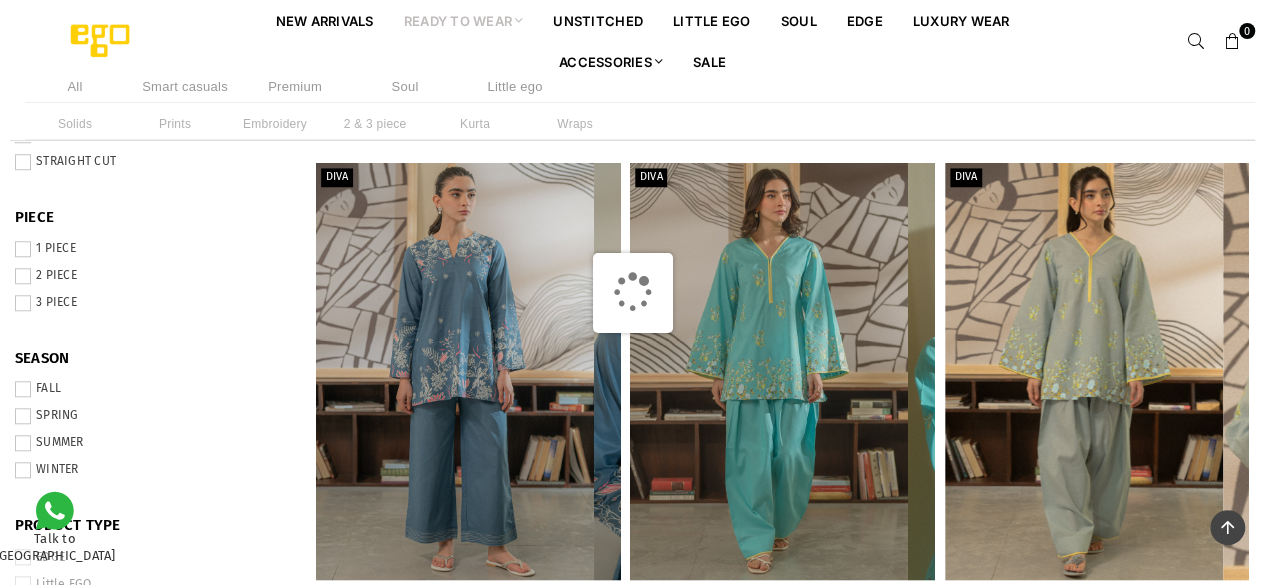 click at bounding box center [23, 276] 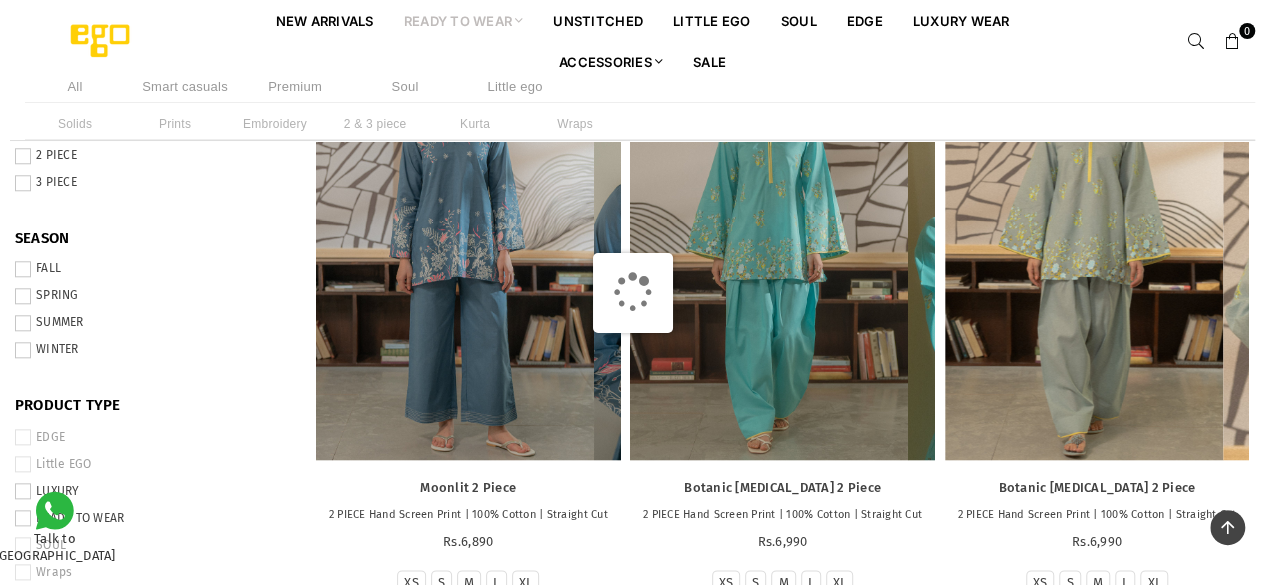 scroll, scrollTop: 1002, scrollLeft: 0, axis: vertical 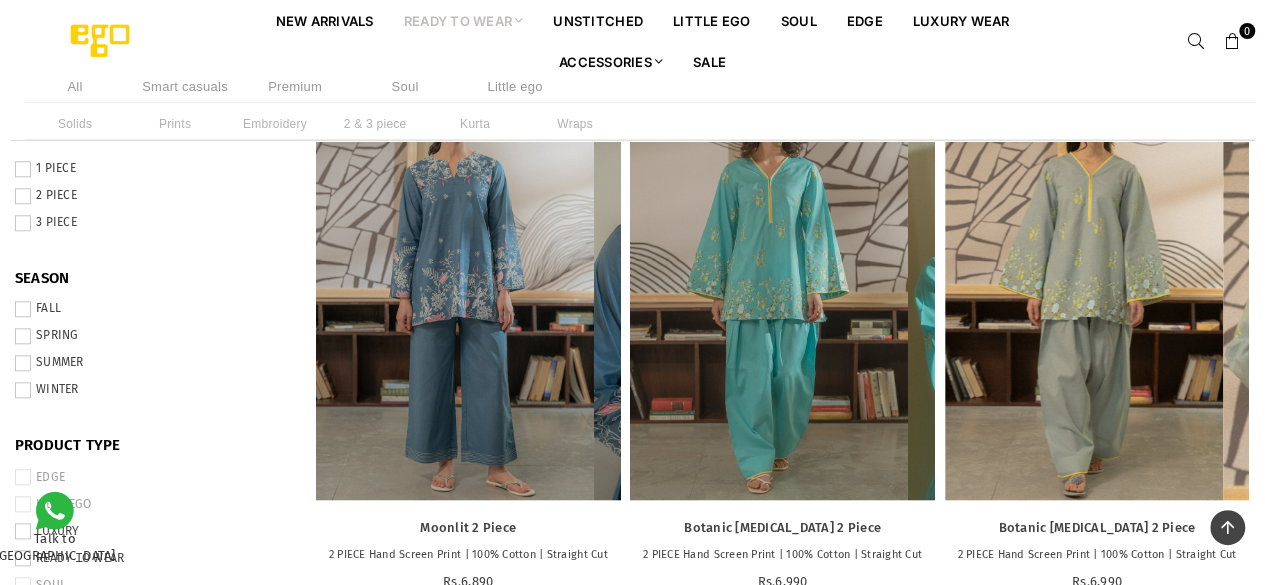 click at bounding box center (23, 363) 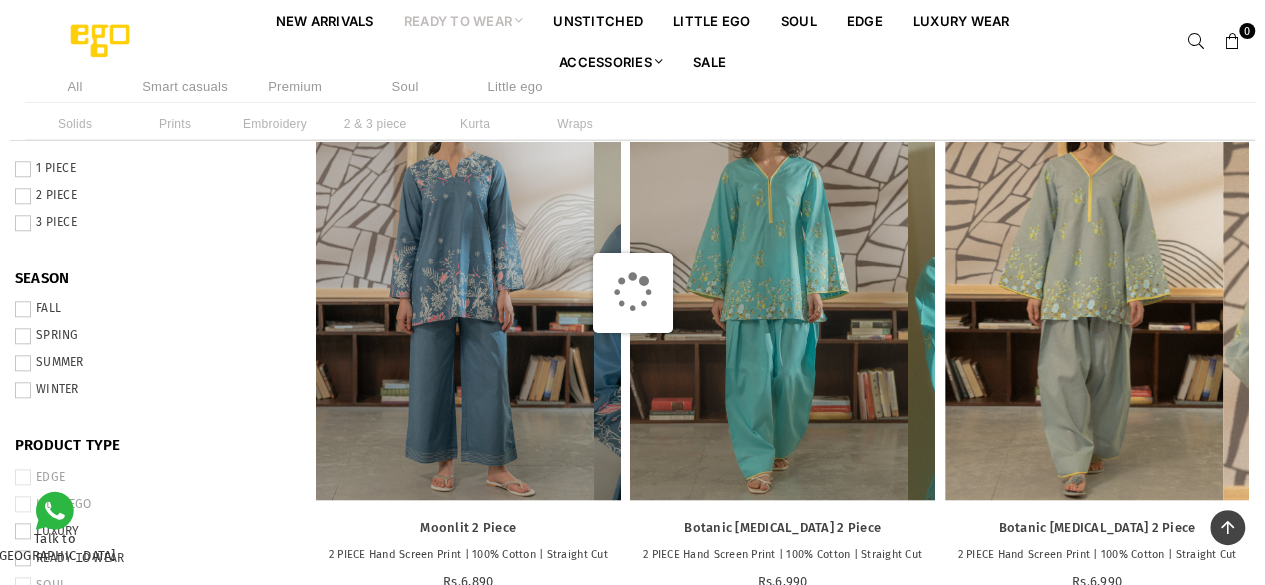 click at bounding box center [23, 336] 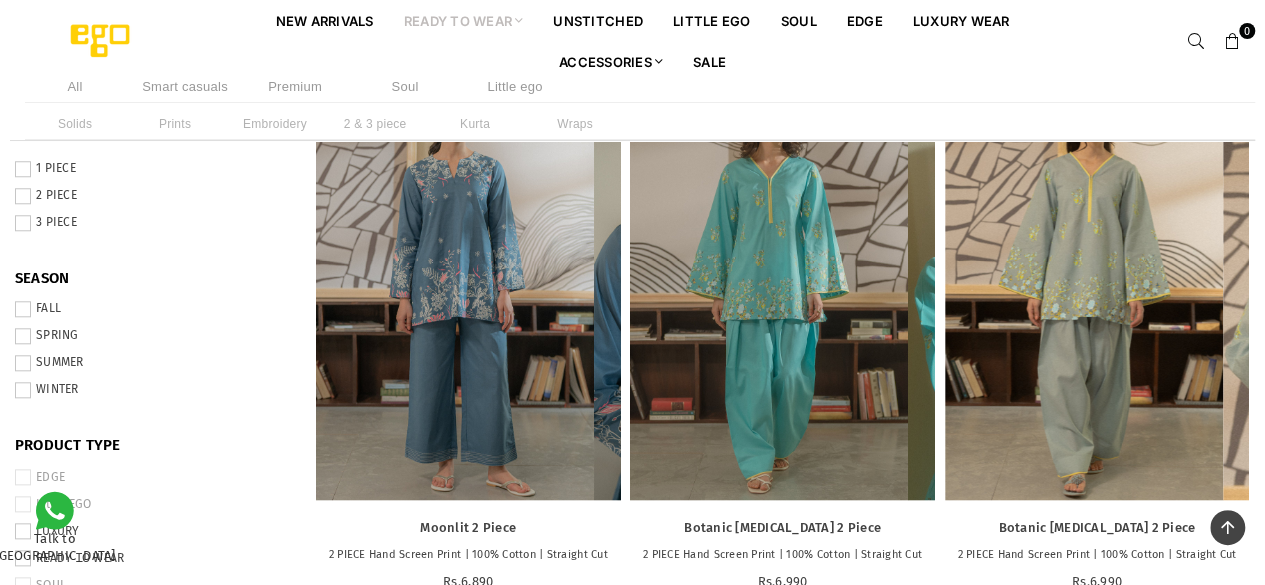 click at bounding box center [23, 196] 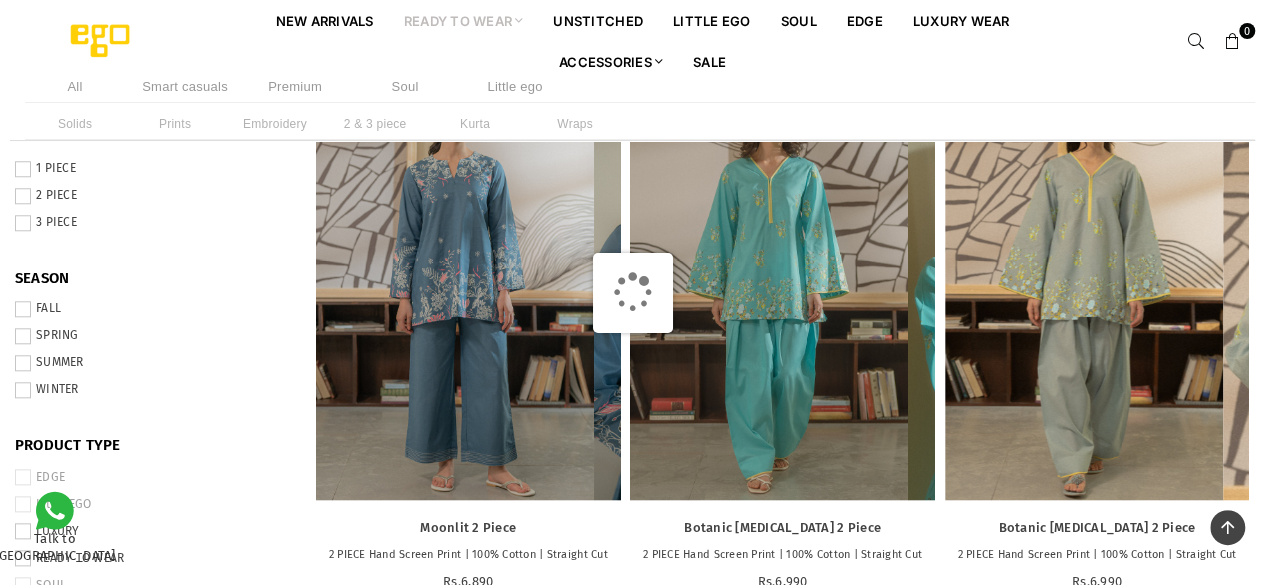 click at bounding box center (23, 223) 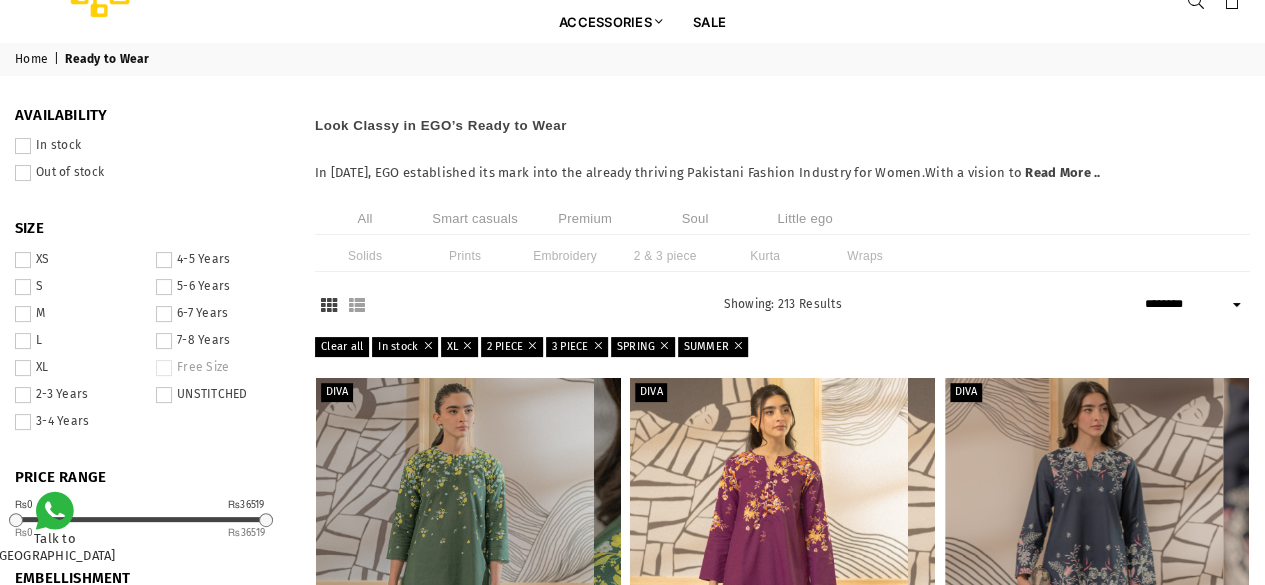 scroll, scrollTop: 0, scrollLeft: 0, axis: both 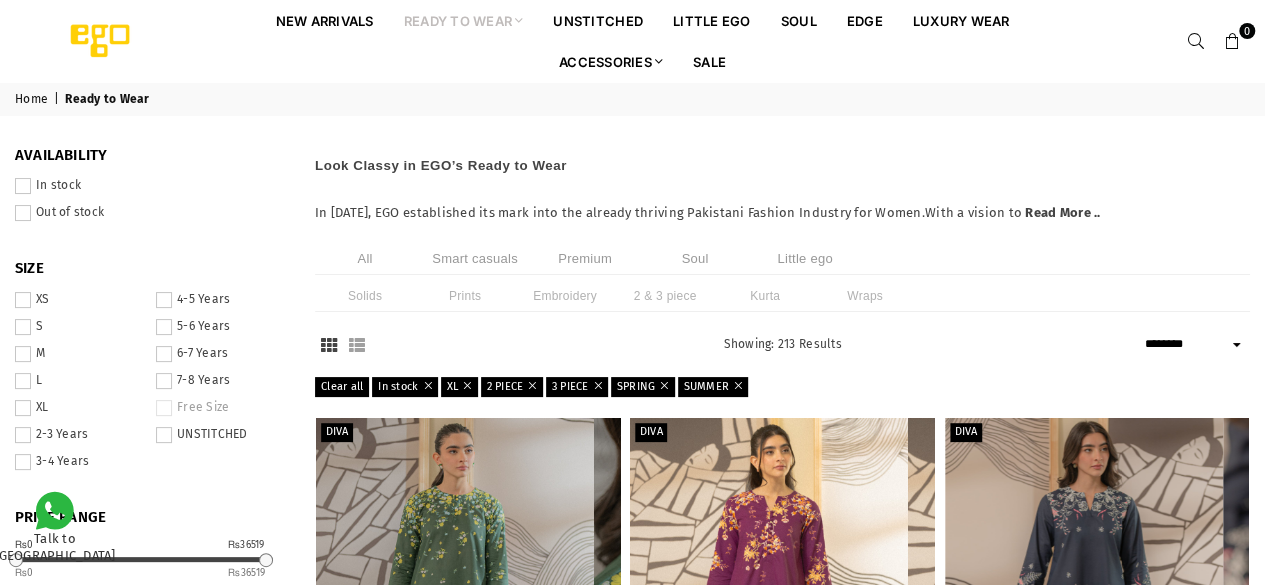 click on "**********" at bounding box center (1195, 344) 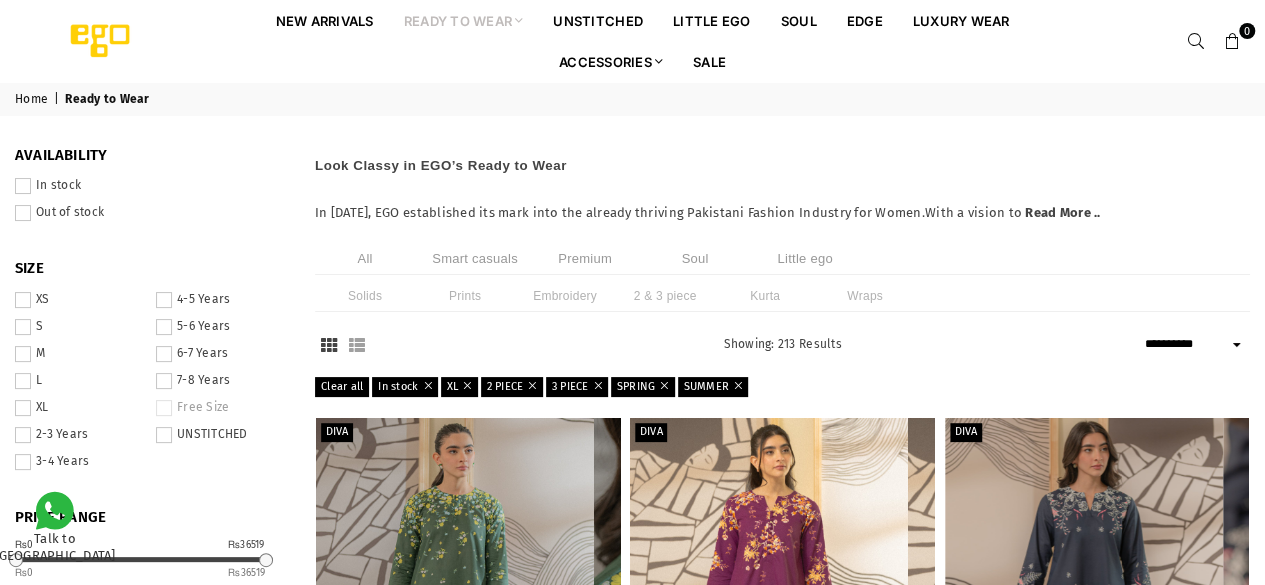 click on "**********" at bounding box center (1195, 344) 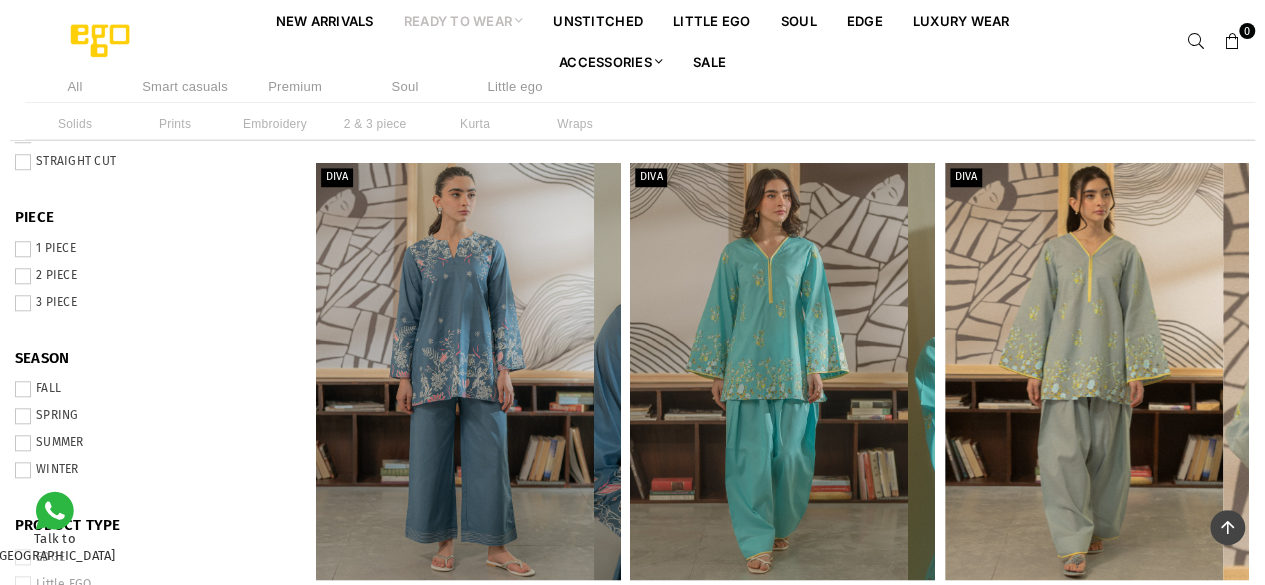 scroll, scrollTop: 802, scrollLeft: 0, axis: vertical 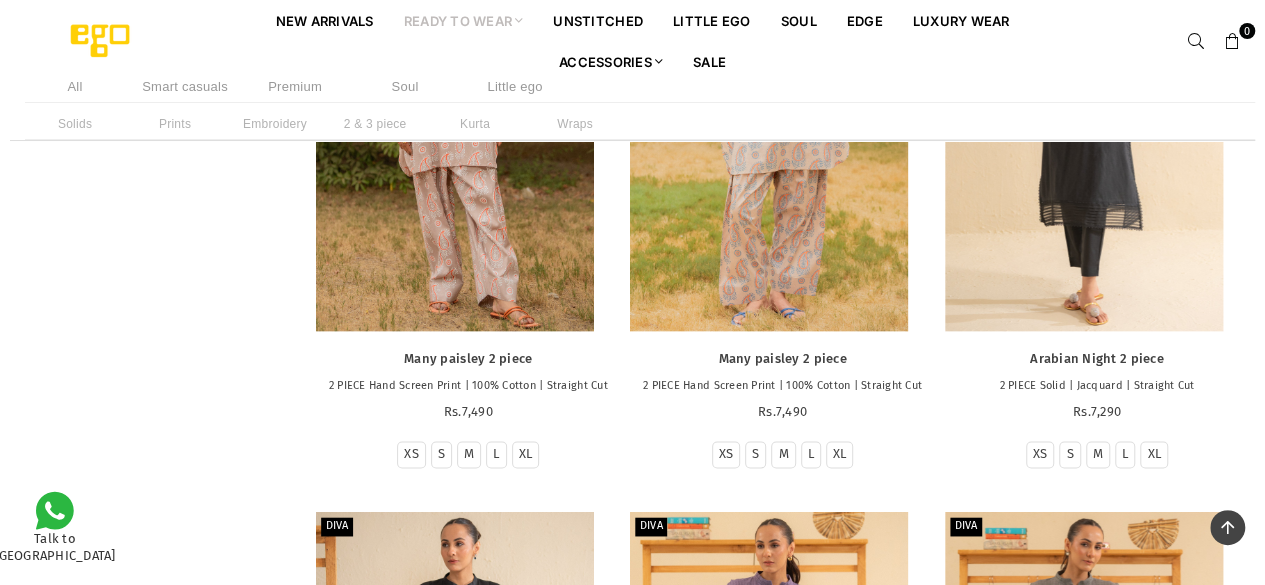 drag, startPoint x: 476, startPoint y: 125, endPoint x: 194, endPoint y: 19, distance: 301.264 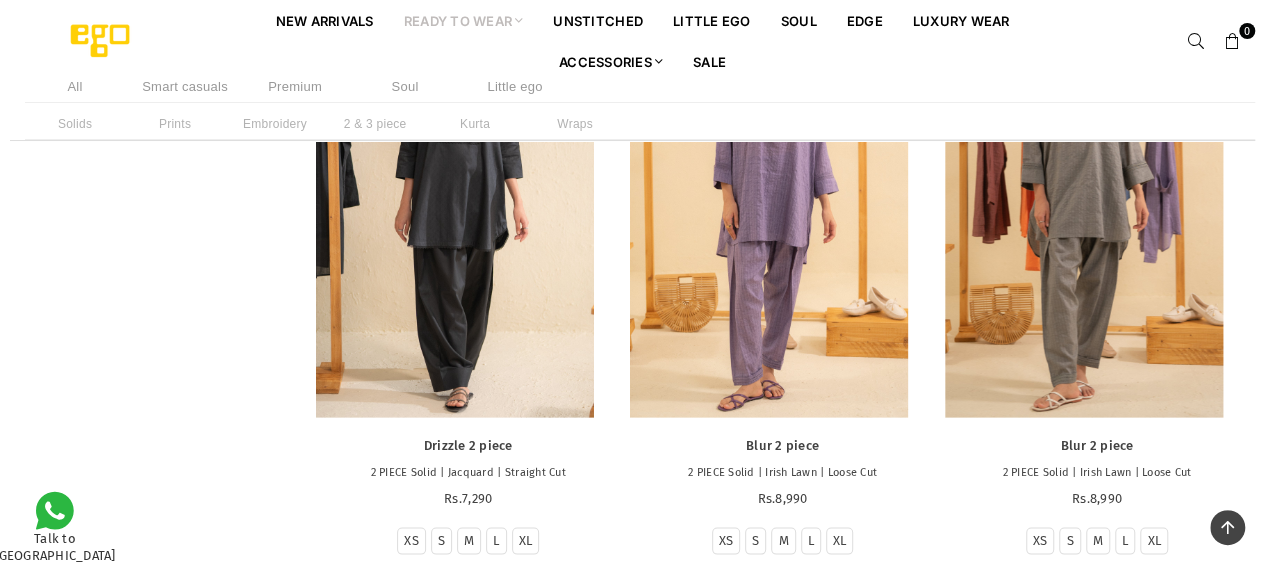 scroll, scrollTop: 9810, scrollLeft: 0, axis: vertical 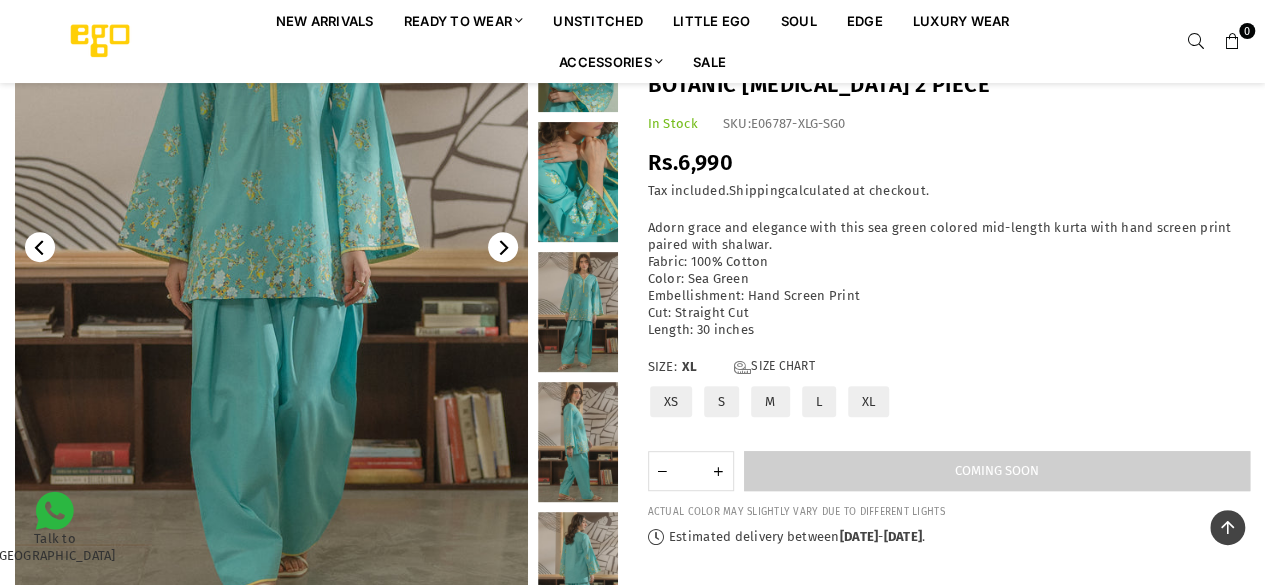 click at bounding box center [271, 247] 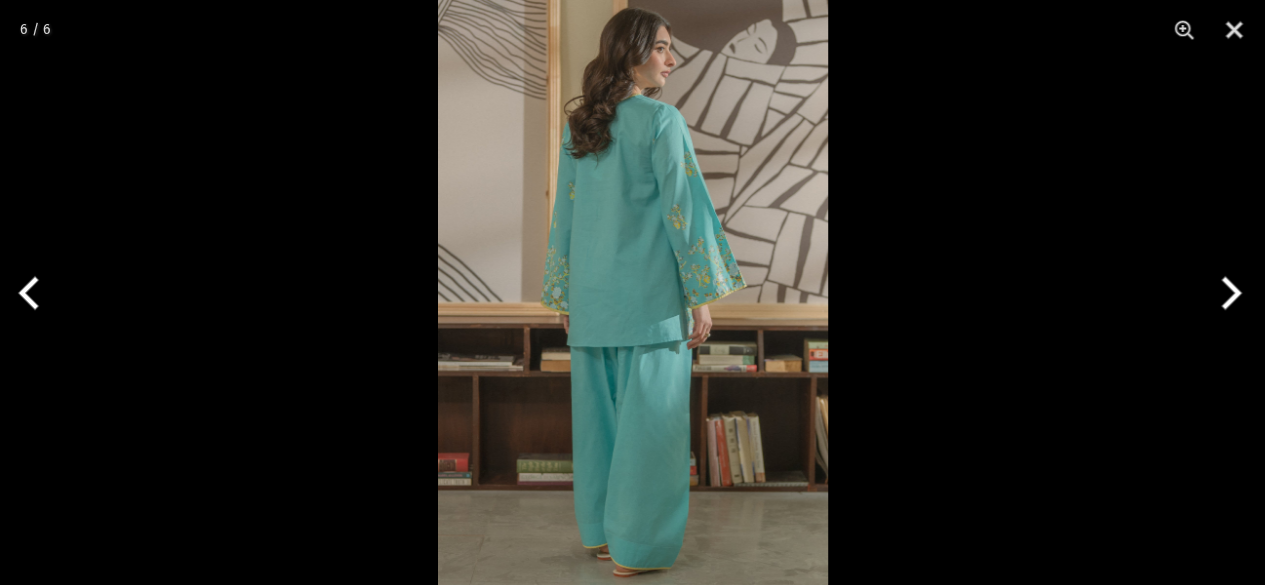 scroll, scrollTop: 0, scrollLeft: 0, axis: both 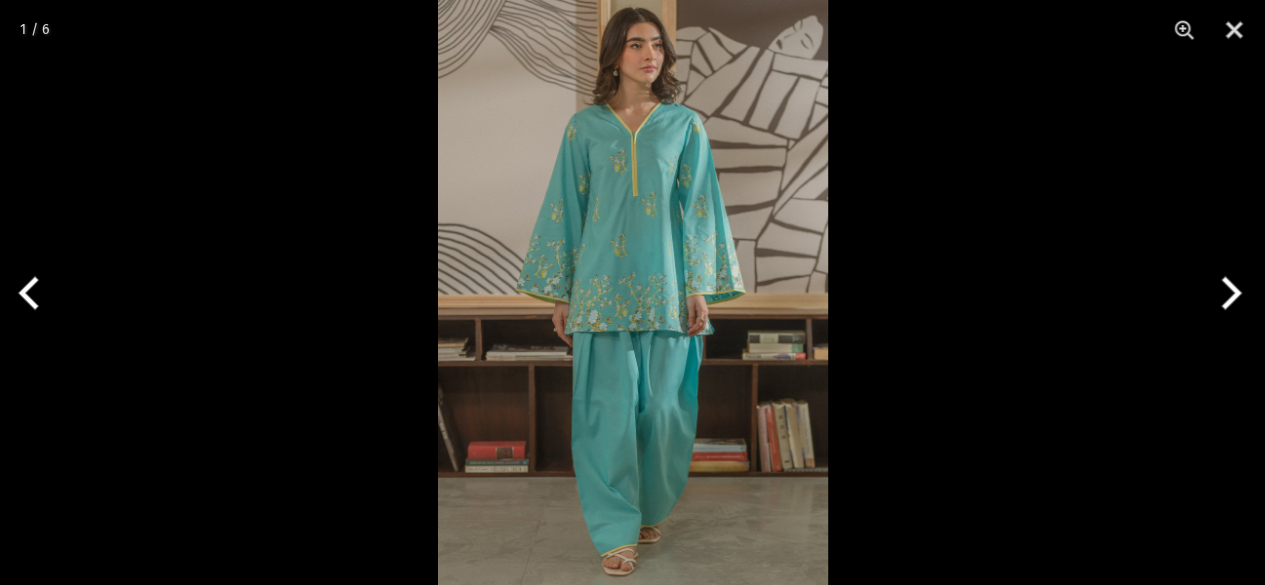 click at bounding box center [632, 292] 